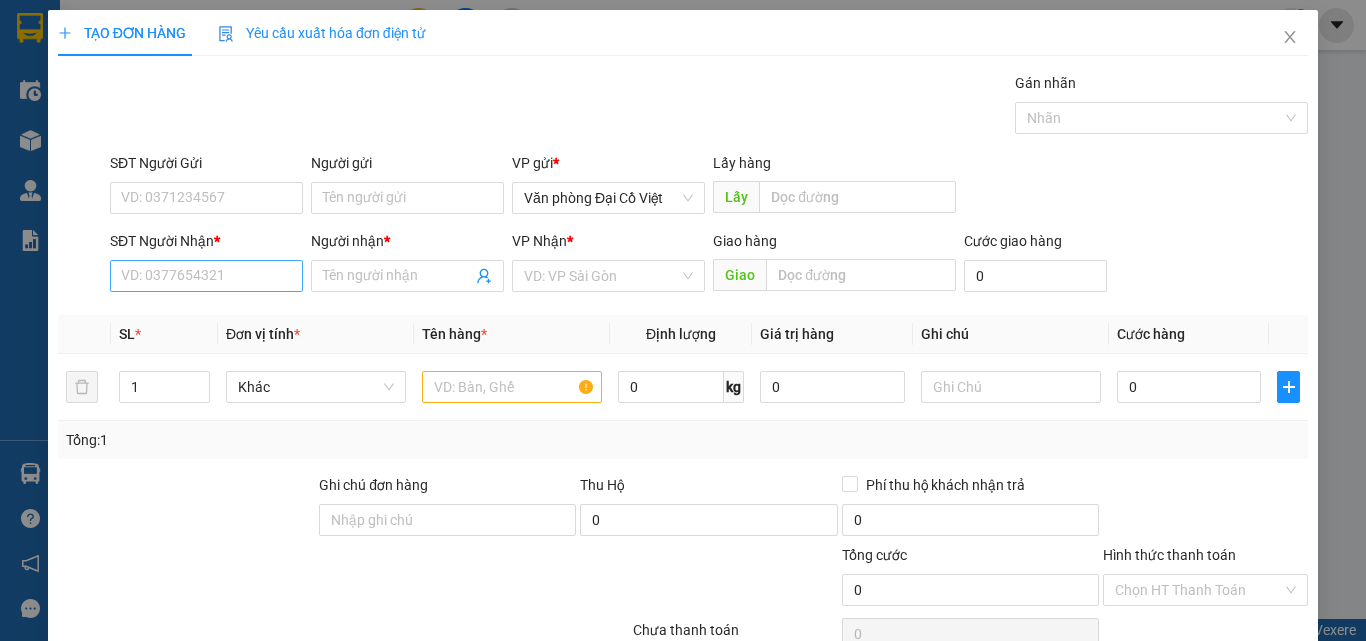 scroll, scrollTop: 0, scrollLeft: 0, axis: both 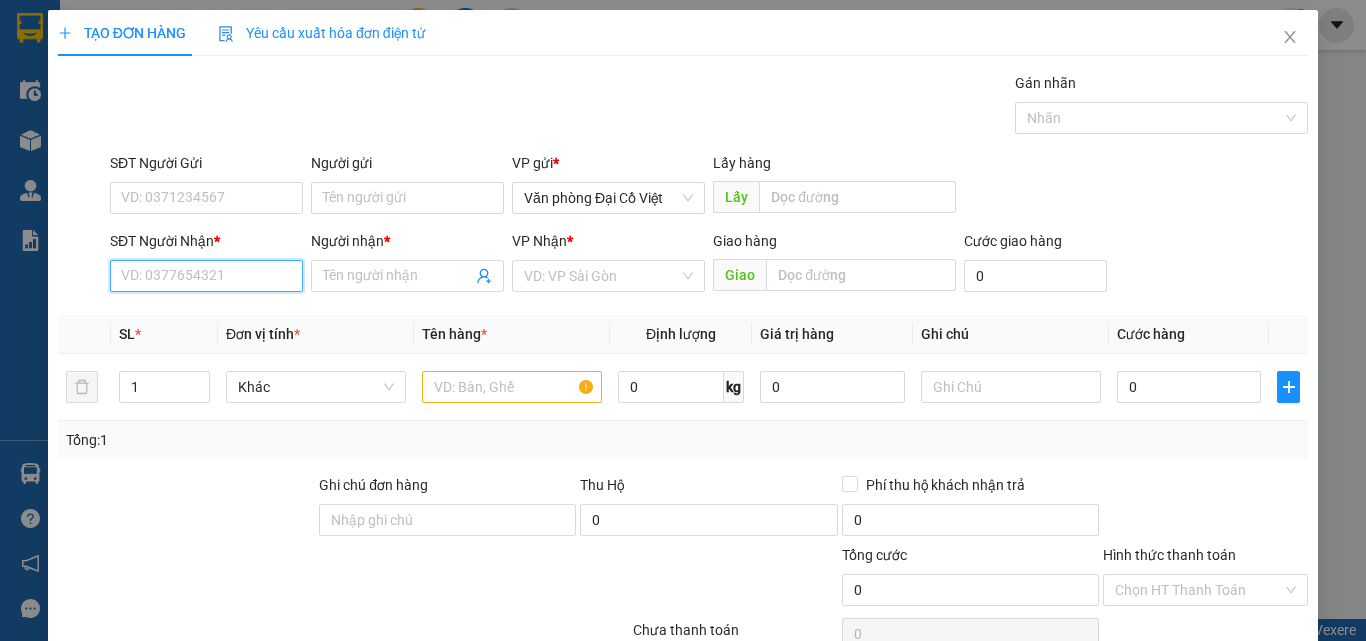 click on "SĐT Người Nhận  *" at bounding box center (206, 276) 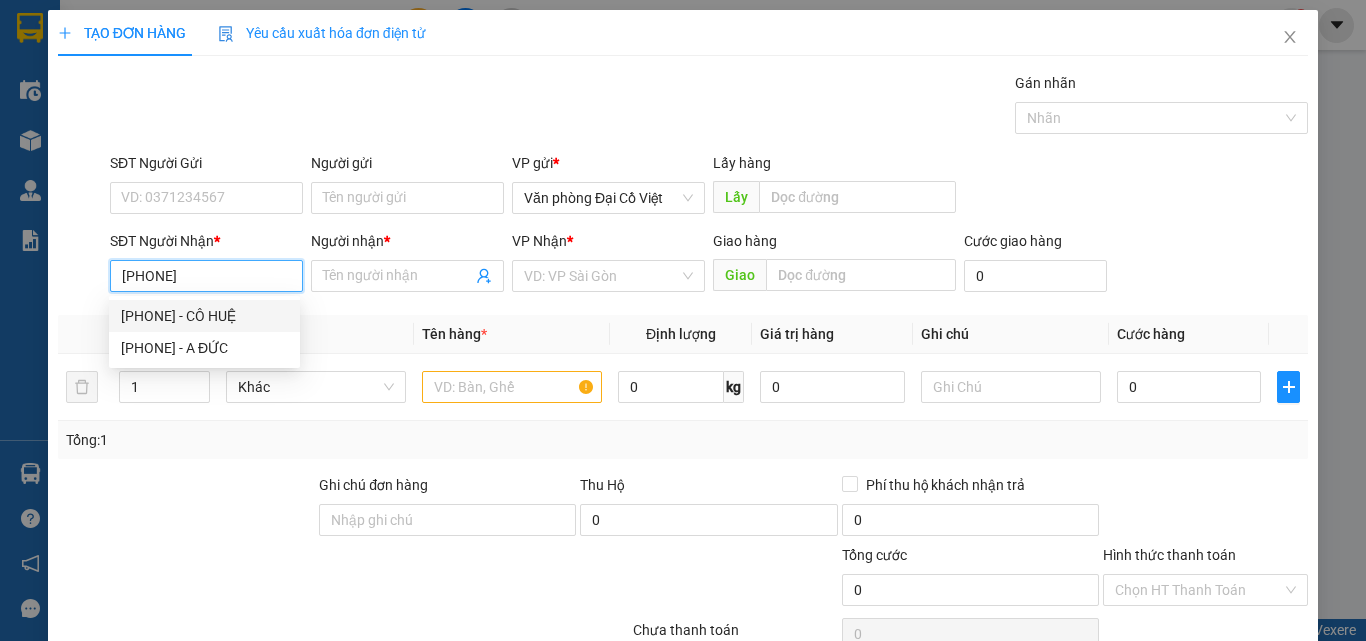 click on "[PHONE] - CÔ HUỆ" at bounding box center (204, 316) 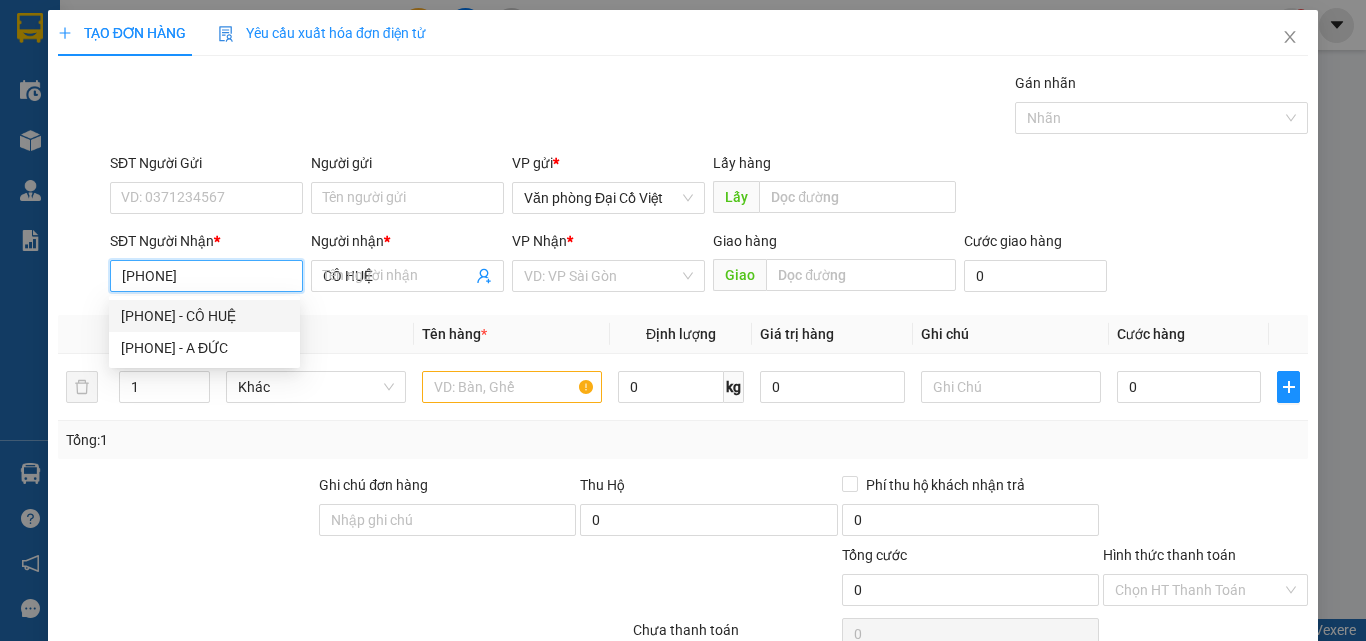 type on "150.000" 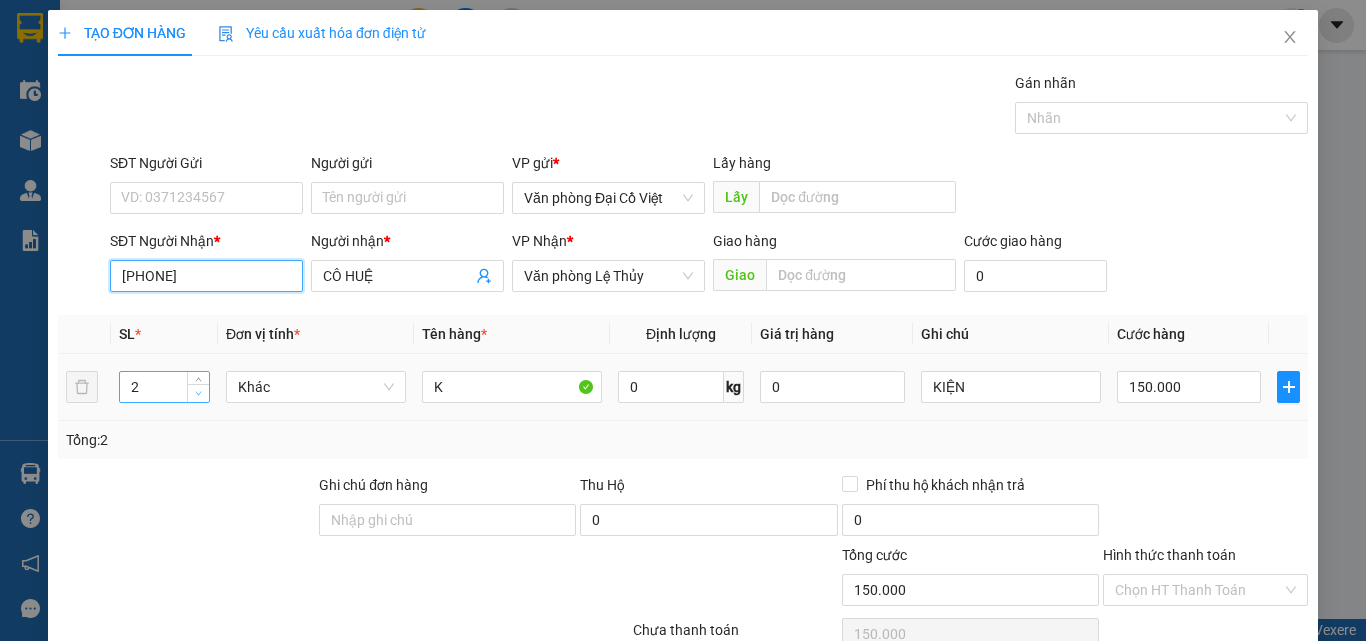 type on "[PHONE]" 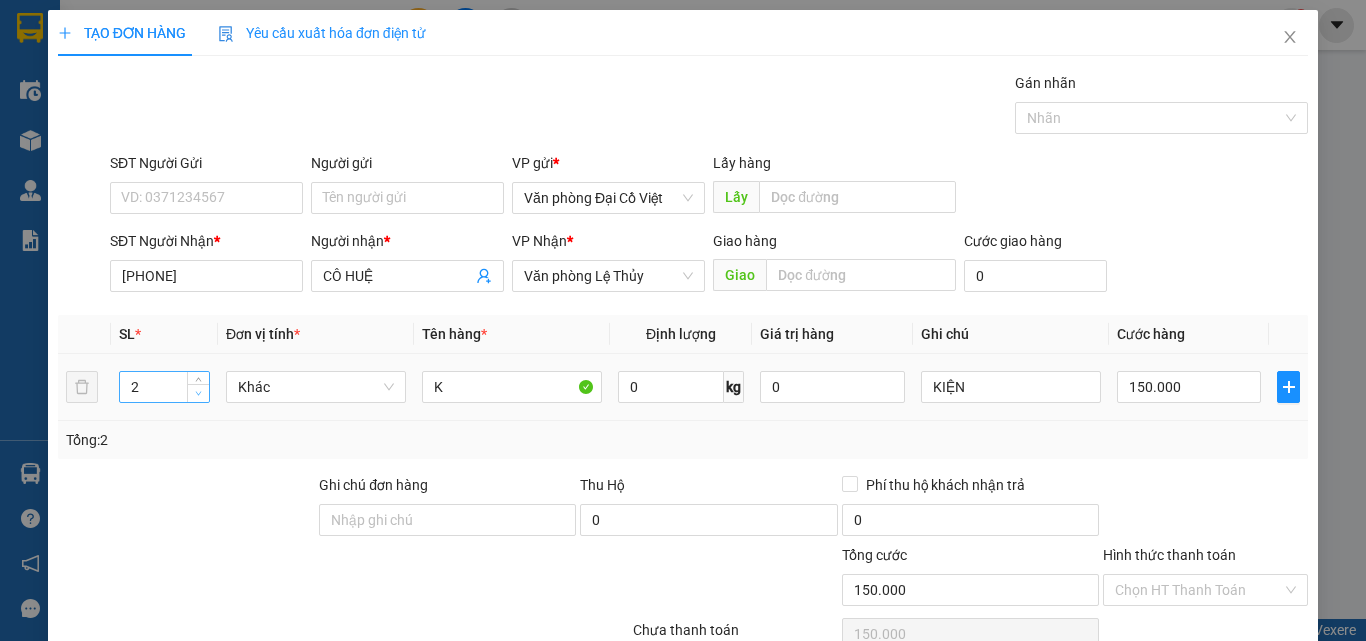 click 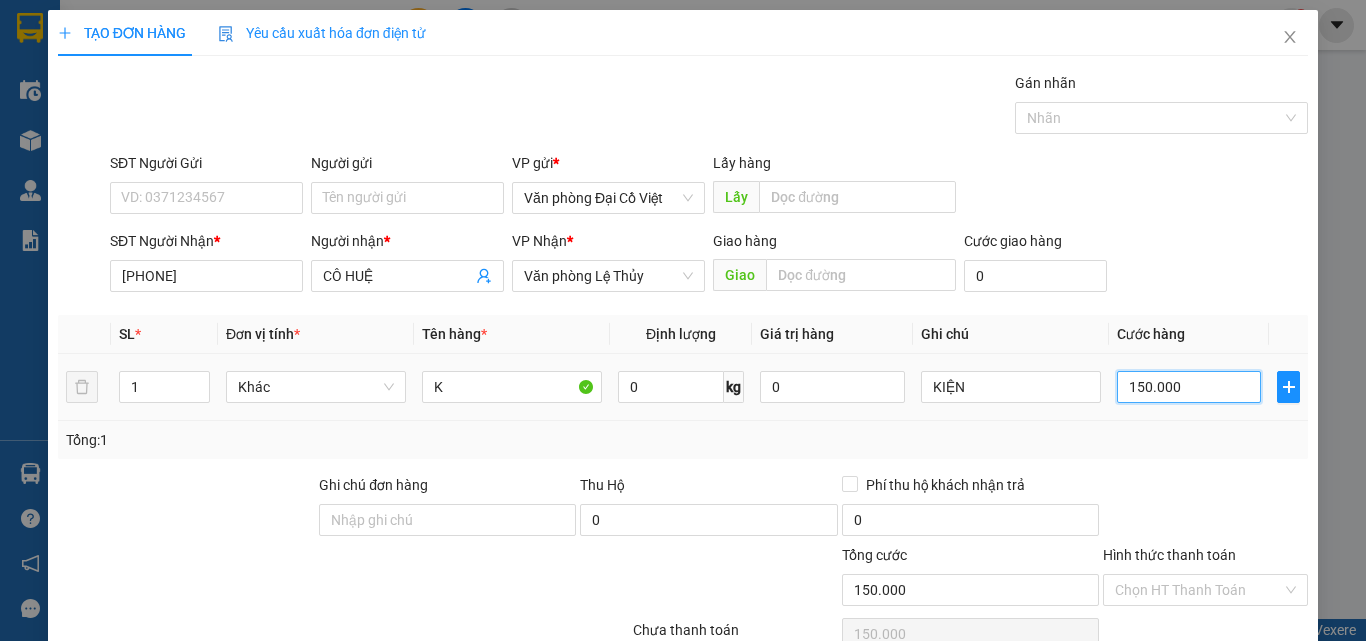 click on "150.000" at bounding box center [1189, 387] 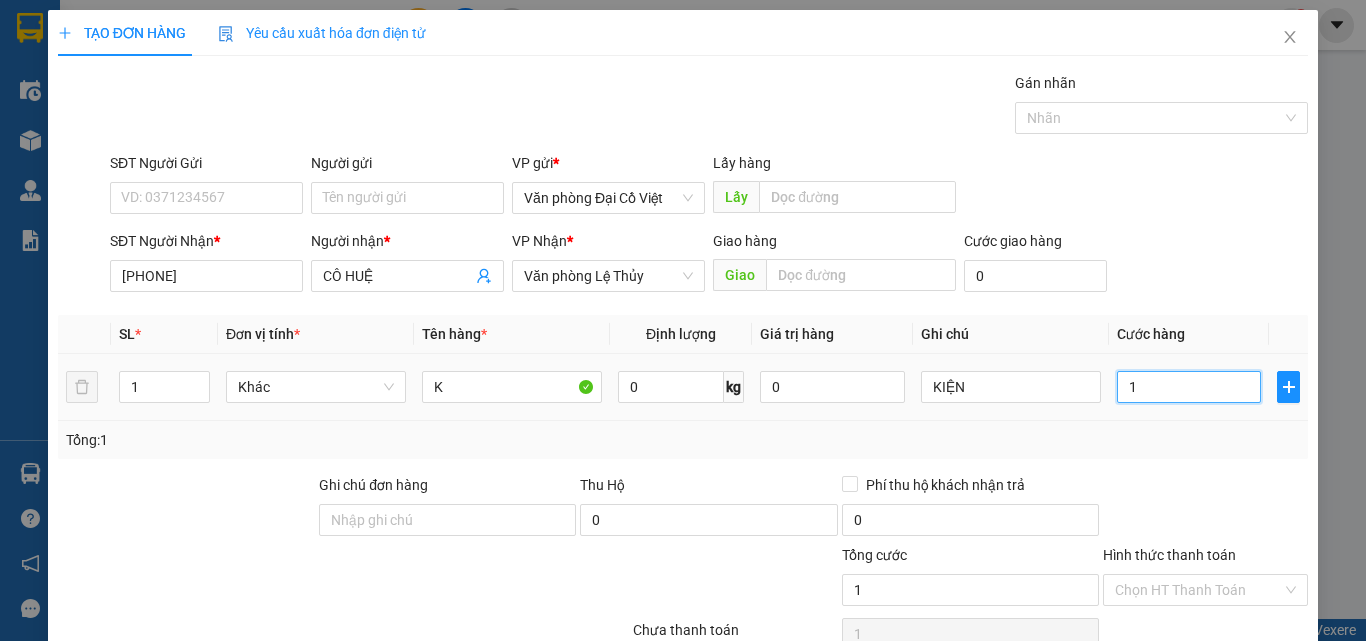 type on "10" 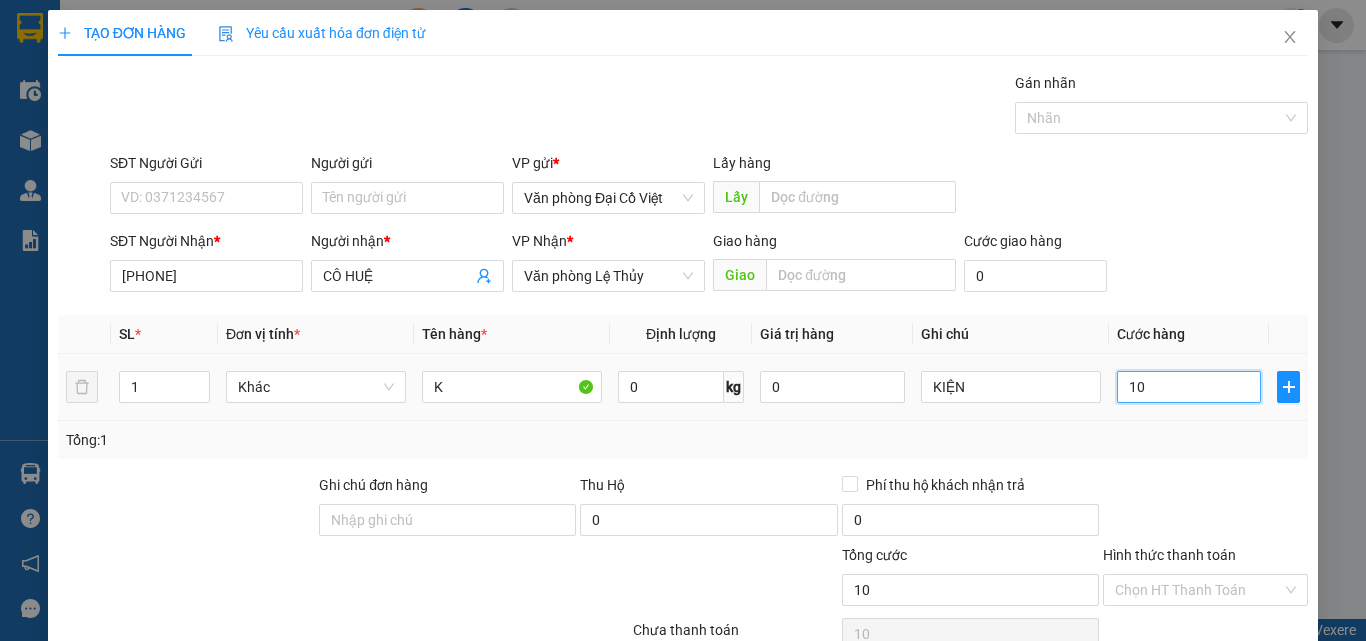 type on "100" 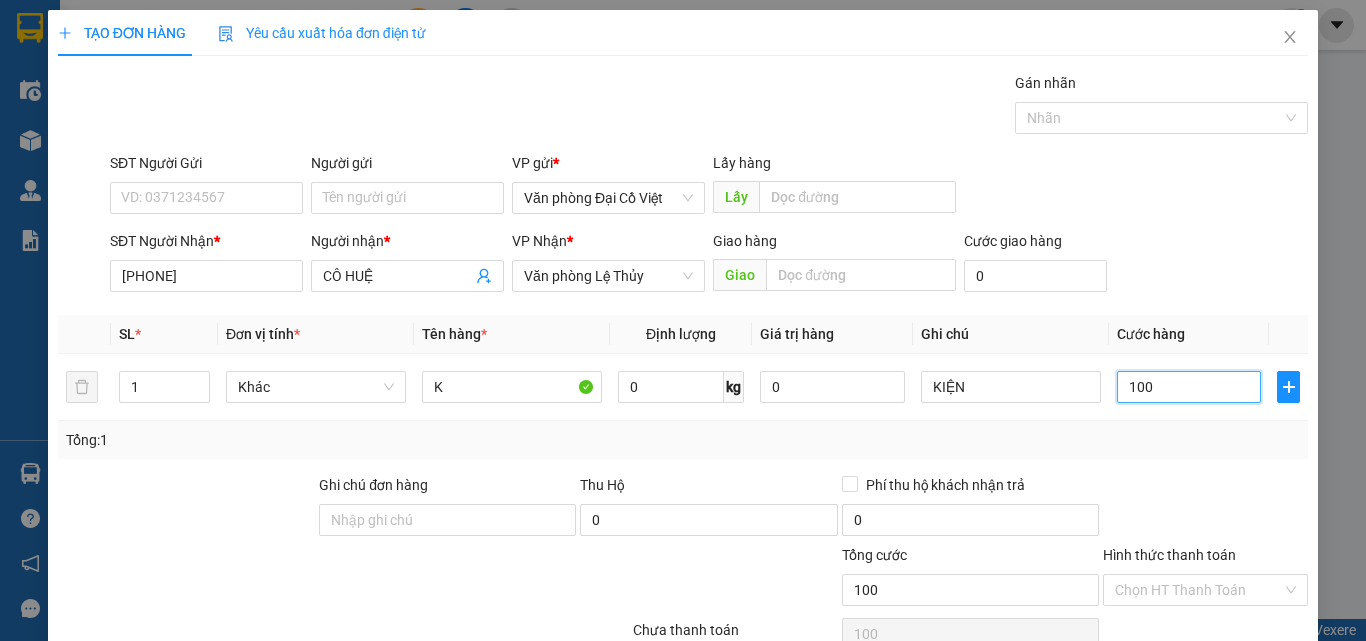 type on "100" 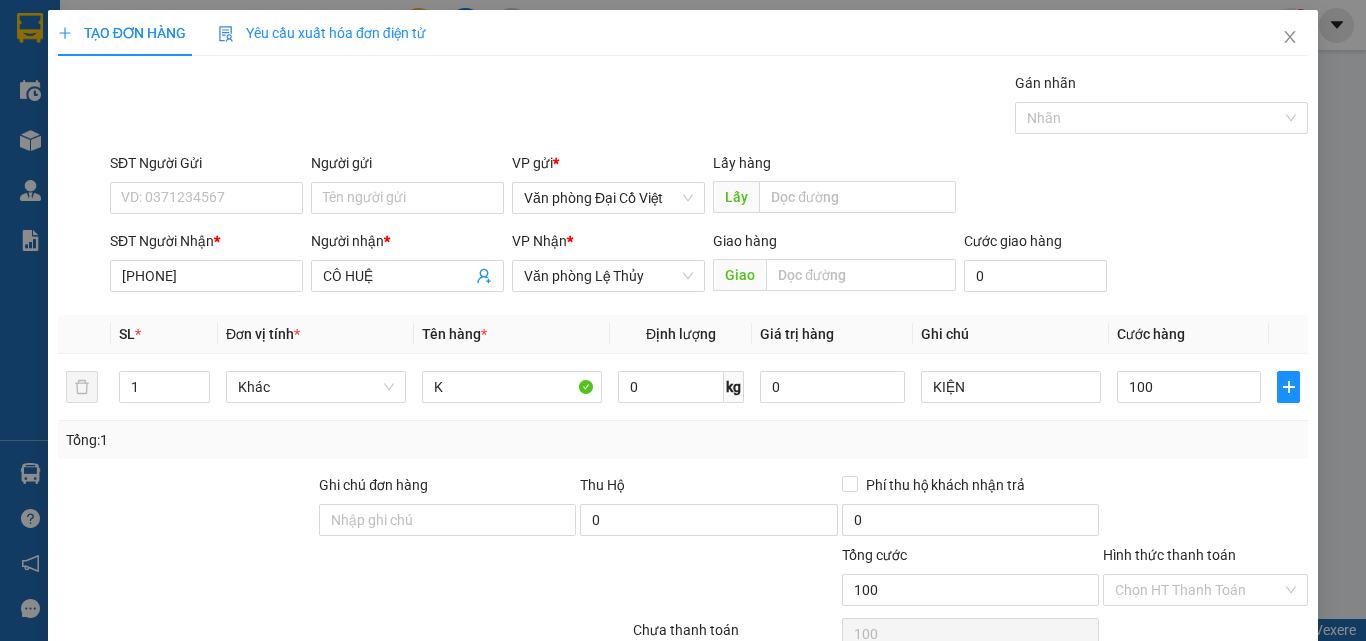 click on "Transit Pickup Surcharge Ids Transit Deliver Surcharge Ids Transit Deliver Surcharge Transit Deliver Surcharge Gán nhãn Nhãn SĐT Người Gửi VD: [PHONE] Người gửi Tên người gửi VP gửi * Văn phòng Đại Cồ Việt Lấy hàng Lấy SĐT Người Nhận * [PHONE] Người nhận * CÔ HUỆ VP Nhận * Văn phòng Lệ Thủy Giao hàng Giao Cước giao hàng 0 SL * Đơn vị tính * Tên hàng * Định lượng Giá trị hàng Ghi chú Cước hàng 1 Khác K 0 kg 0 KIỆN 100 Tổng: 1 Ghi chú đơn hàng Thu Hộ 0 Phí thu hộ khách nhận trả 0 Tổng cước 100 Hình thức thanh toán Chọn HT Thanh Toán Số tiền thu trước 0 Chưa thanh toán 100 Chọn HT Thanh Toán Ghi chú nội bộ nhà xe Chi phí nội bộ 0 Lưu nháp Xóa Thông tin Lưu Lưu và In" at bounding box center (683, 417) 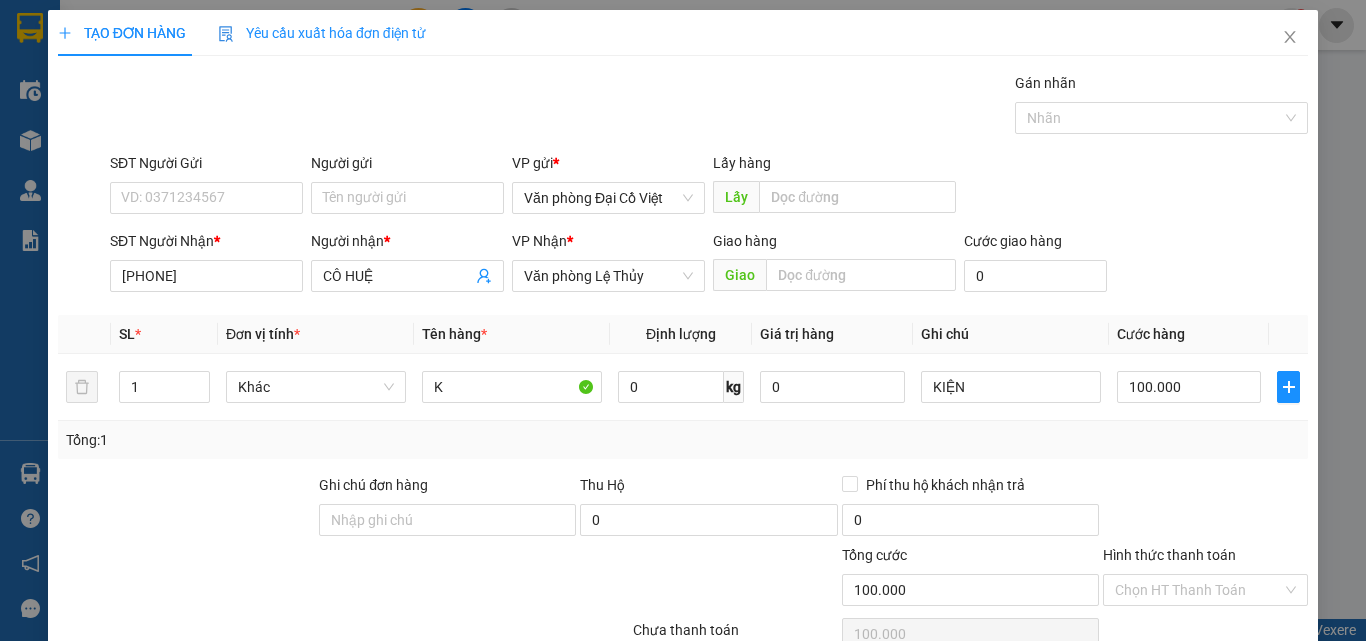 scroll, scrollTop: 161, scrollLeft: 0, axis: vertical 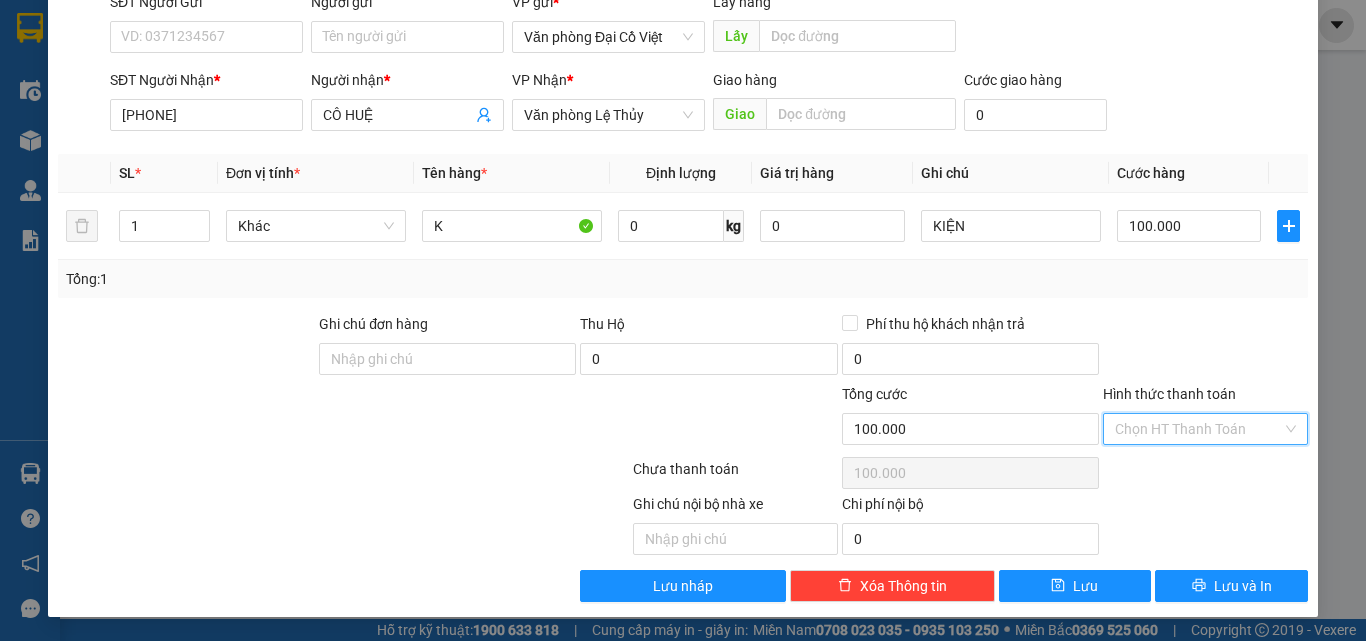 click on "Hình thức thanh toán" at bounding box center (1198, 429) 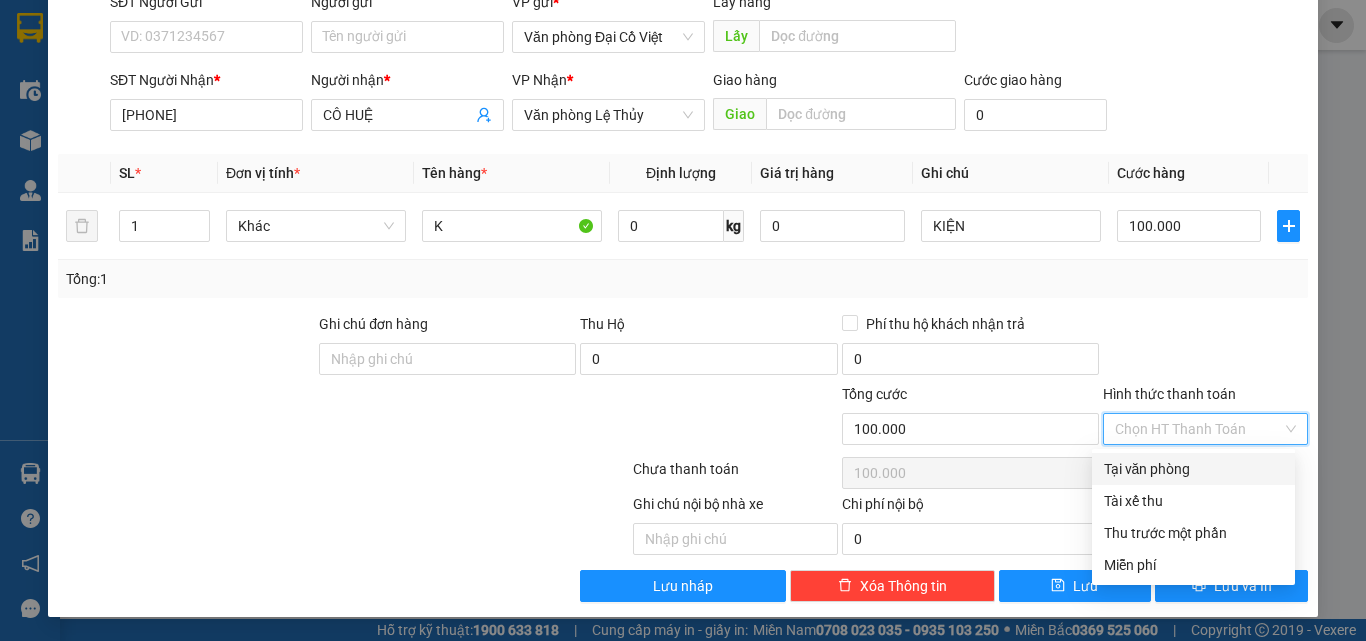 click on "Tại văn phòng" at bounding box center [1193, 469] 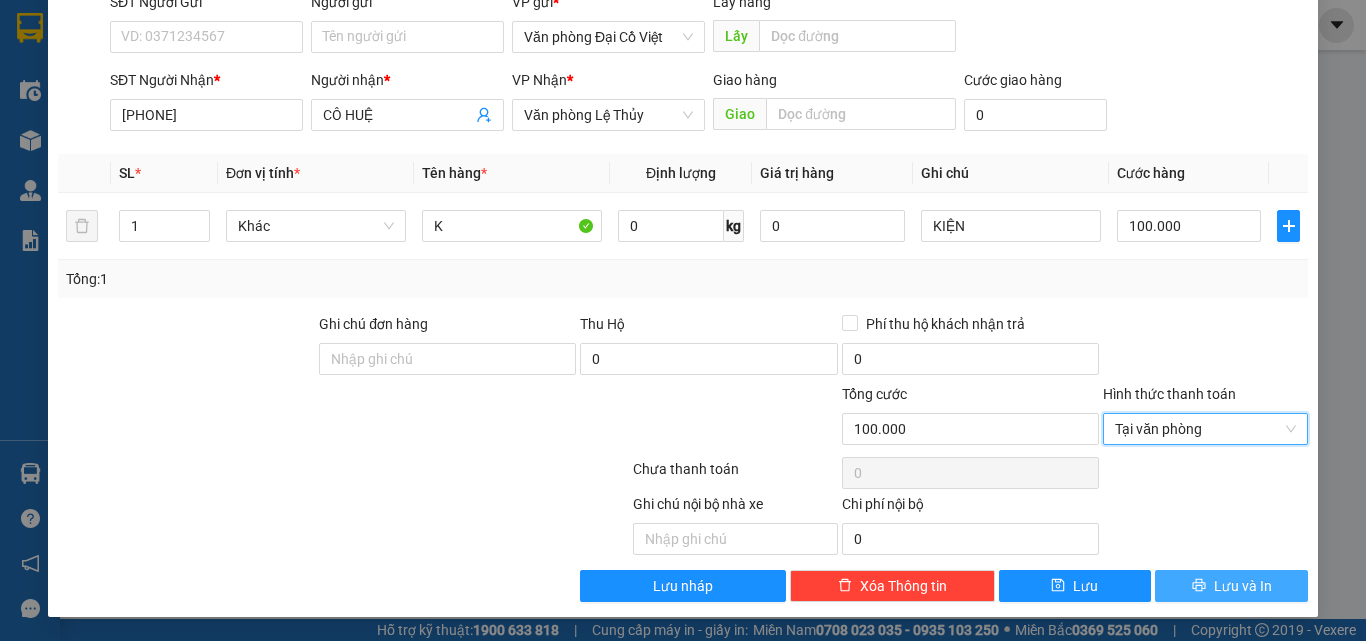 click on "Lưu và In" at bounding box center (1231, 586) 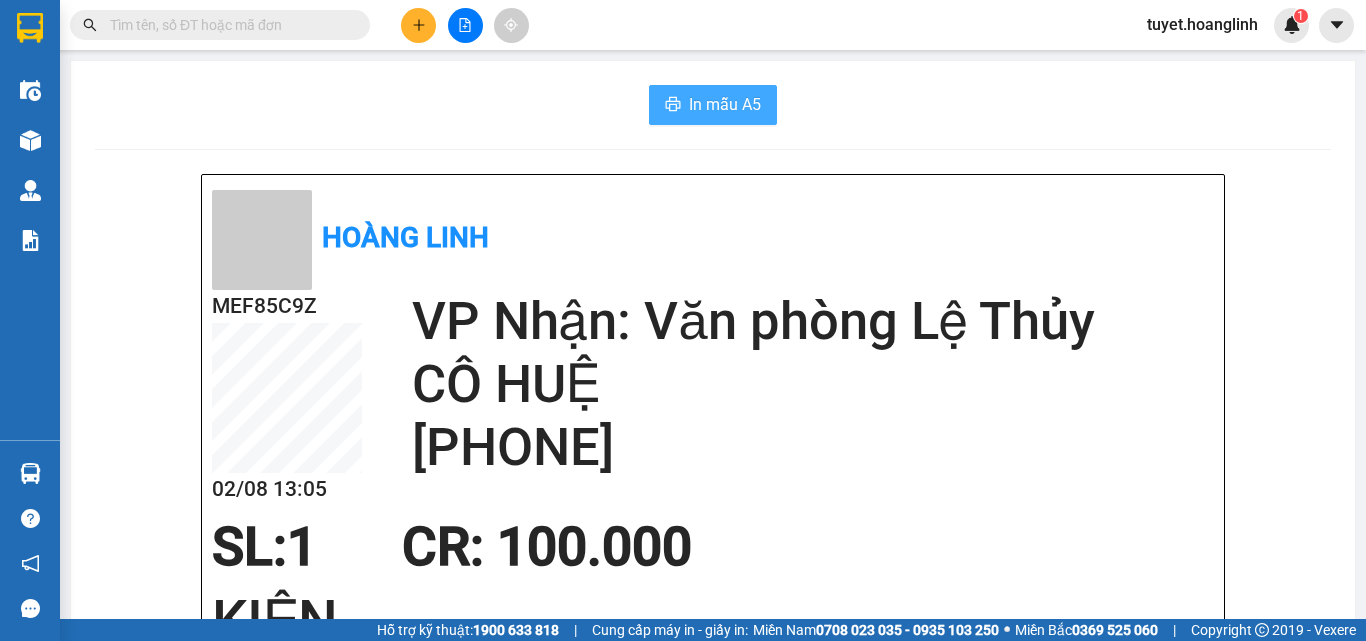 click on "In mẫu A5" at bounding box center (725, 104) 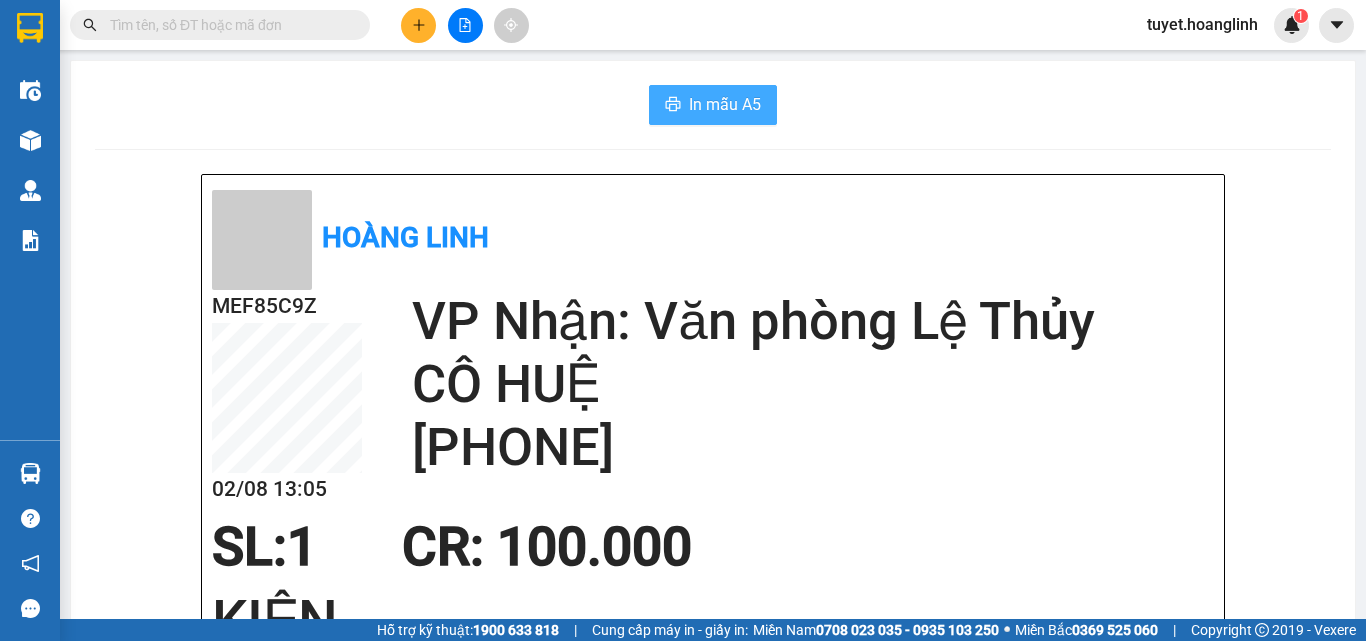 scroll, scrollTop: 0, scrollLeft: 0, axis: both 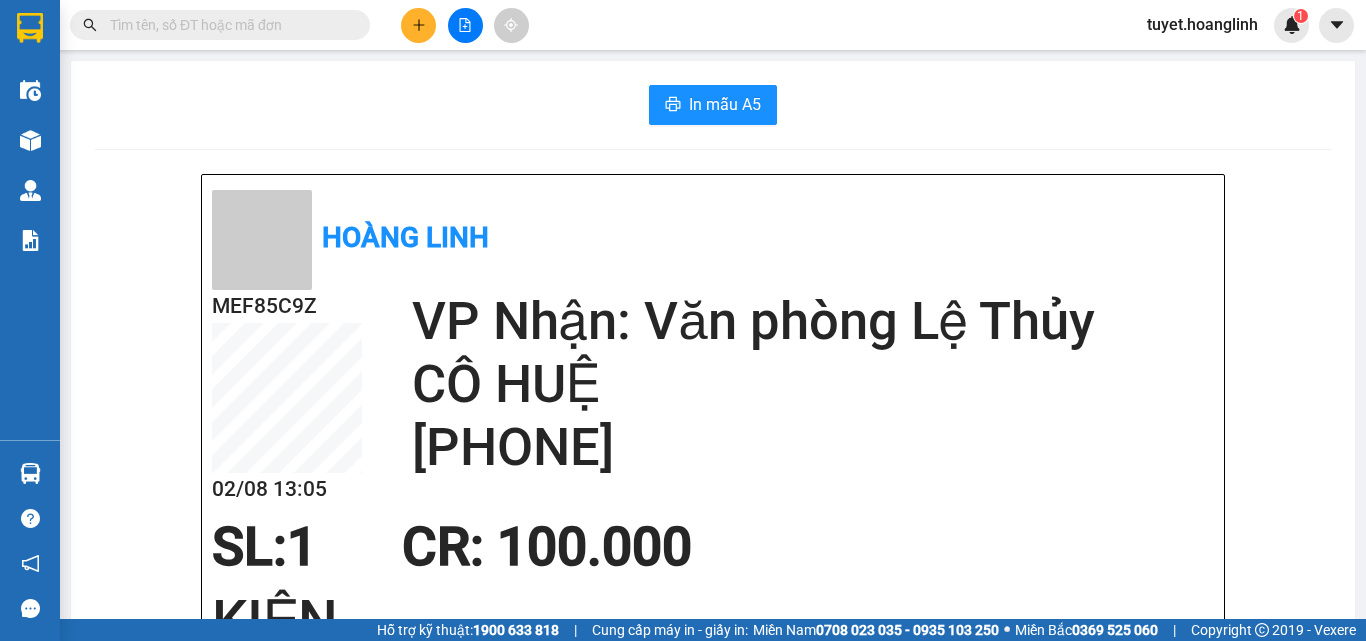 click 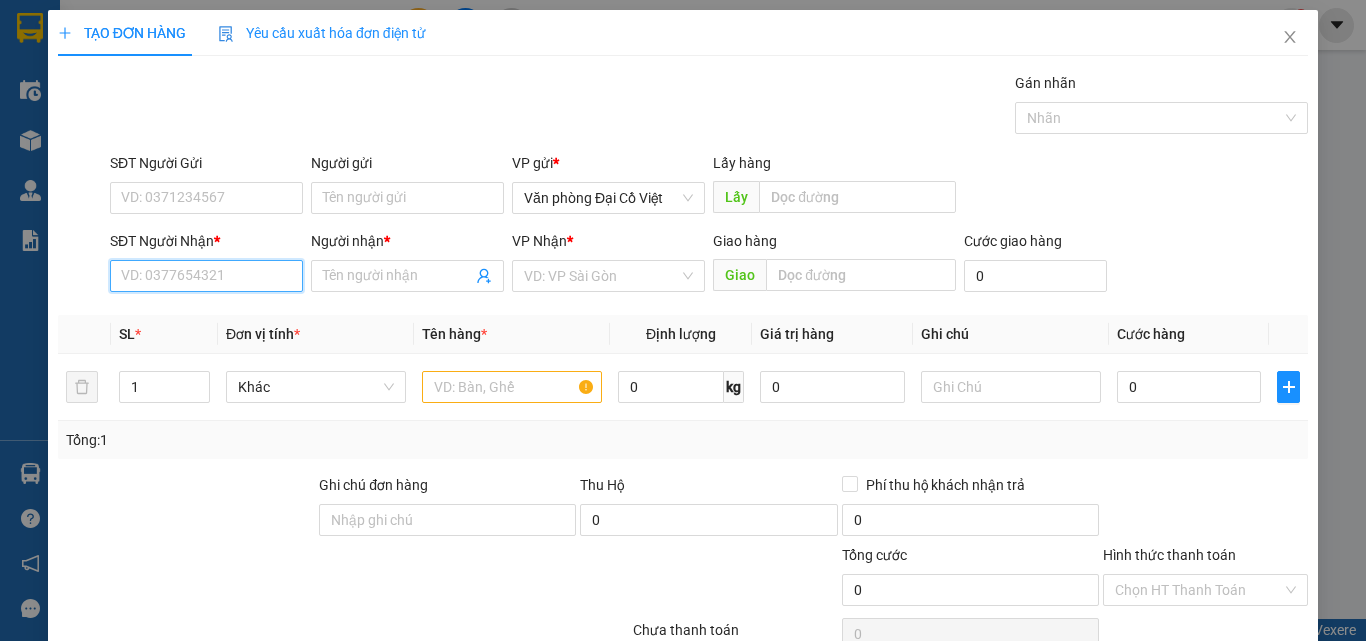 click on "SĐT Người Nhận  *" at bounding box center [206, 276] 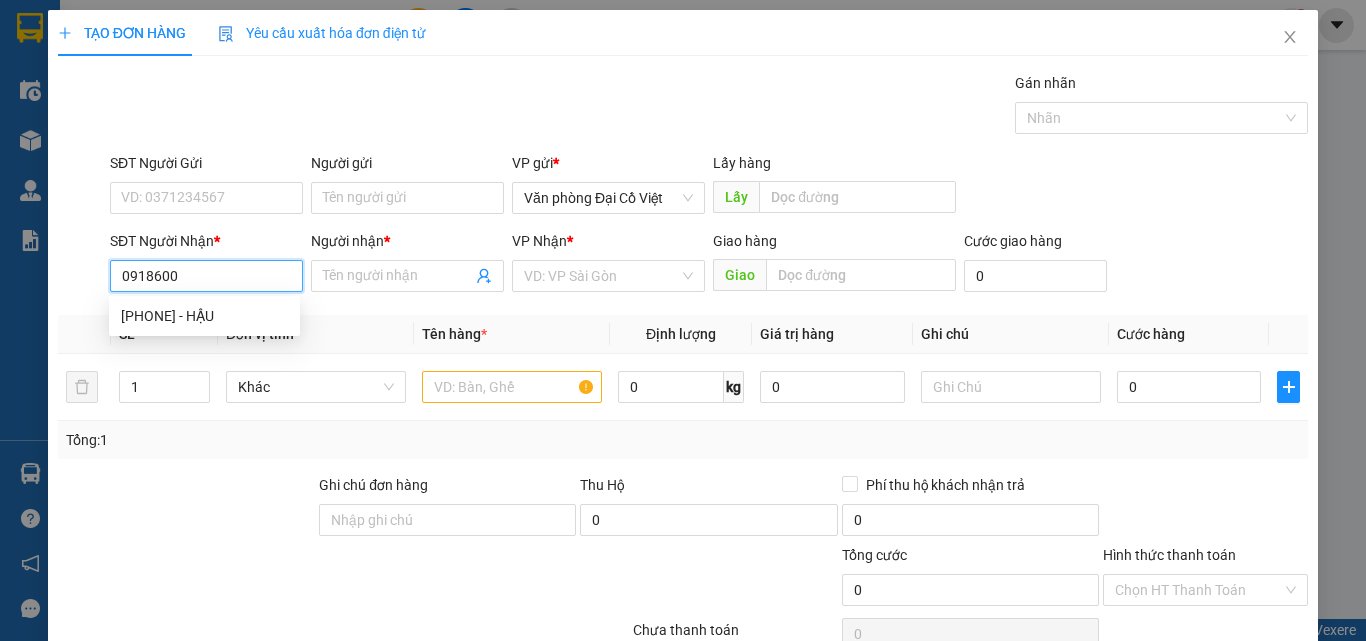 click on "[PHONE] - HẬU" at bounding box center [204, 316] 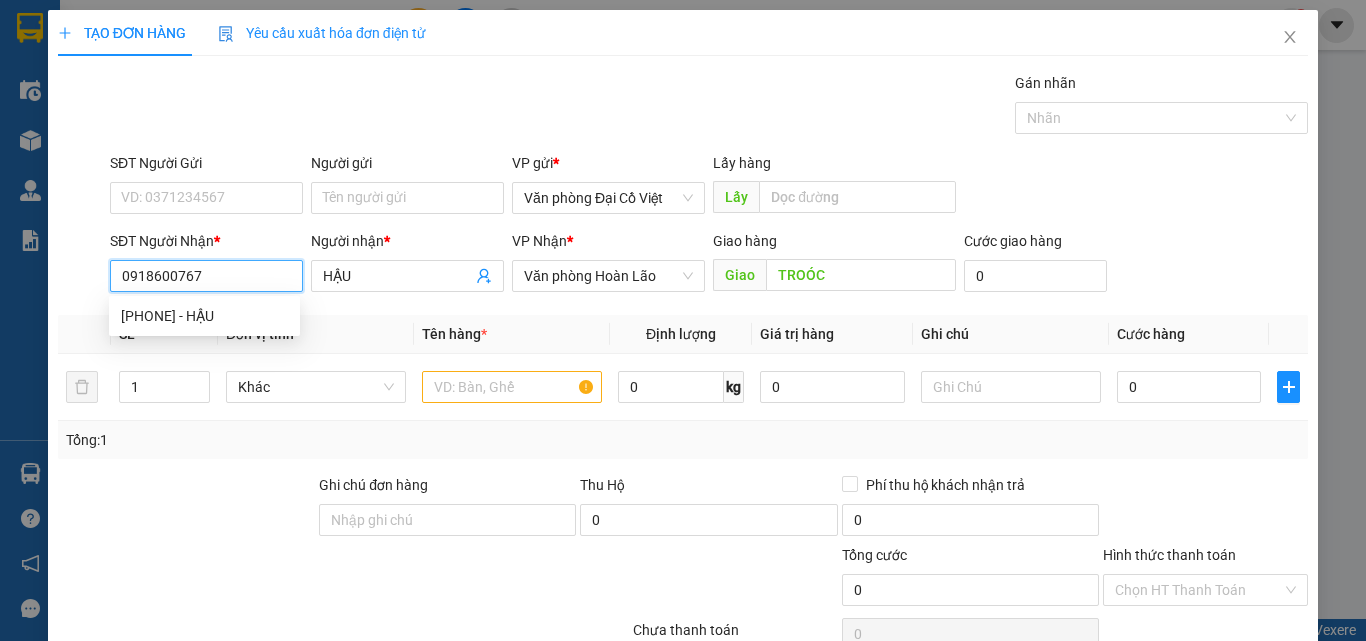 type on "50.000" 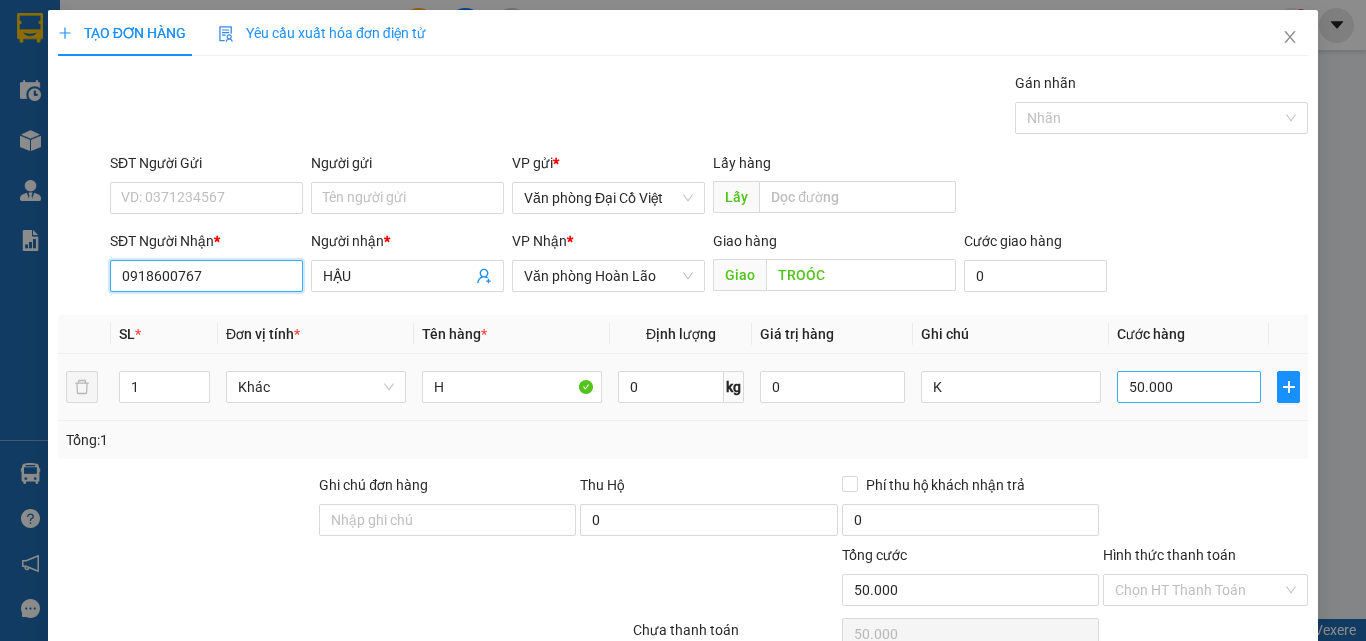 type on "0918600767" 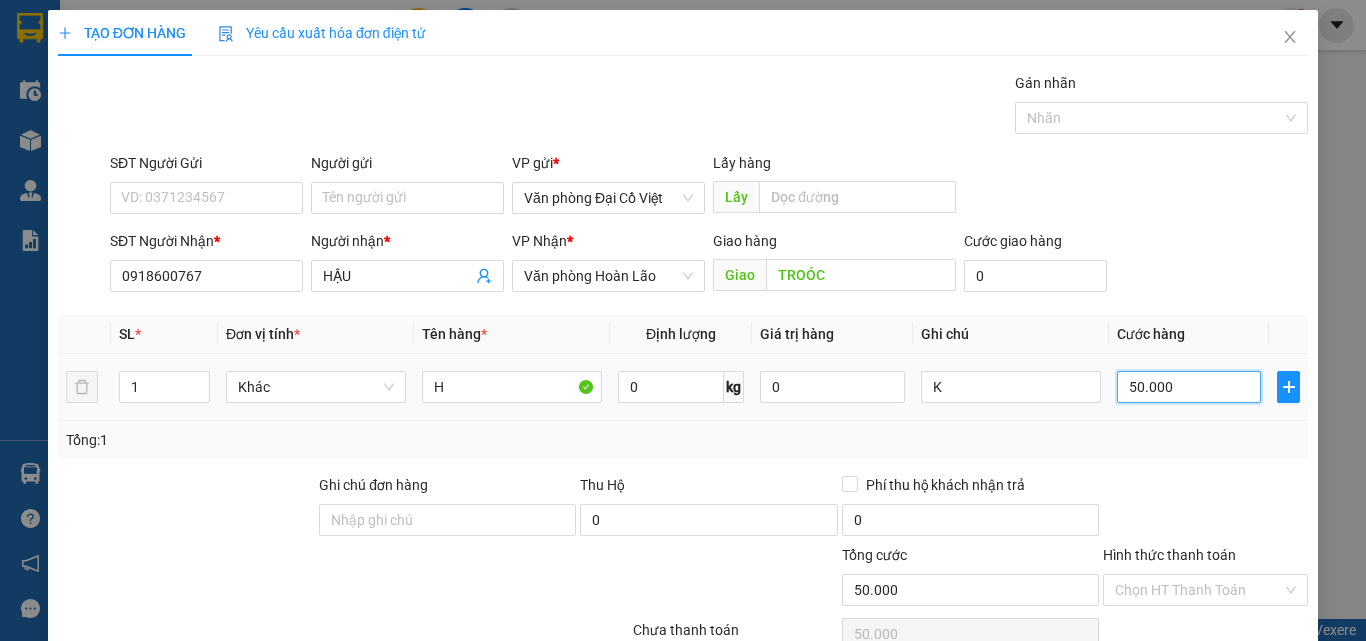 click on "50.000" at bounding box center (1189, 387) 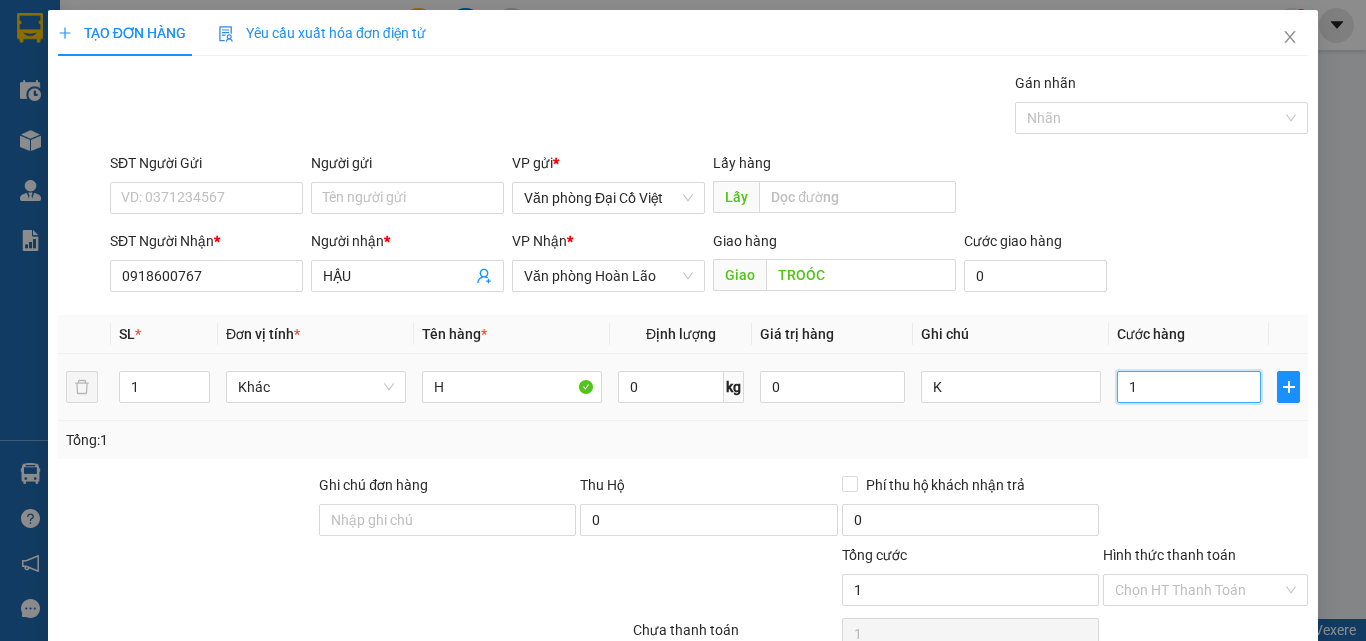 type on "10" 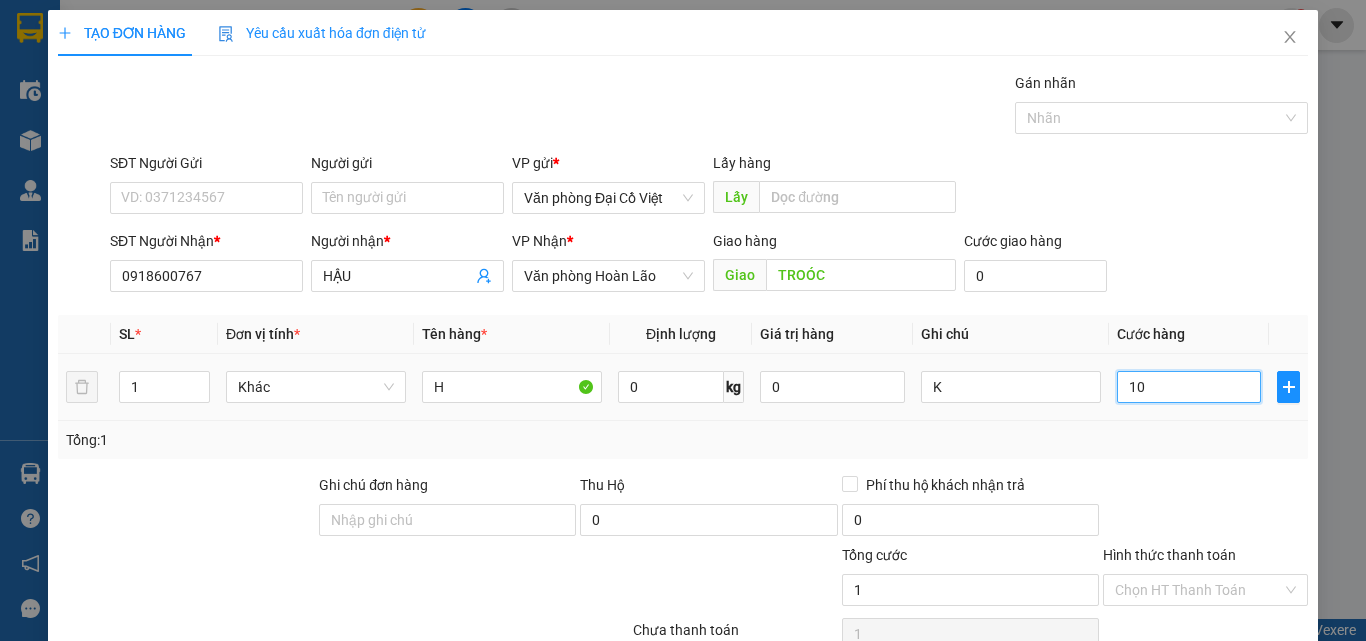 type on "10" 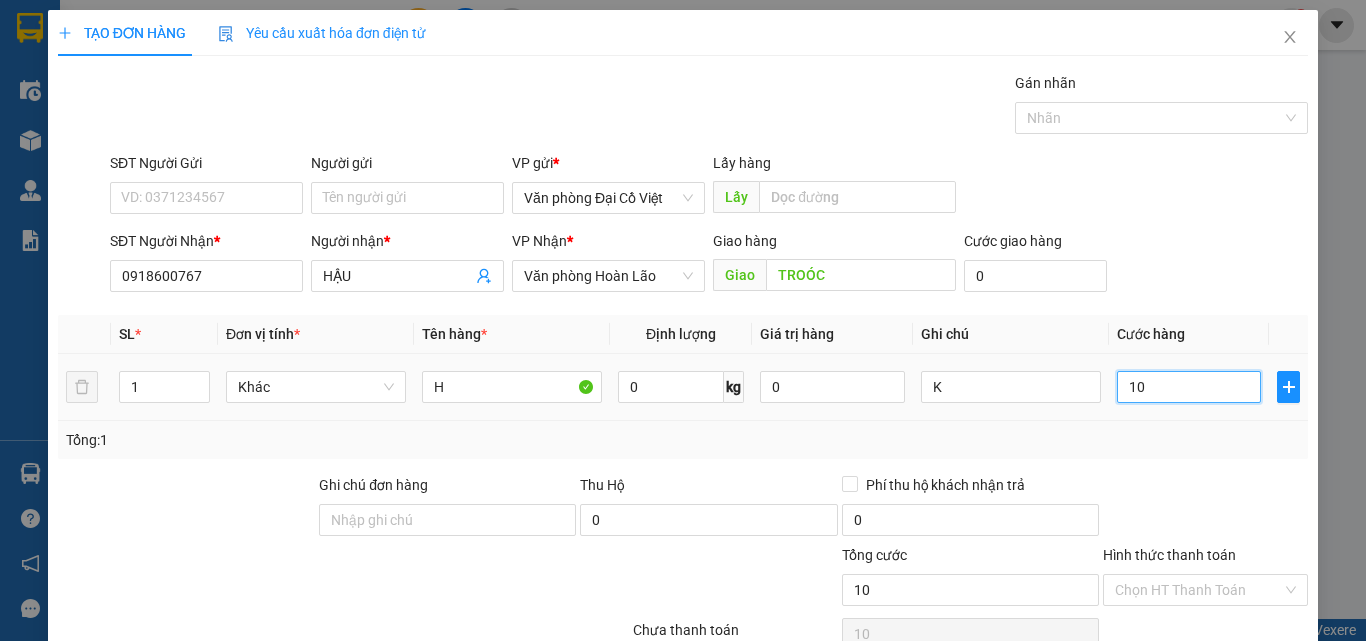 type on "100" 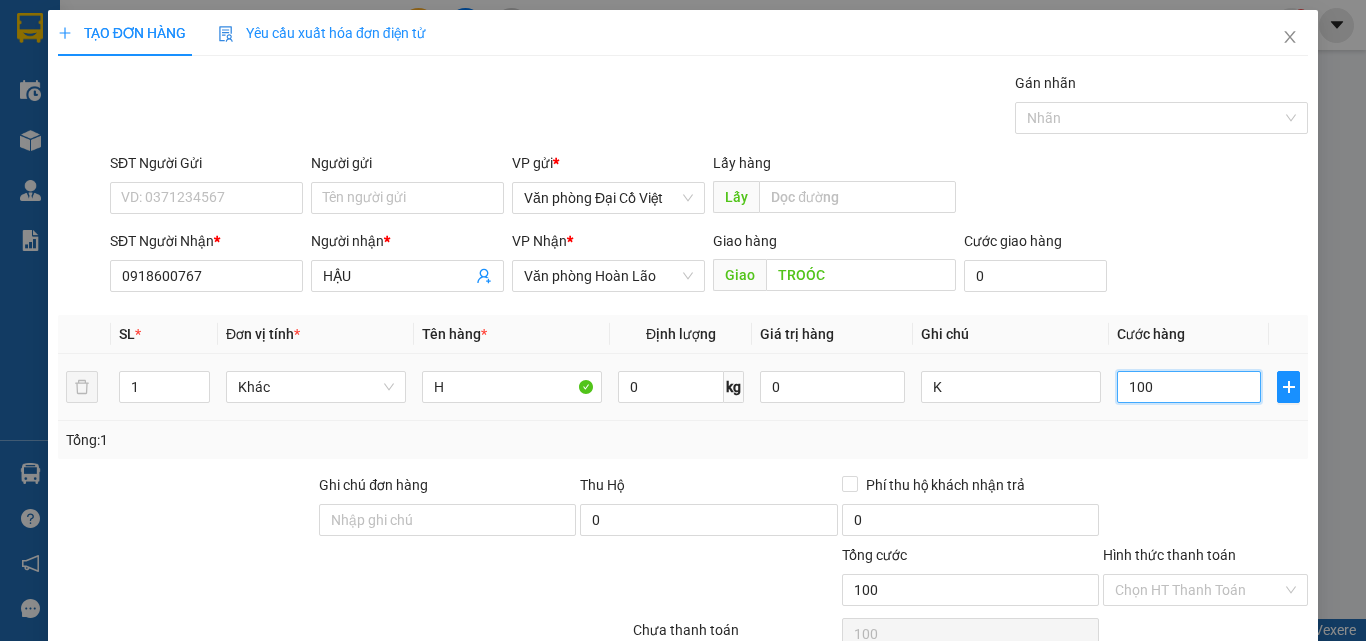 click on "100" at bounding box center [1189, 387] 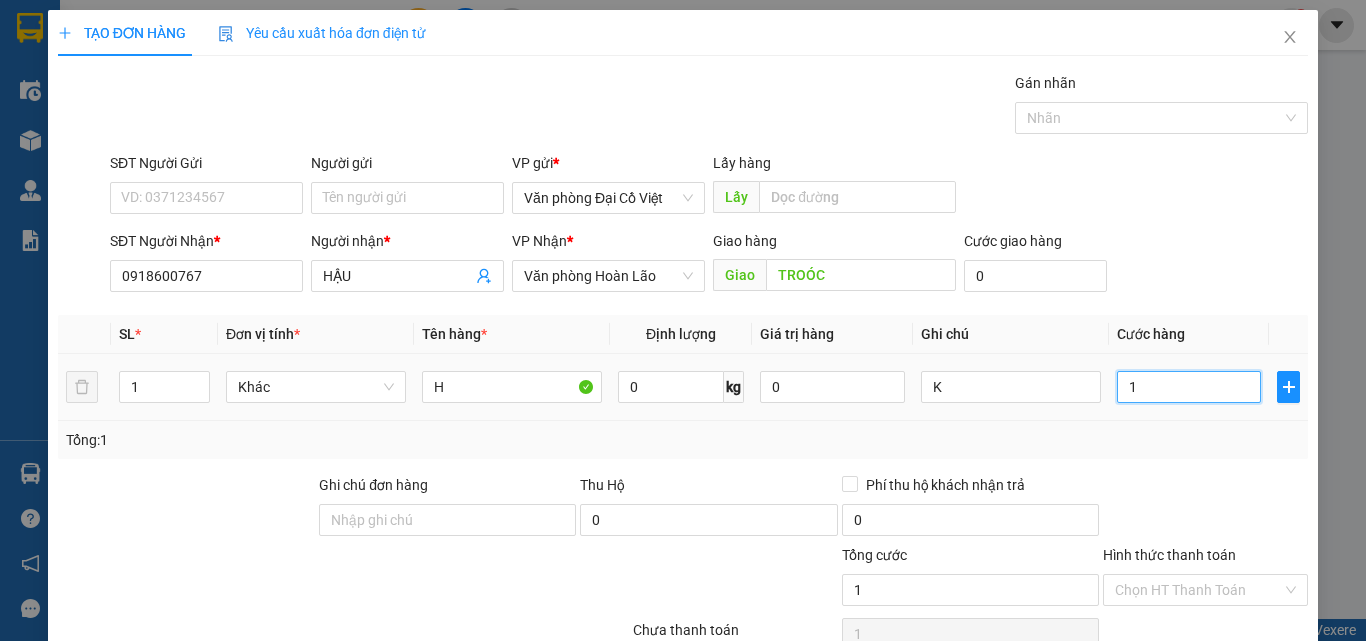 type on "12" 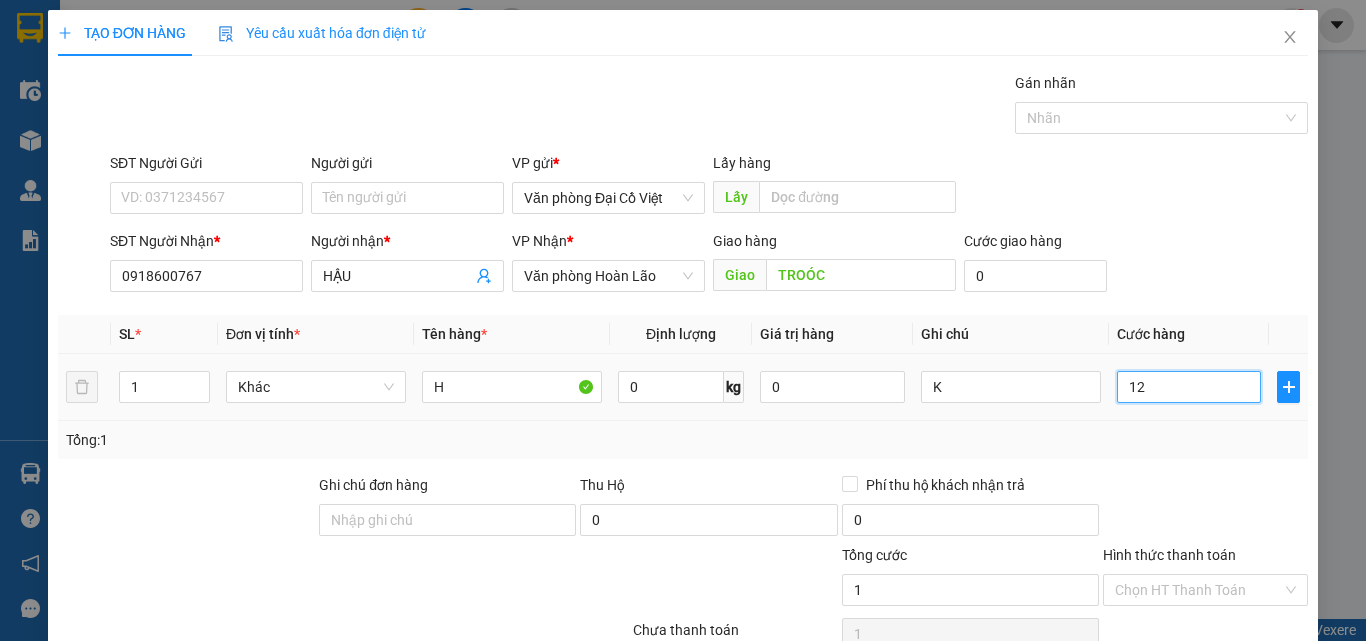type on "12" 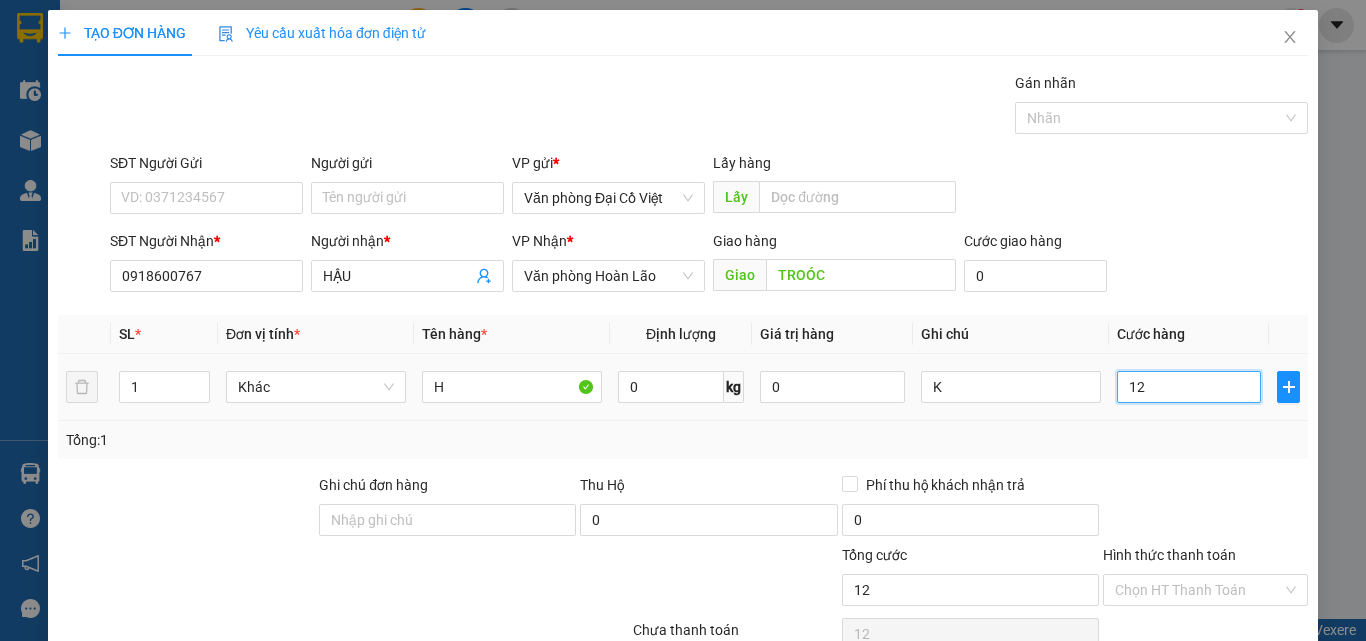 type on "120" 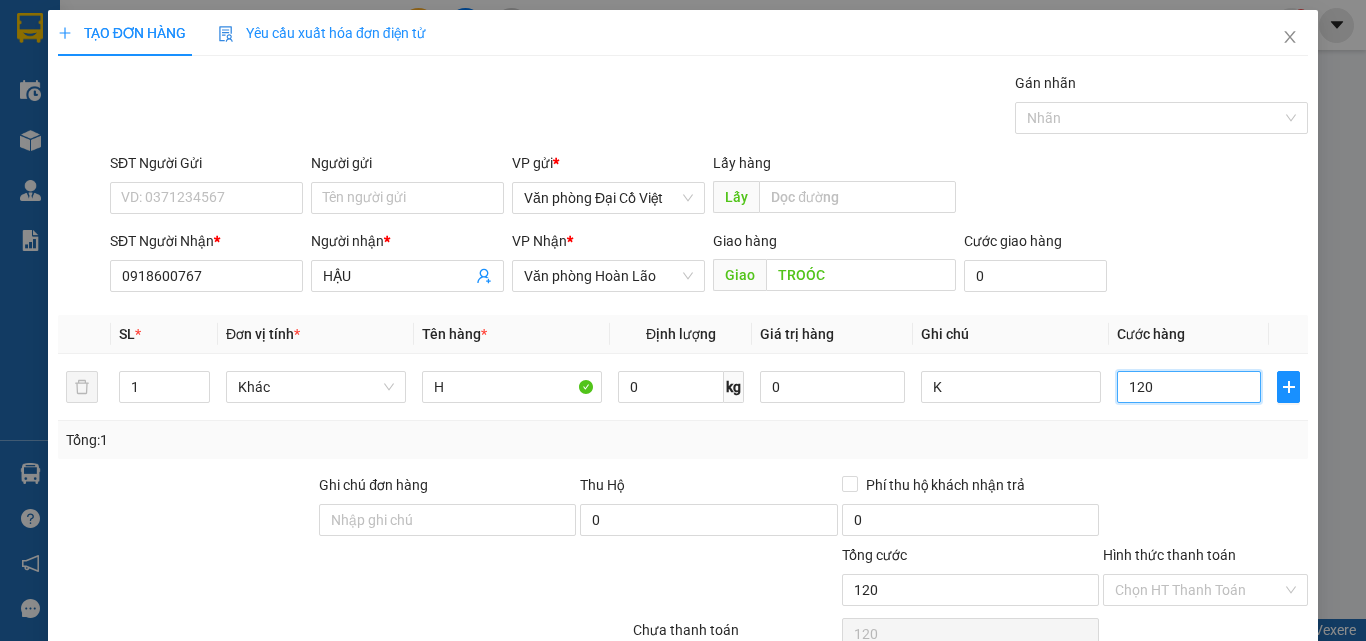 type on "120" 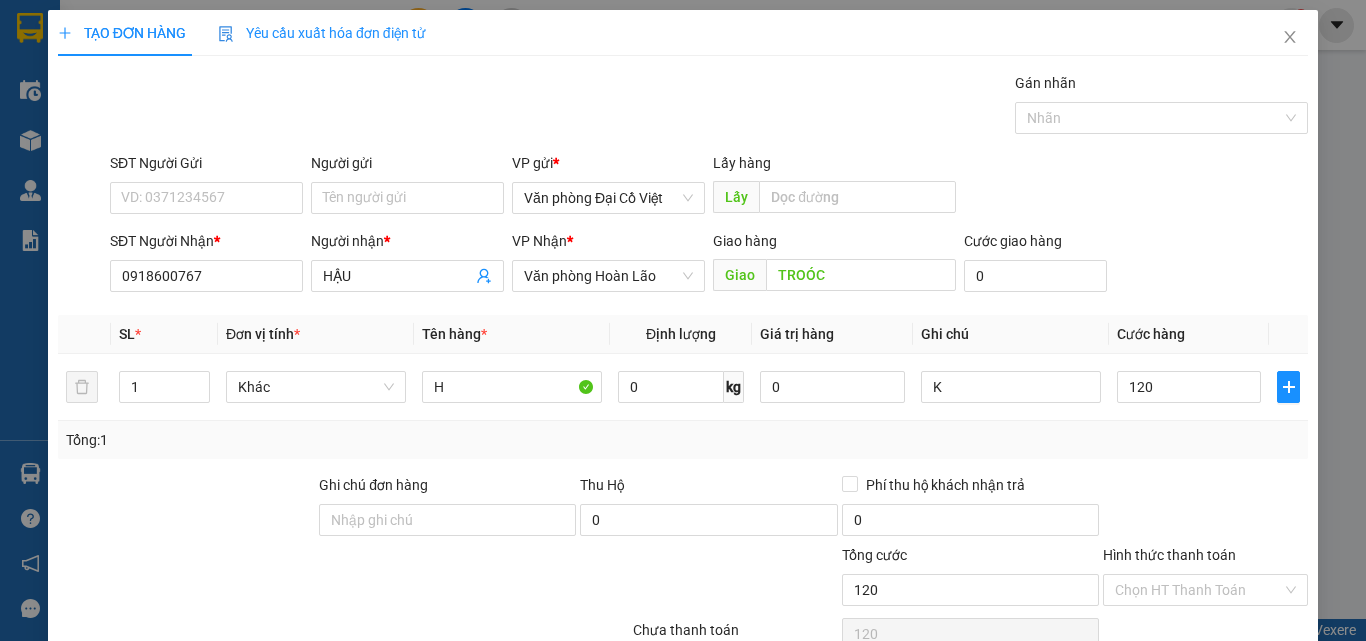 click on "Tổng:  1" at bounding box center (683, 440) 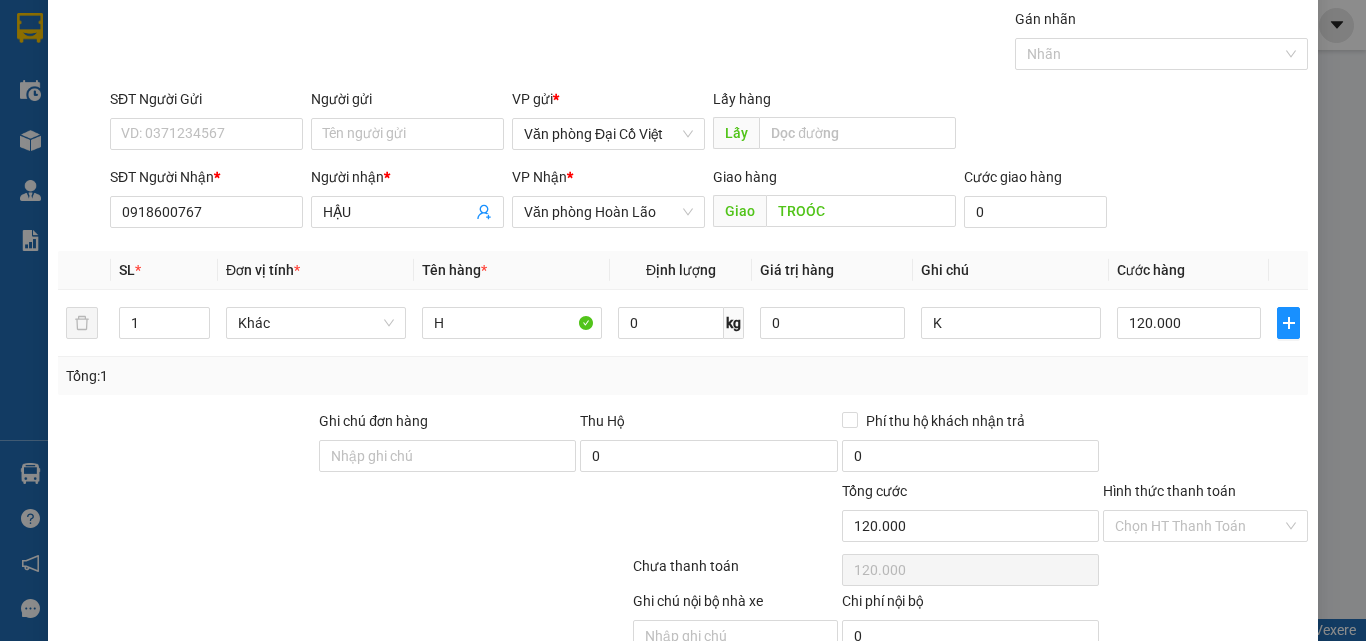 scroll, scrollTop: 161, scrollLeft: 0, axis: vertical 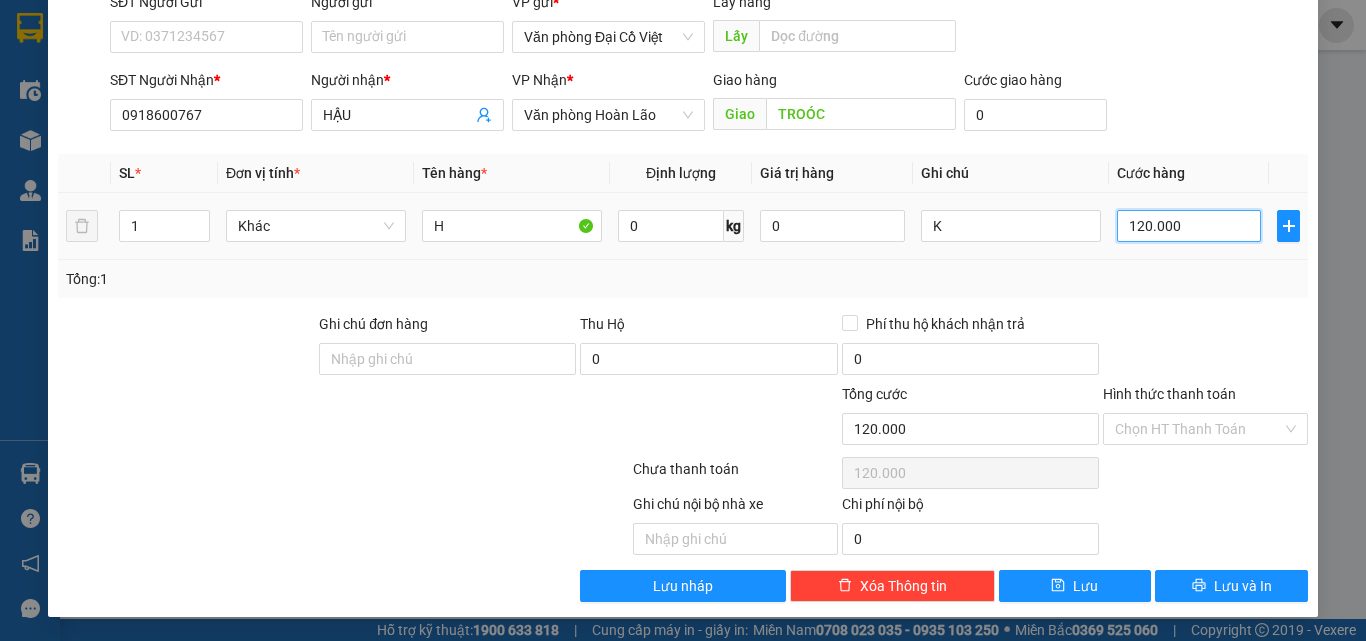 click on "120.000" at bounding box center (1189, 226) 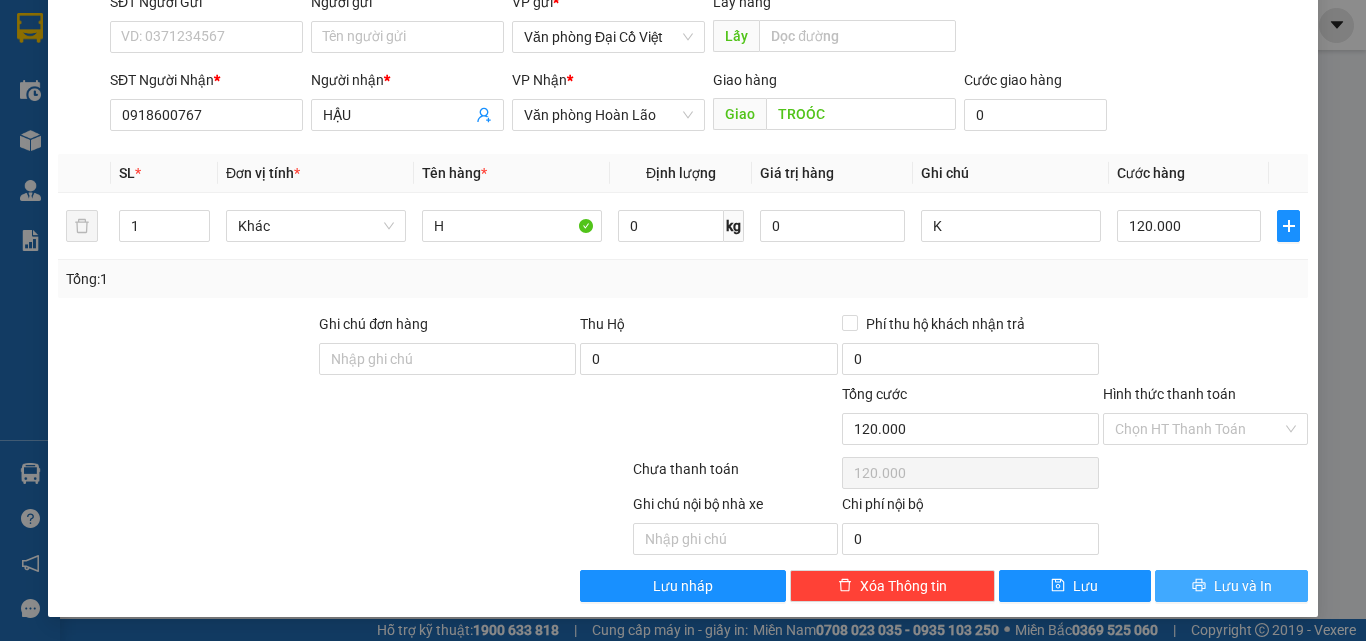 click on "Lưu và In" at bounding box center (1231, 586) 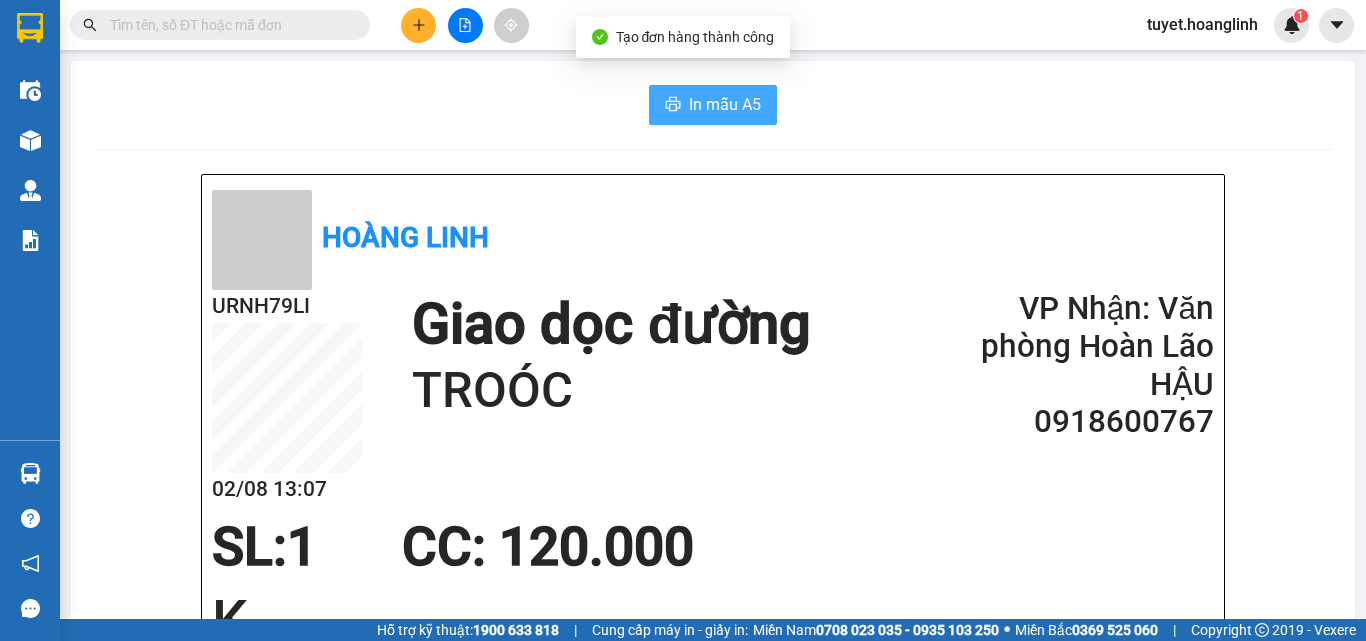 click on "In mẫu A5" at bounding box center [713, 105] 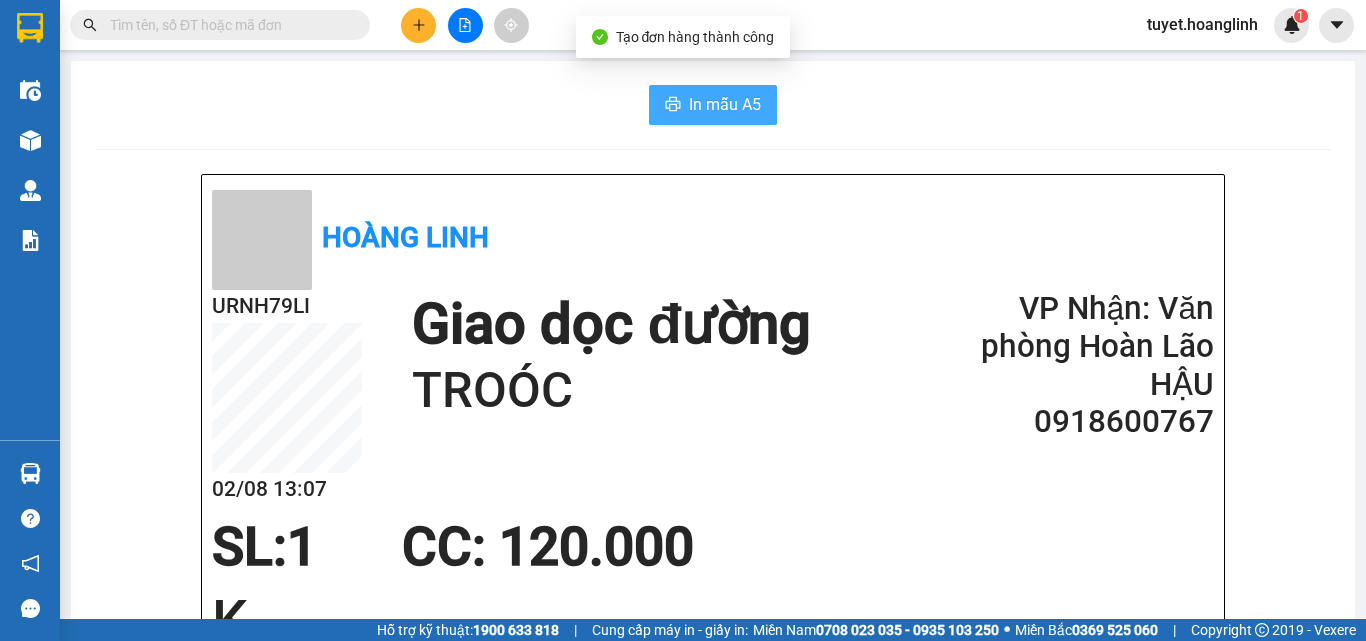 scroll, scrollTop: 0, scrollLeft: 0, axis: both 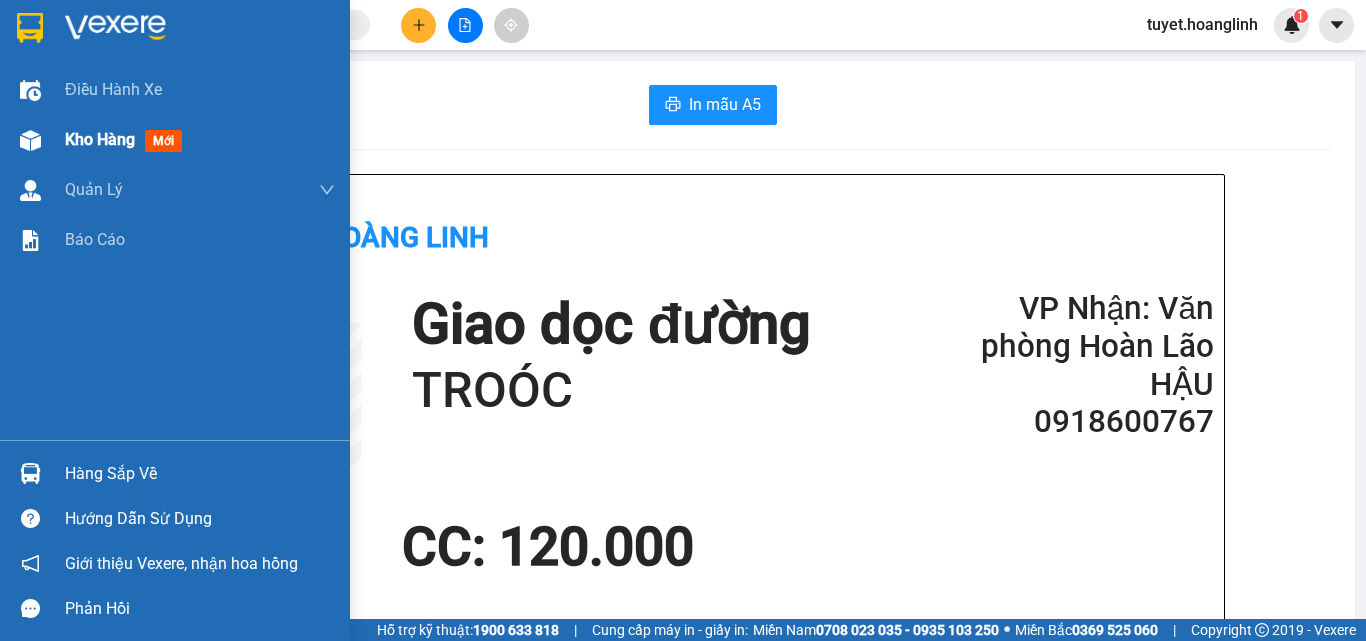 click on "Kho hàng mới" at bounding box center (175, 140) 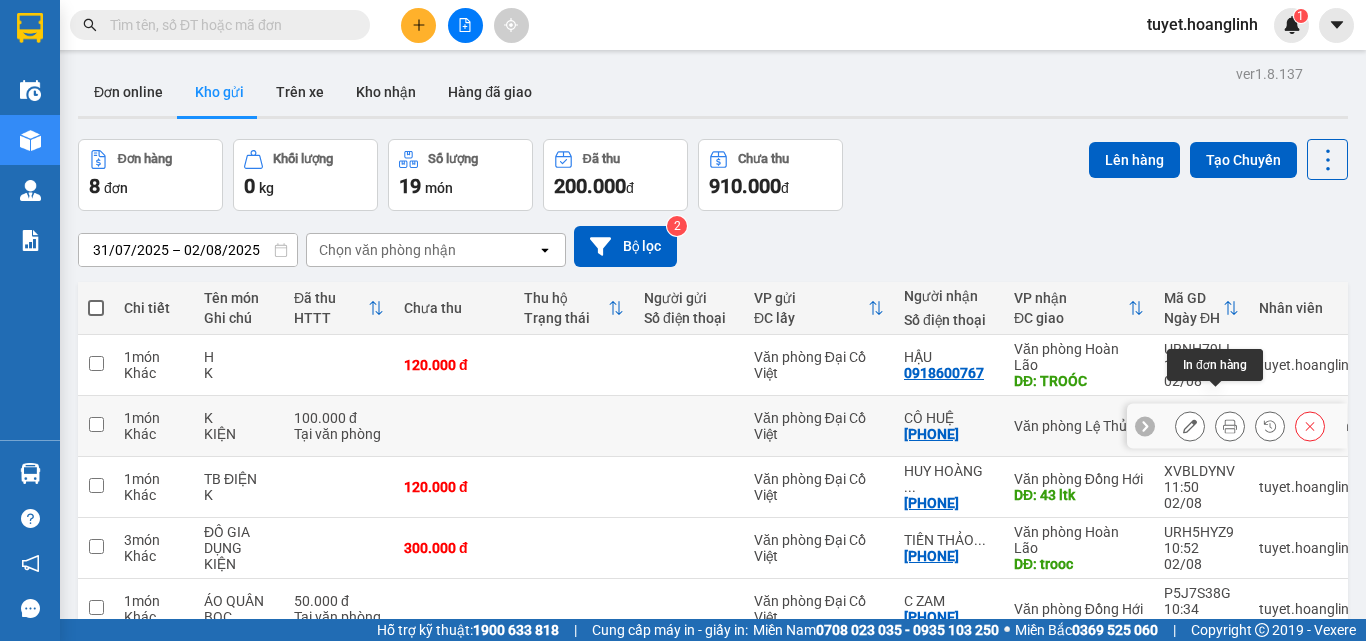 click 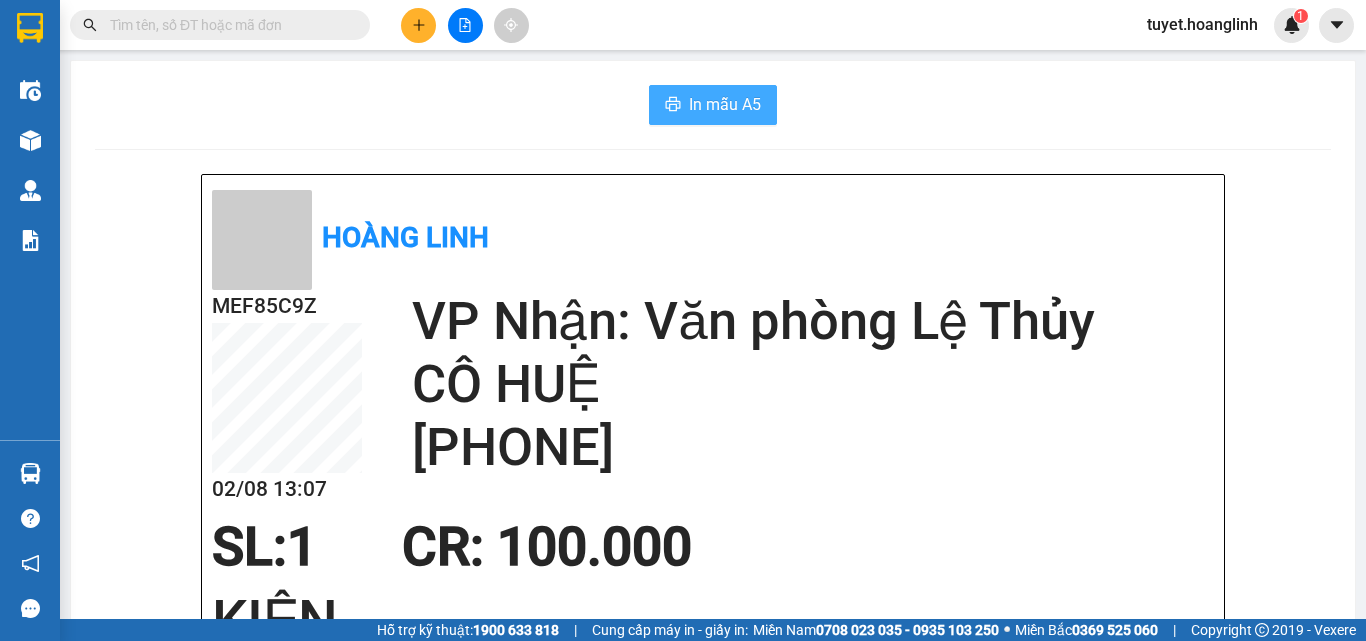 click on "In mẫu A5" at bounding box center (725, 104) 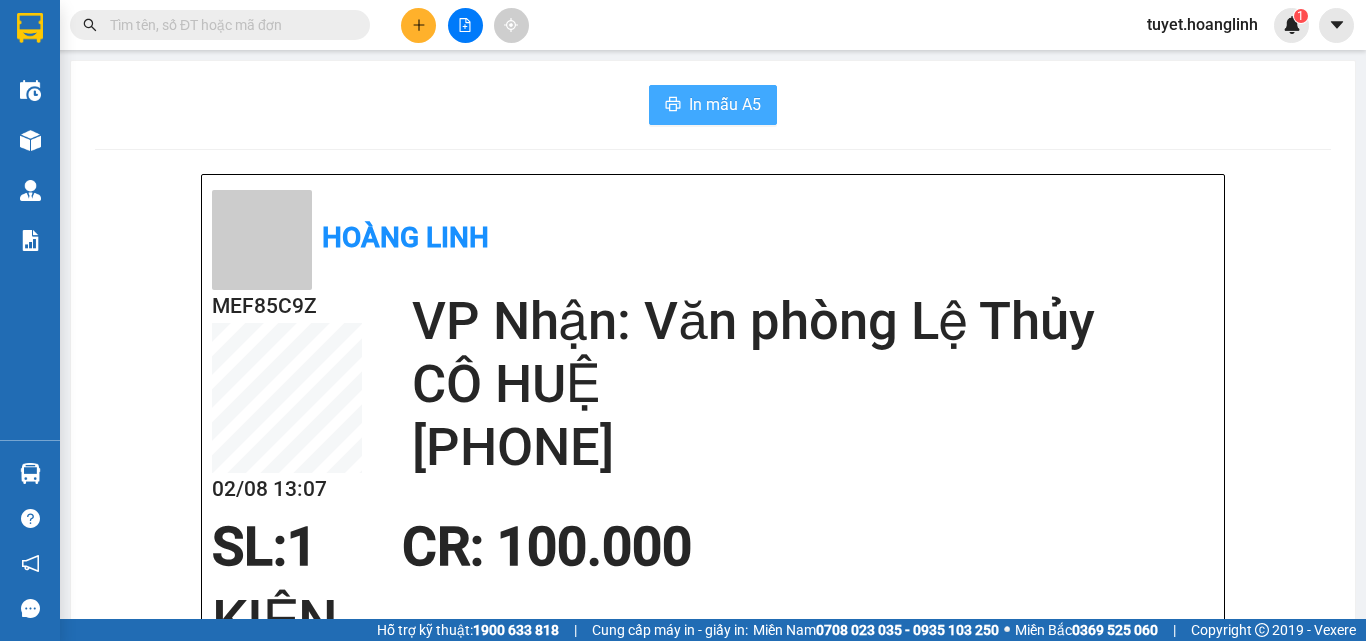 scroll, scrollTop: 0, scrollLeft: 0, axis: both 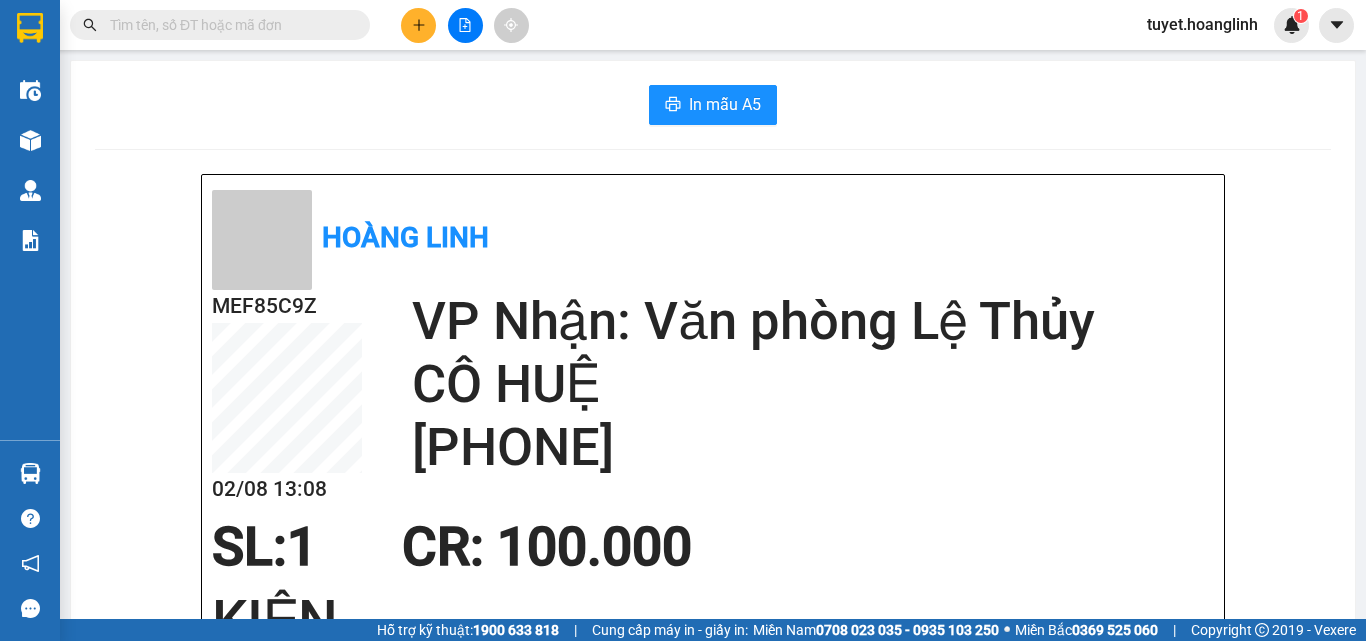 click 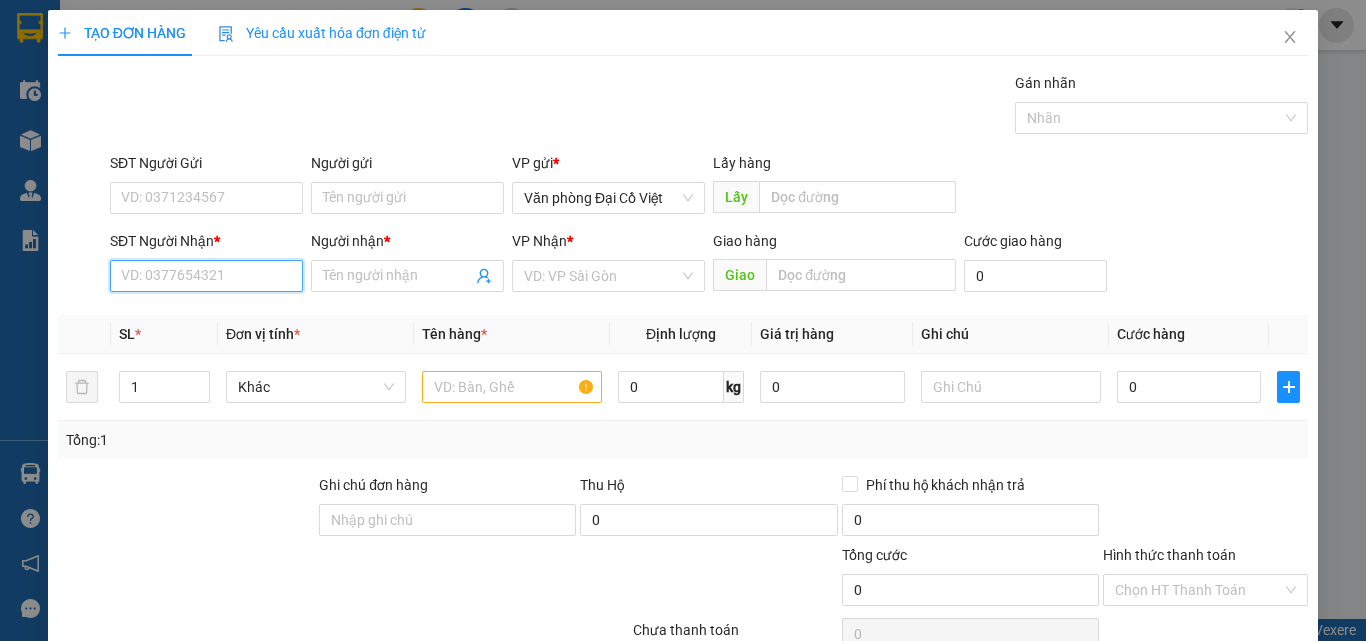 click on "SĐT Người Nhận  *" at bounding box center (206, 276) 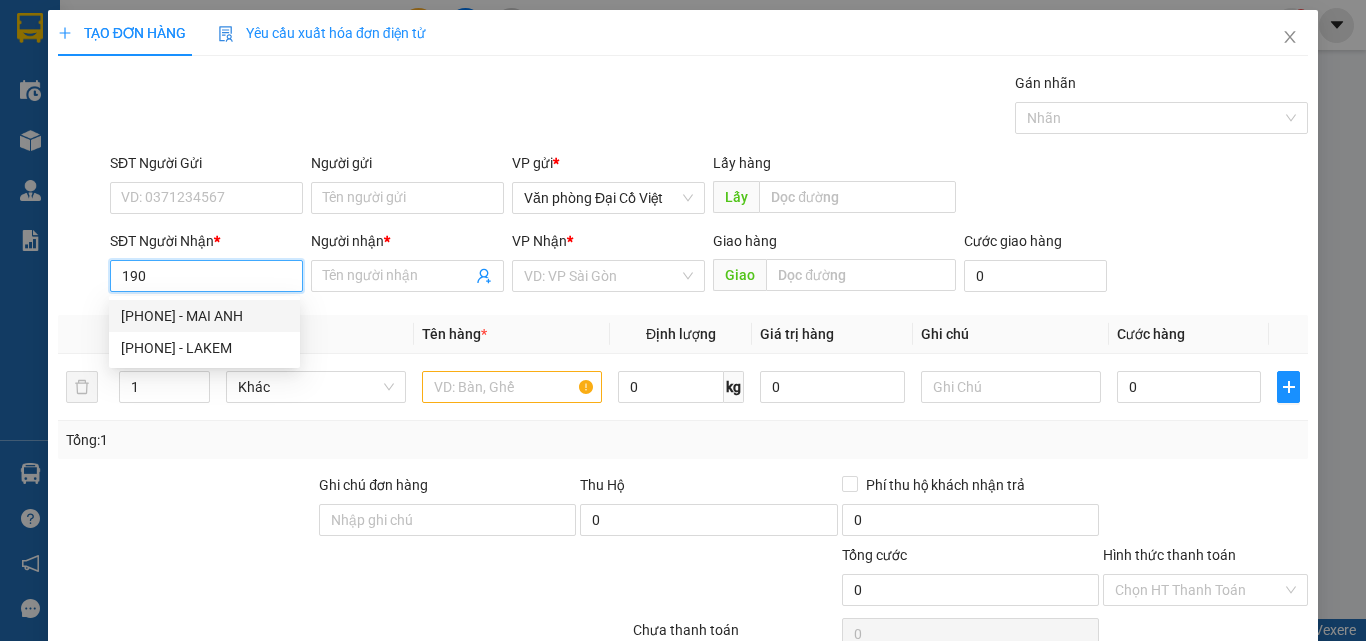 click on "[PHONE] - MAI ANH" at bounding box center [204, 316] 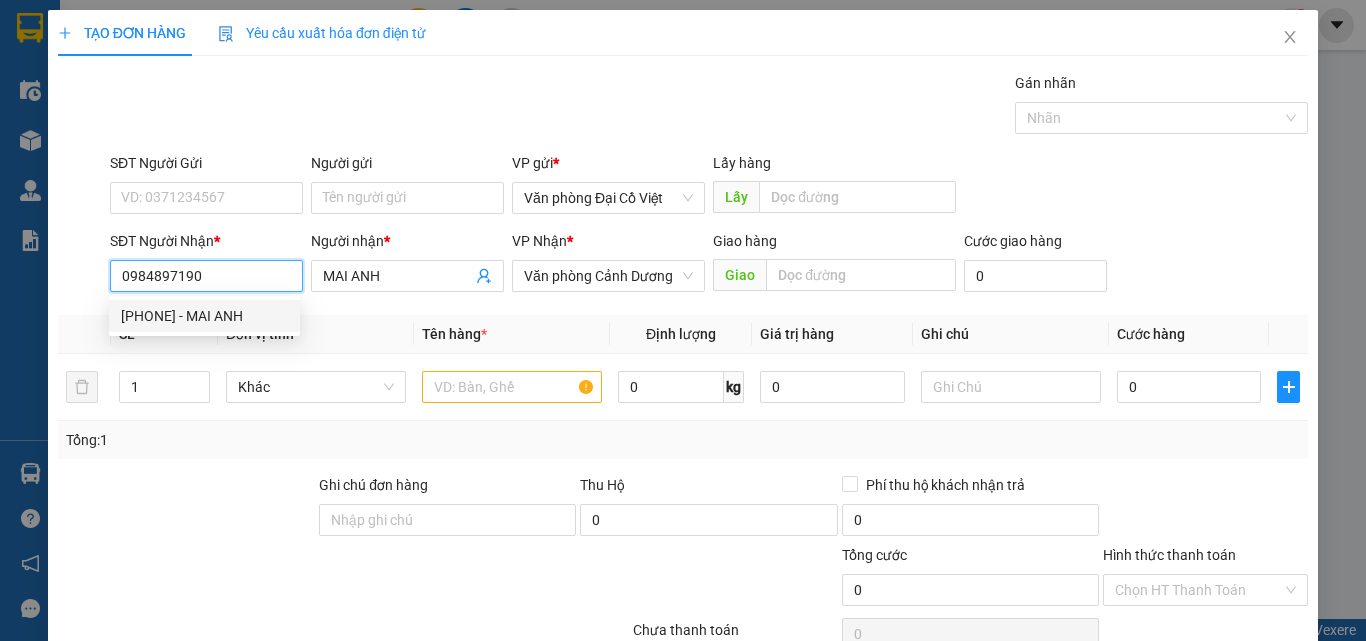 type on "50.000" 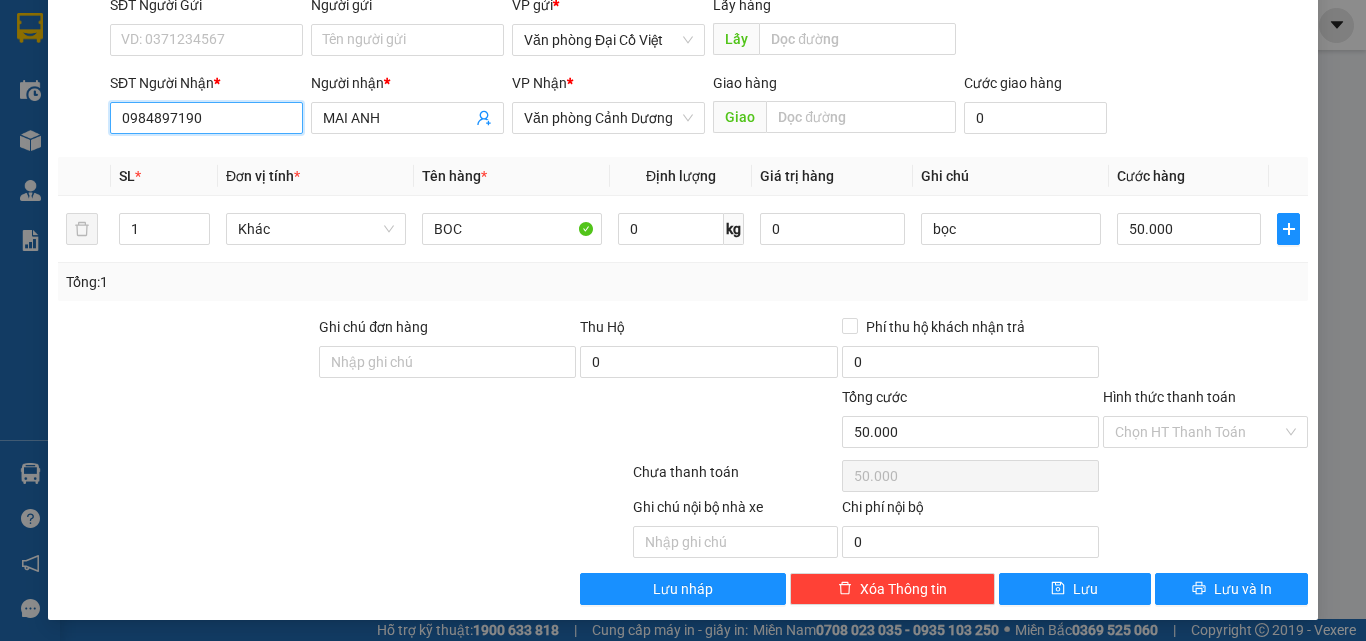 scroll, scrollTop: 161, scrollLeft: 0, axis: vertical 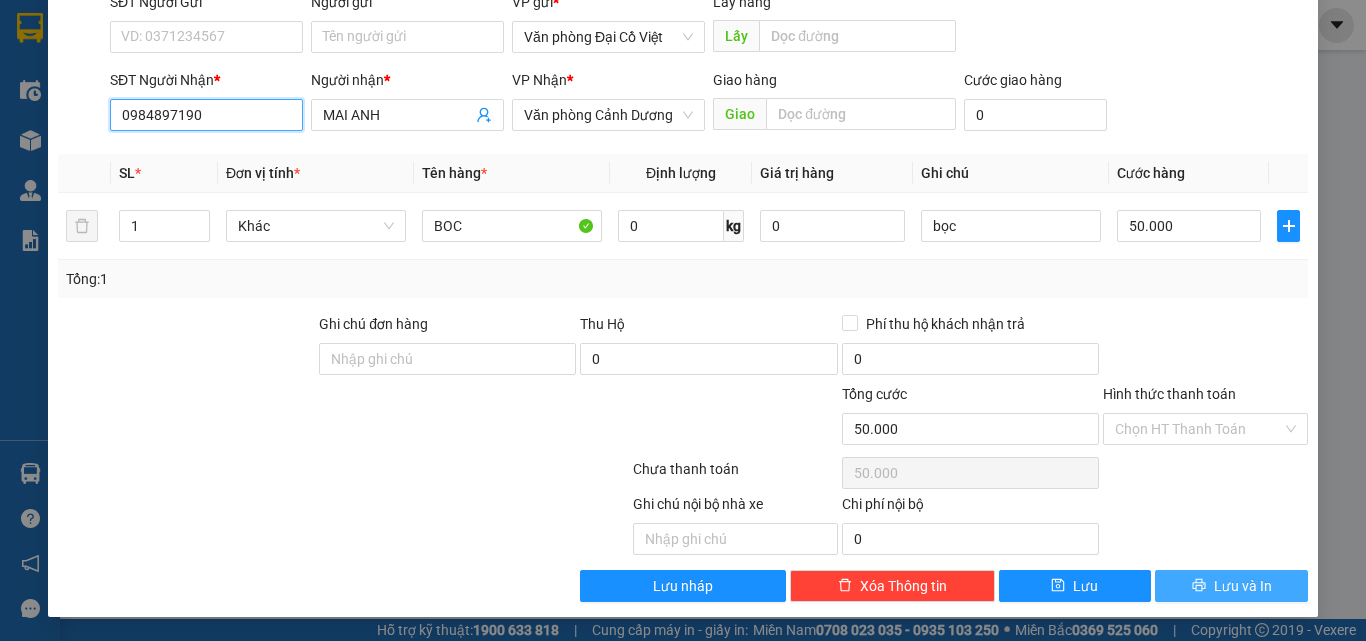type on "0984897190" 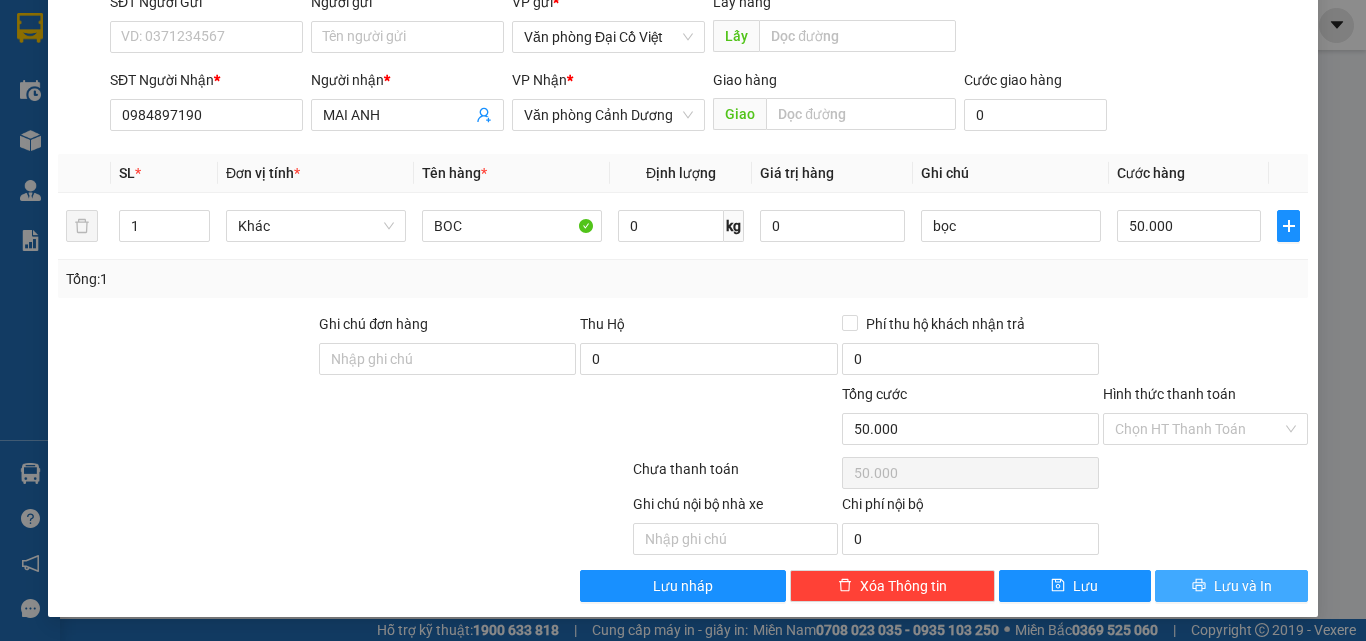 click on "Lưu và In" at bounding box center (1231, 586) 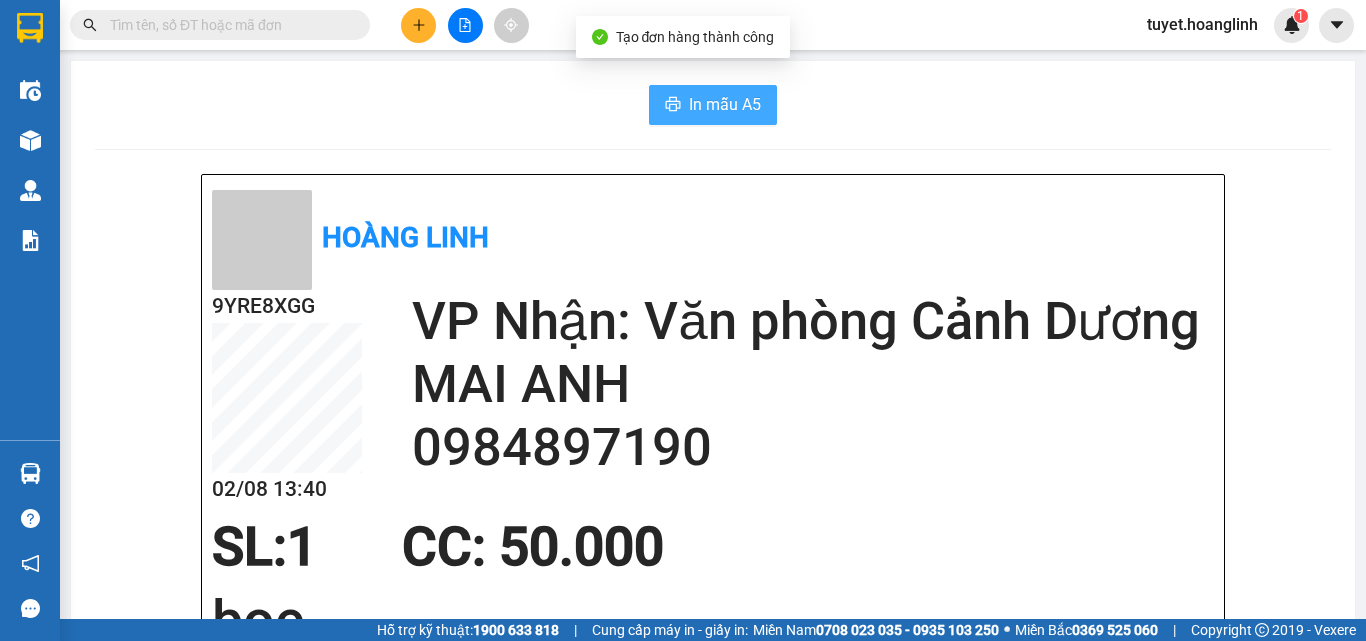 click on "In mẫu A5" at bounding box center [713, 105] 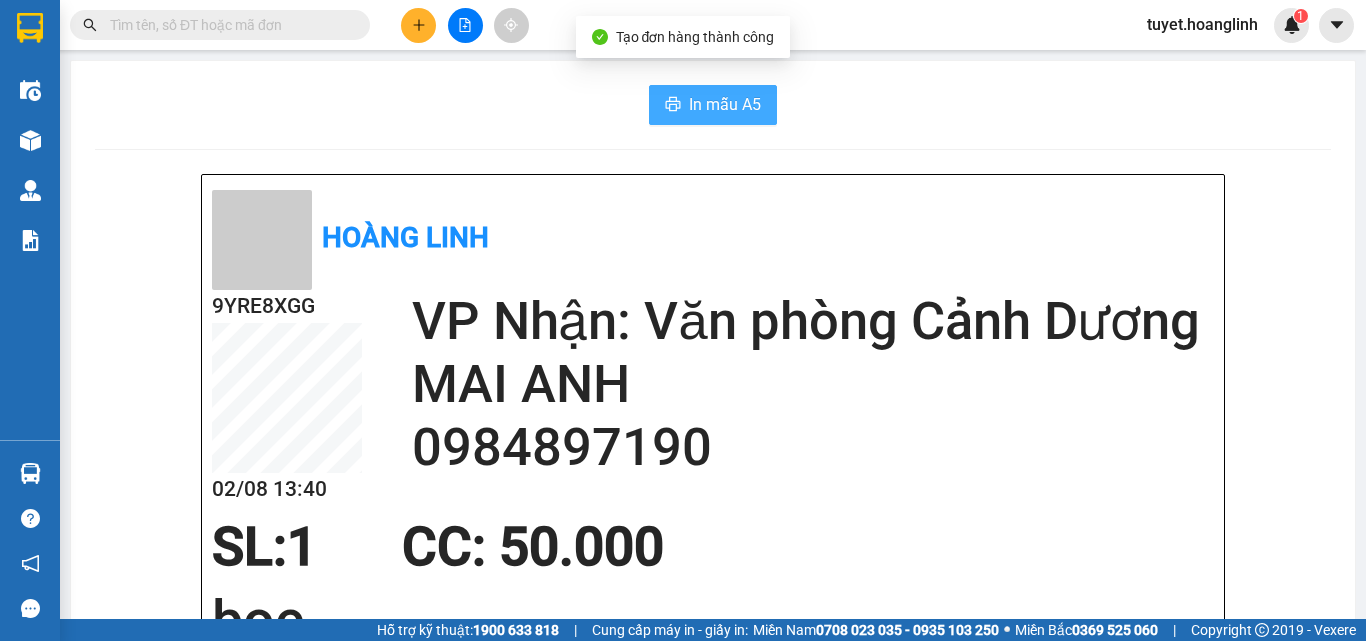 scroll, scrollTop: 0, scrollLeft: 0, axis: both 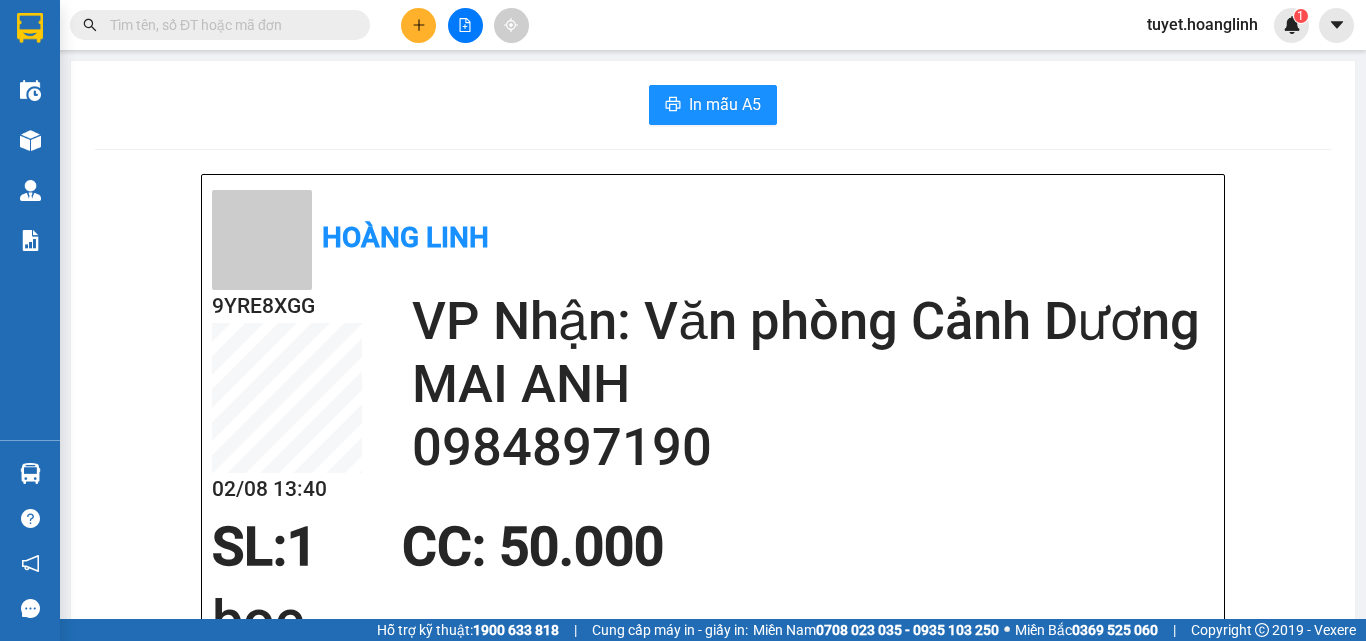 click 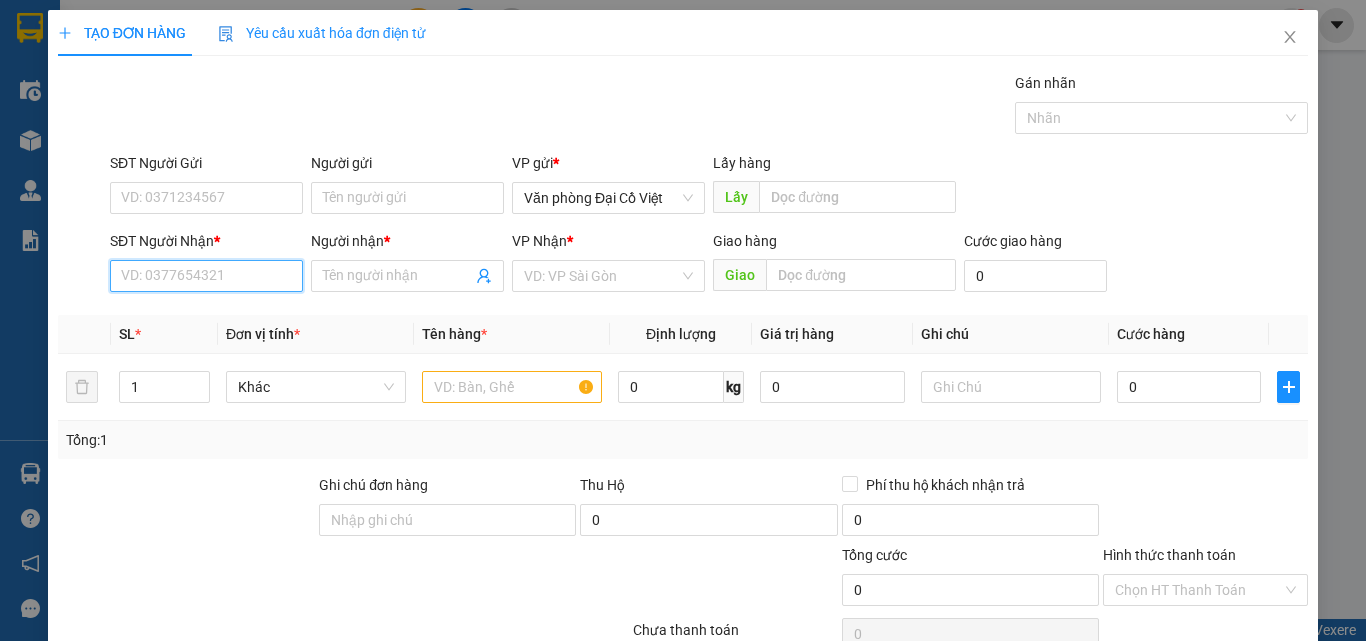 click on "SĐT Người Nhận  *" at bounding box center [206, 276] 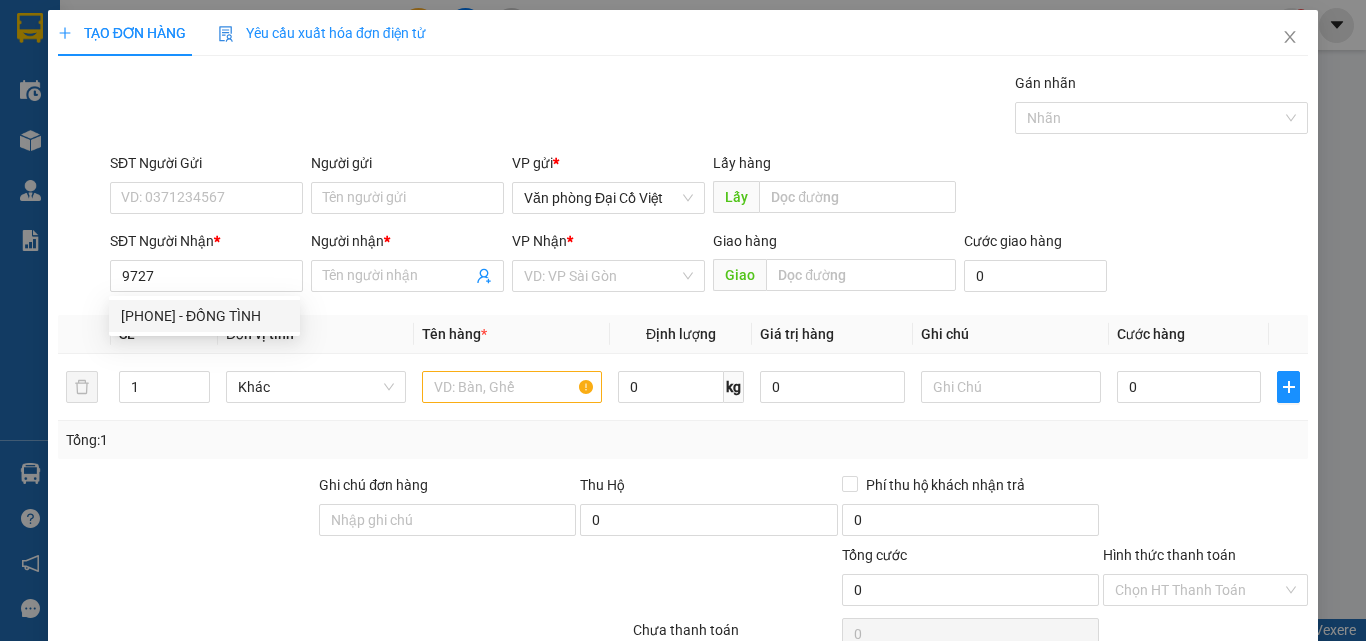 click on "[PHONE] [PHONE] - ĐỒNG TÌNH" at bounding box center (204, 316) 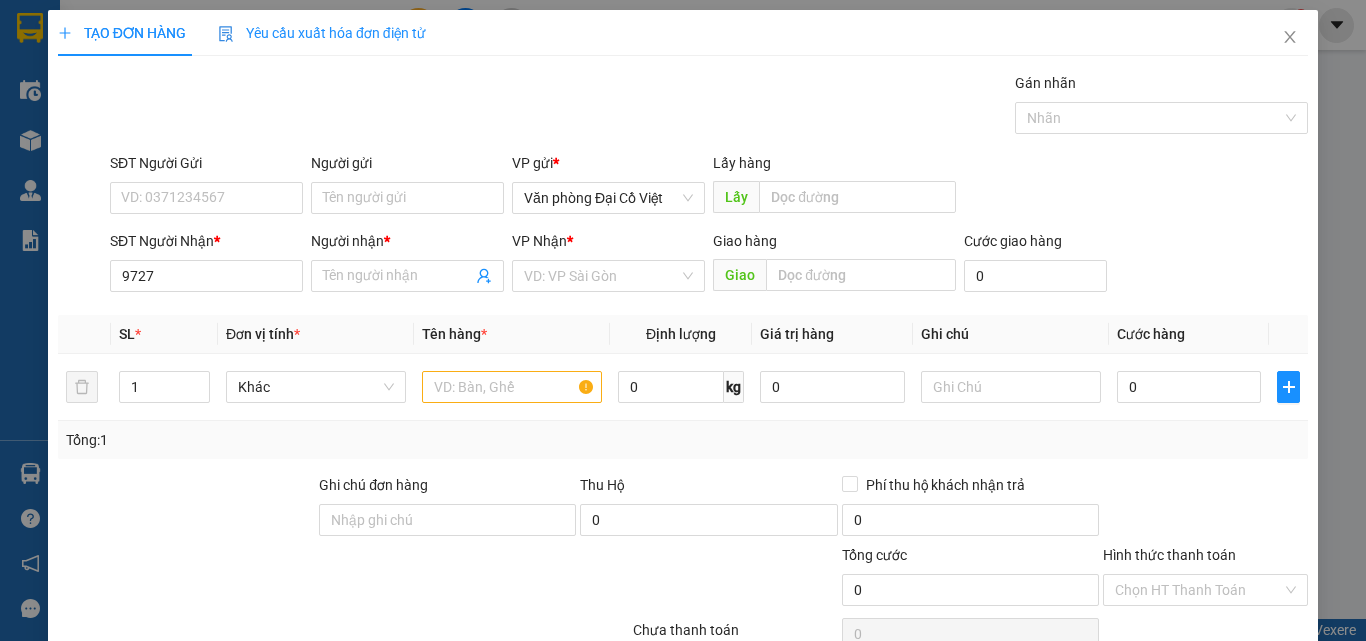 click on "Transit Pickup Surcharge Ids Transit Deliver Surcharge Ids Transit Deliver Surcharge Transit Deliver Surcharge Gán nhãn Nhãn SĐT Người Gửi VD: [PHONE] Người gửi Tên người gửi VP gửi * Văn phòng Đại Cồ Việt Lấy hàng Lấy SĐT Người Nhận * 9727 Người nhận * Tên người nhận VP Nhận * VD: VP Sài Gòn Giao hàng Giao Cước giao hàng 0 SL * Đơn vị tính * Tên hàng * Định lượng Giá trị hàng Ghi chú Cước hàng 1 Khác 0 kg 0 0 Tổng: 1 Ghi chú đơn hàng Thu Hộ 0 Phí thu hộ khách nhận trả 0 Tổng cước 0 Hình thức thanh toán Chọn HT Thanh Toán Số tiền thu trước 0 Chưa thanh toán 0 Chọn HT Thanh Toán Ghi chú nội bộ nhà xe Chi phí nội bộ 0 Lưu nháp Xóa Thông tin Lưu Lưu và In" at bounding box center (683, 417) 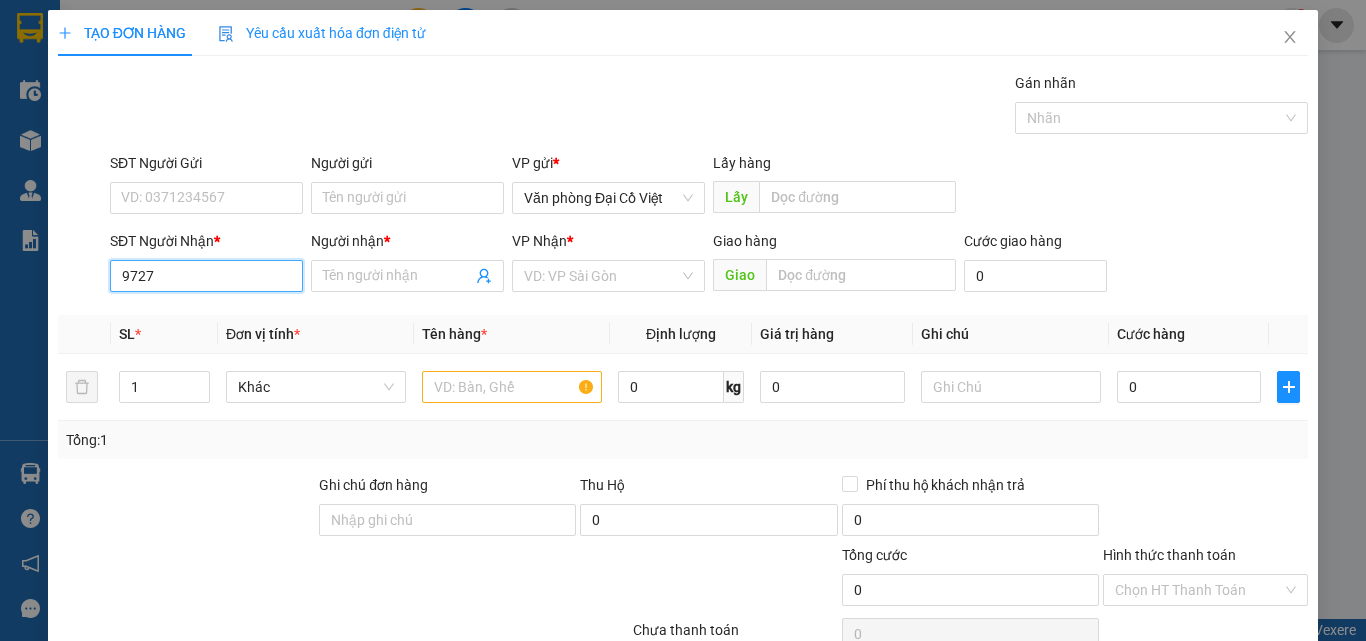 click on "9727" at bounding box center (206, 276) 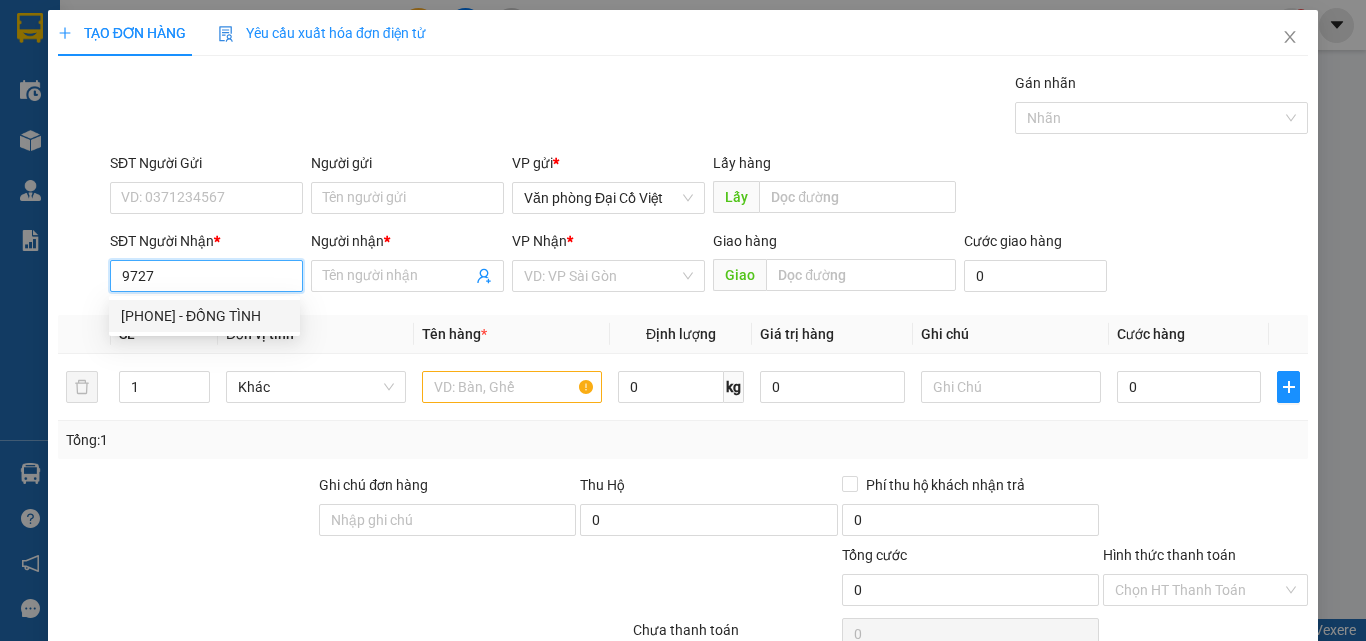 click on "[PHONE] - ĐỒNG TÌNH" at bounding box center (204, 316) 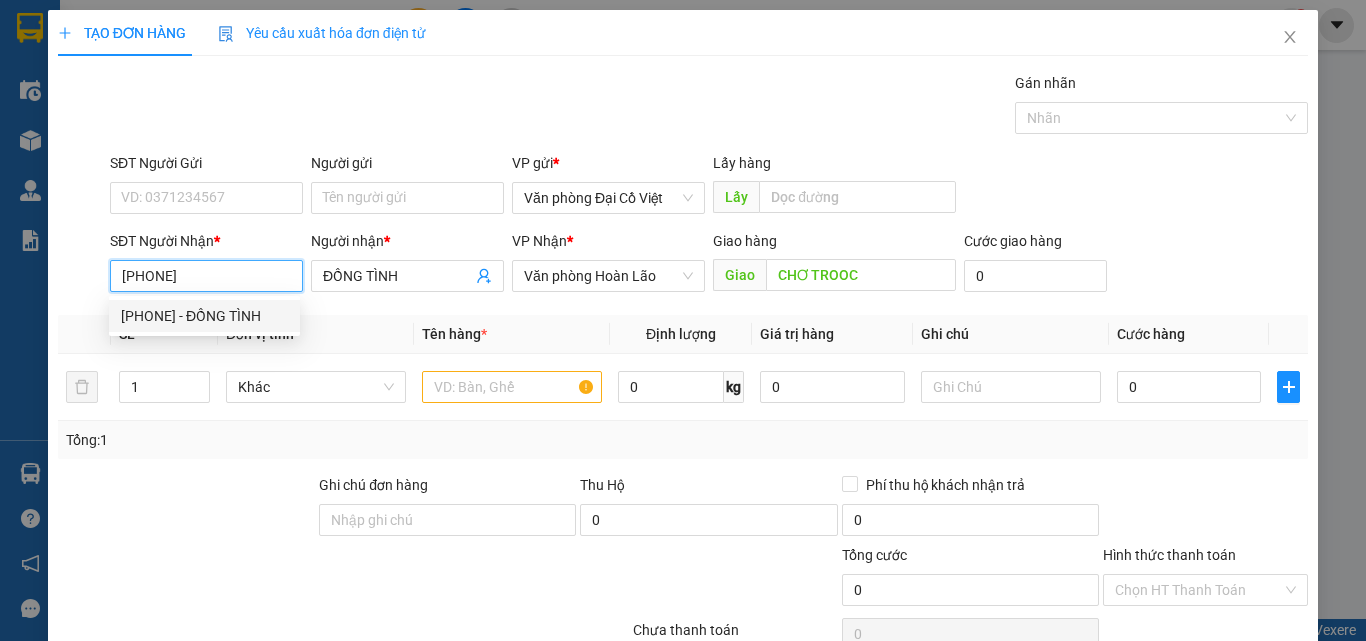 type on "30.000" 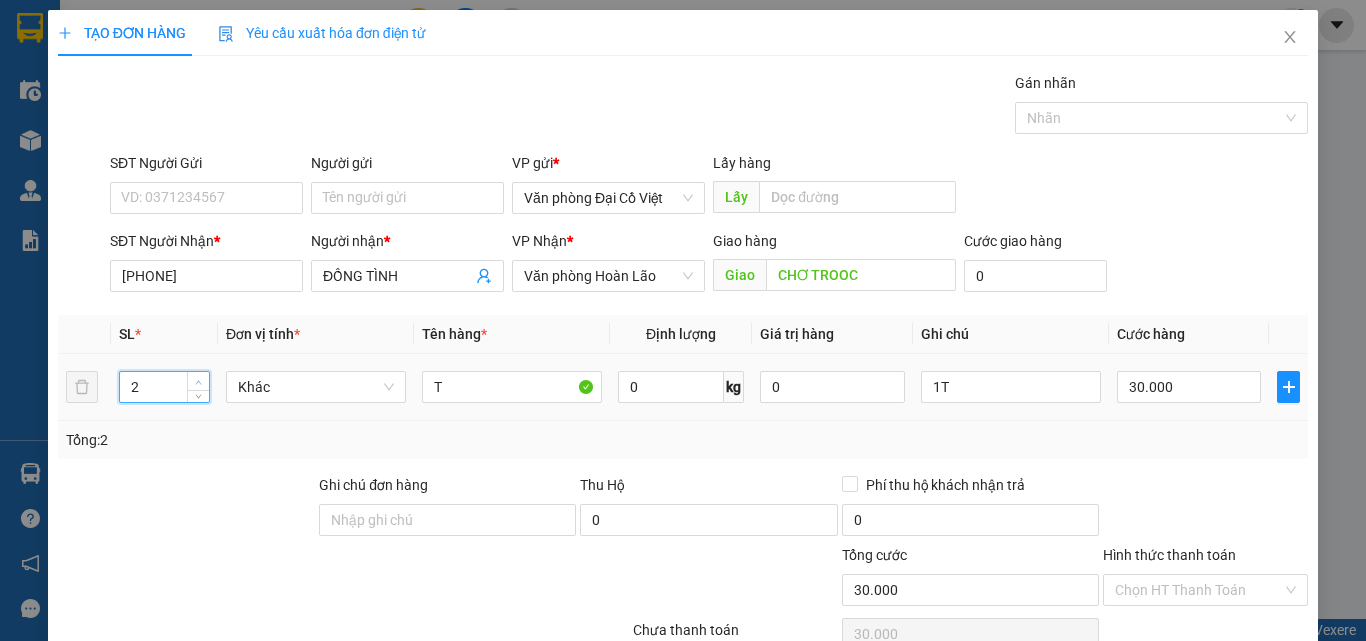 click at bounding box center (198, 381) 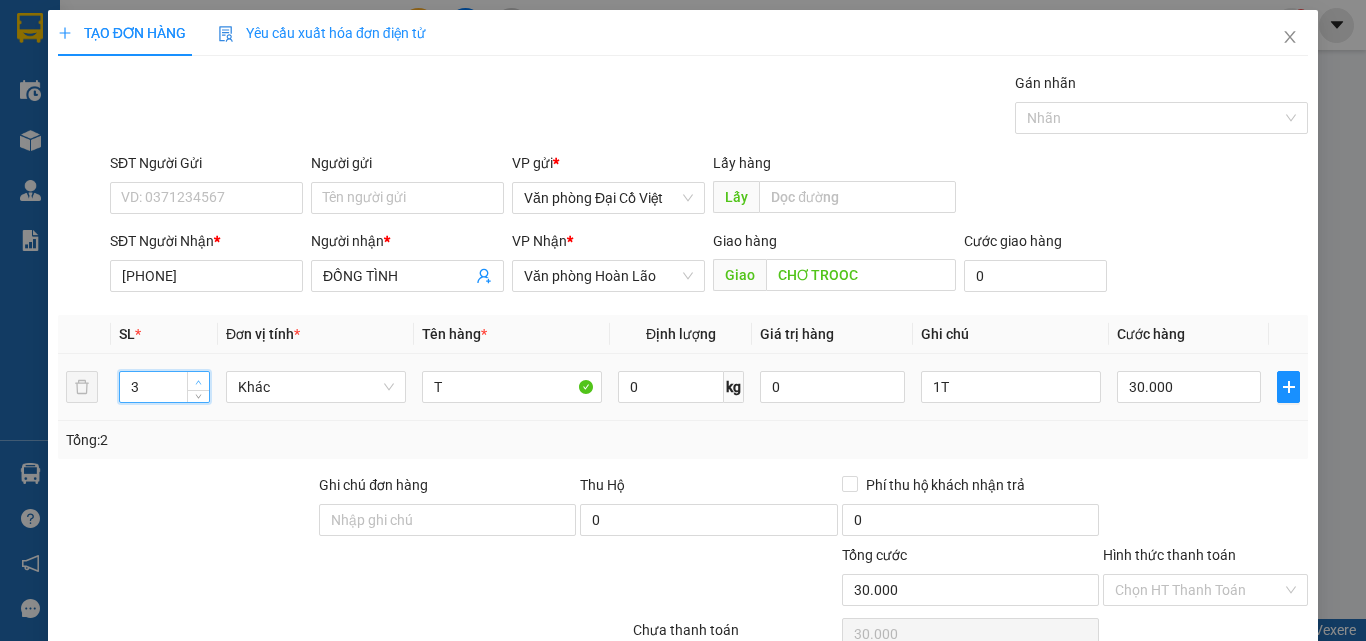click at bounding box center (198, 381) 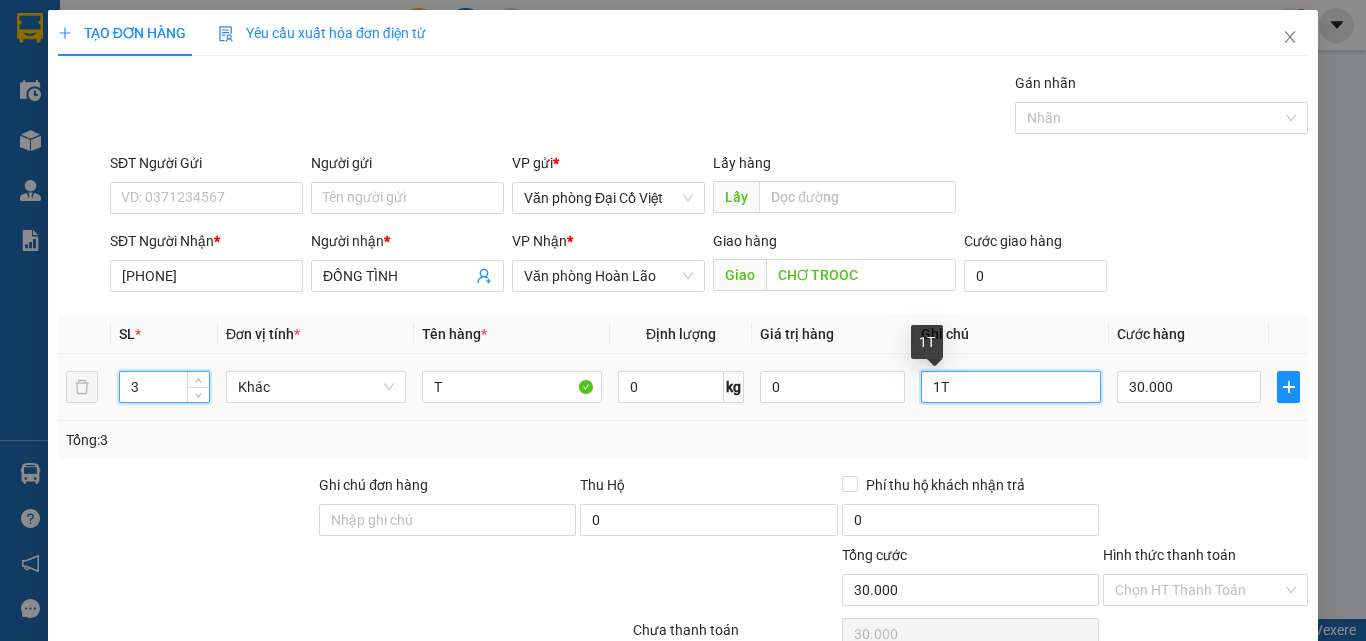 click on "1T" at bounding box center (1011, 387) 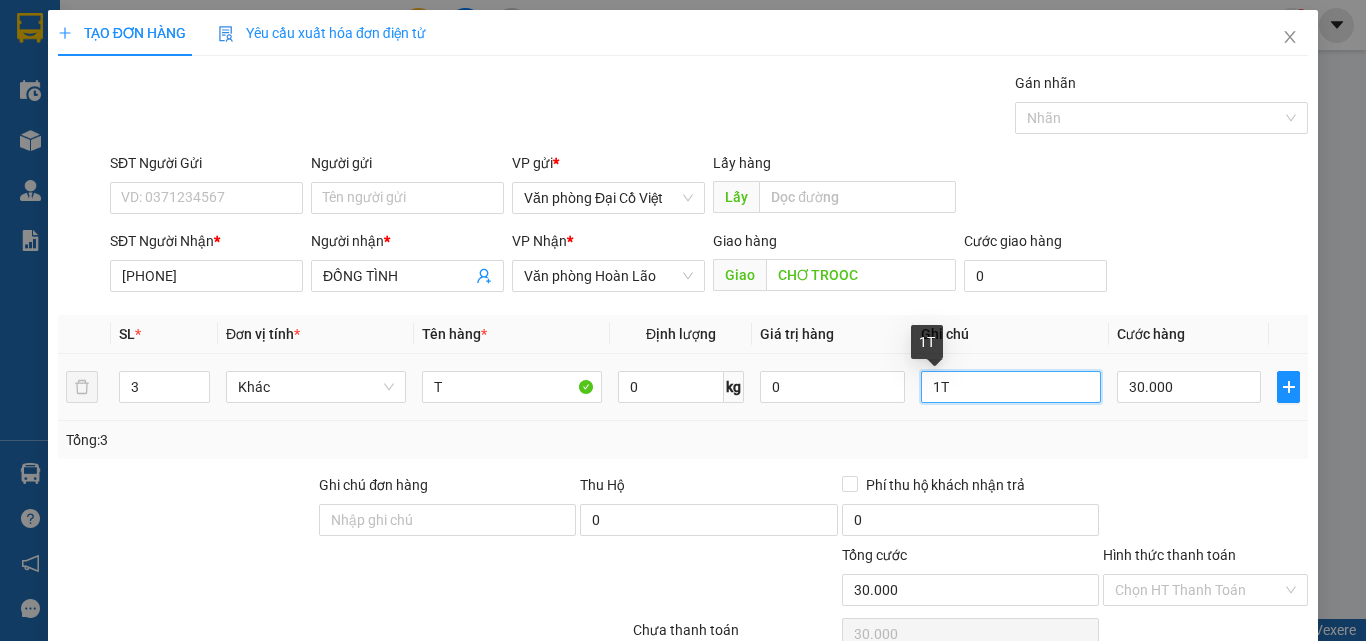 click on "1T" at bounding box center [1011, 387] 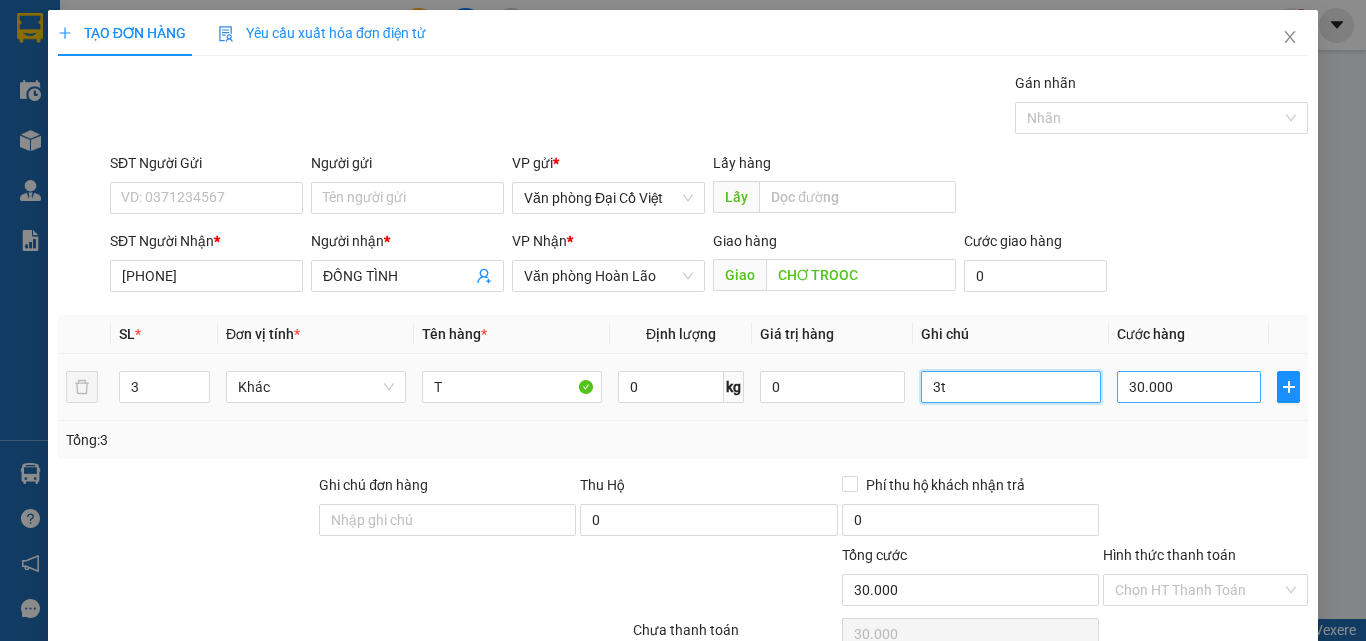 type on "3t" 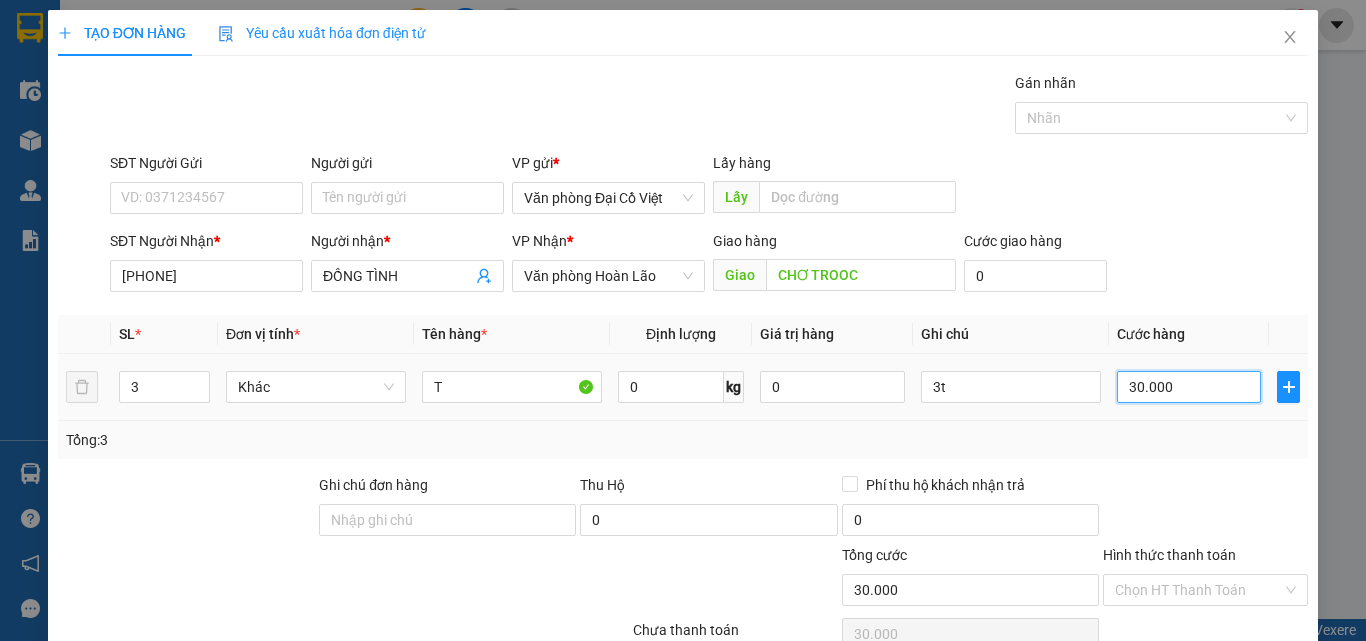 click on "30.000" at bounding box center (1189, 387) 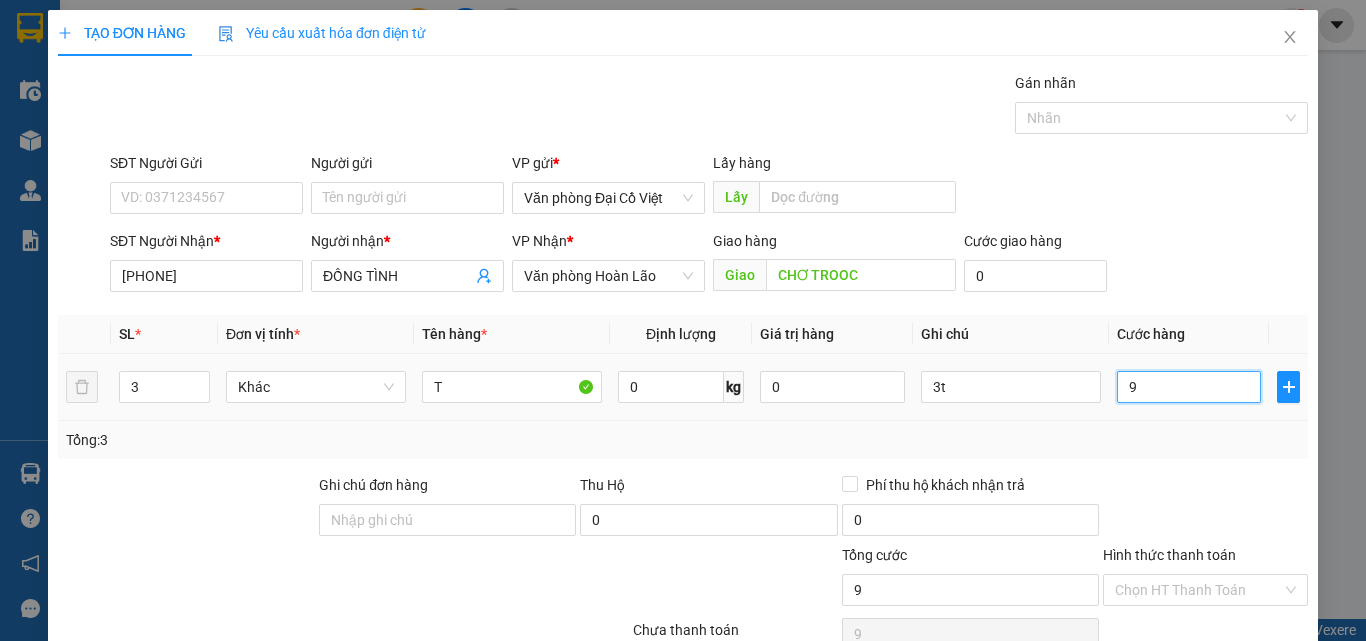 type on "90" 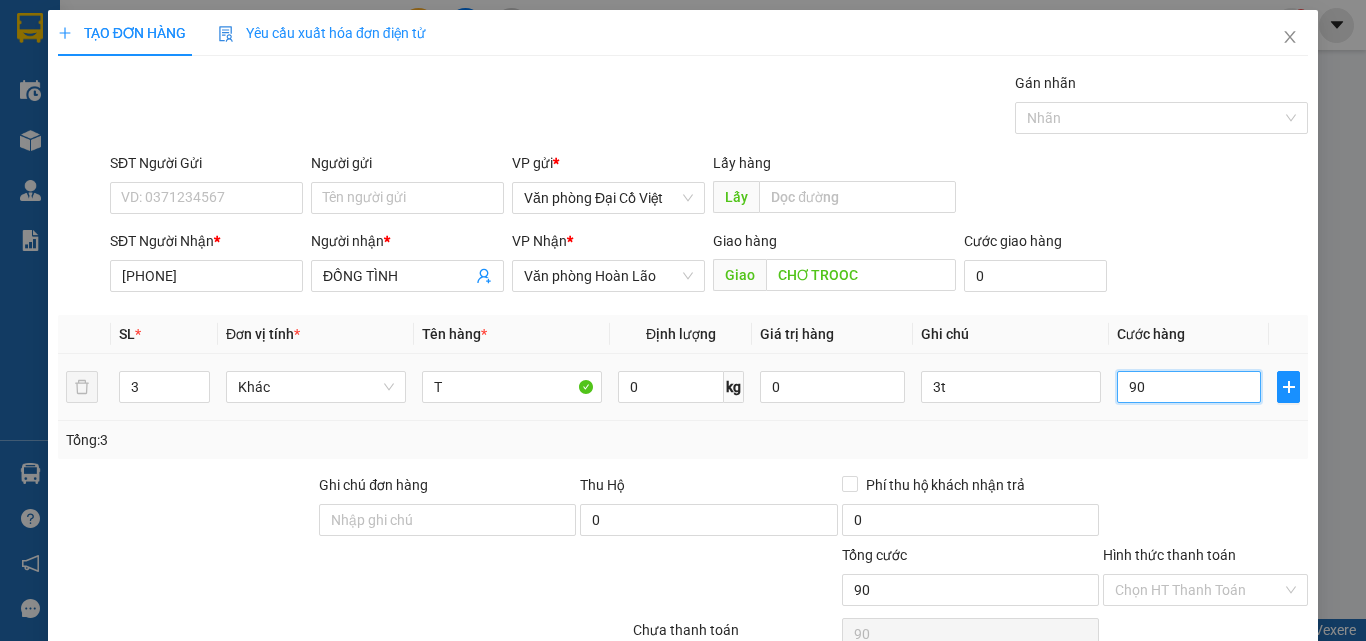 type on "90" 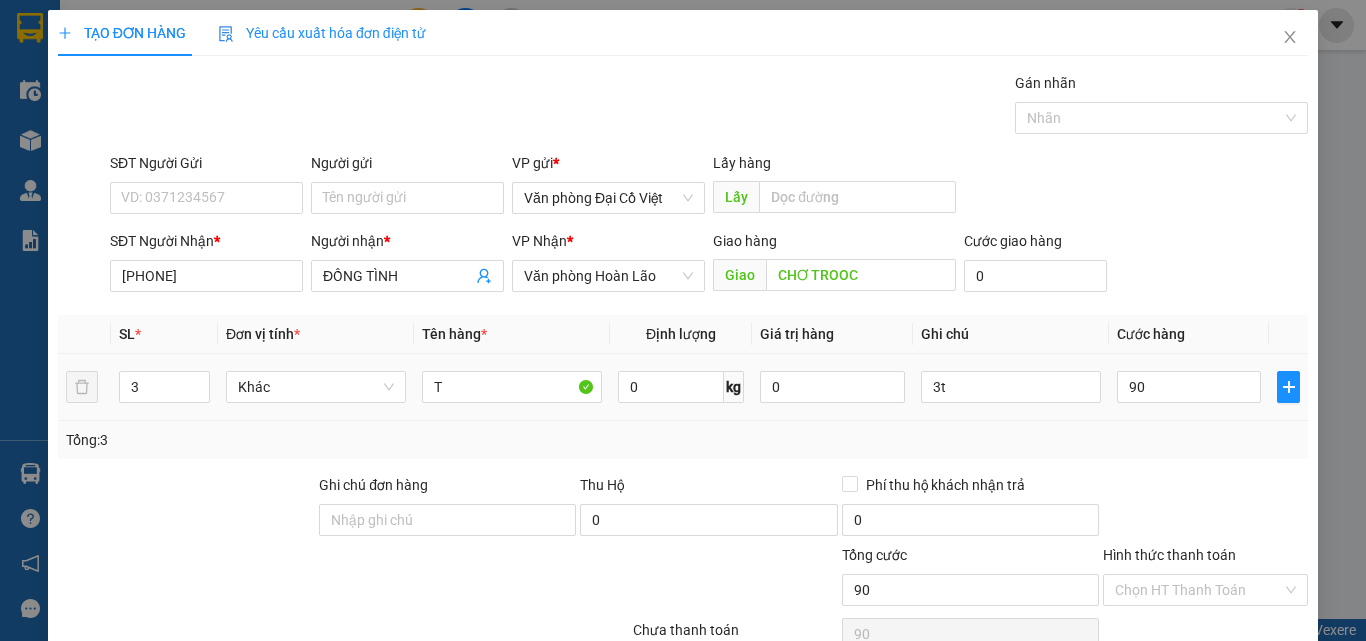 type on "90.000" 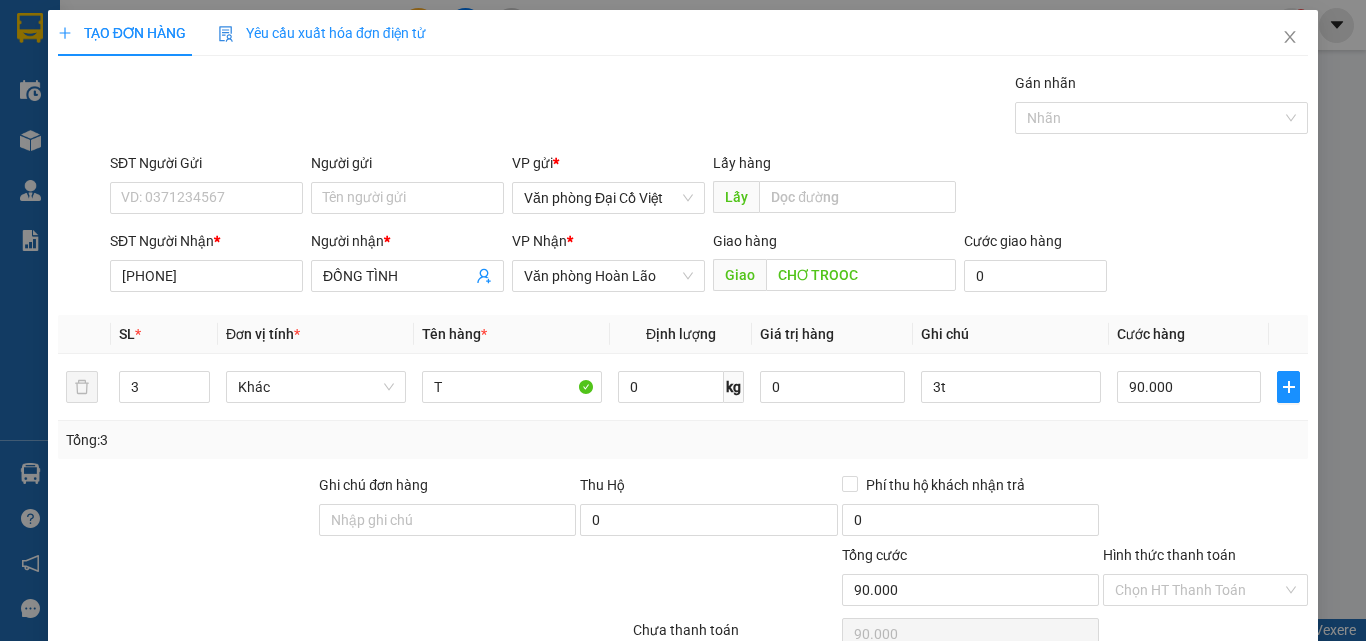 click on "Transit Pickup Surcharge Ids Transit Deliver Surcharge Ids Transit Deliver Surcharge Transit Deliver Surcharge Gán nhãn Nhãn SĐT Người Gửi VD: [PHONE] Người gửi Tên người gửi VP gửi * Văn phòng Đại Cồ Việt Lấy hàng Lấy SĐT Người Nhận * [PHONE] Người nhận * ĐỒNG TÌNH VP Nhận * Văn phòng Hoàn Lão Giao hàng Giao CHƠ TROOC Cước giao hàng 0 SL * Đơn vị tính * Tên hàng * Định lượng Giá trị hàng Ghi chú Cước hàng 3 Khác T 0 kg 0 3t 90.000 Tổng: 3 Ghi chú đơn hàng Thu Hộ 0 Phí thu hộ khách nhận trả 0 Tổng cước 90.000 Hình thức thanh toán Chọn HT Thanh Toán Số tiền thu trước 0 Chưa thanh toán 90.000 Chọn HT Thanh Toán Ghi chú nội bộ nhà xe Chi phí nội bộ 0 Lưu nháp Xóa Thông tin Lưu Lưu và In 3t" at bounding box center [683, 417] 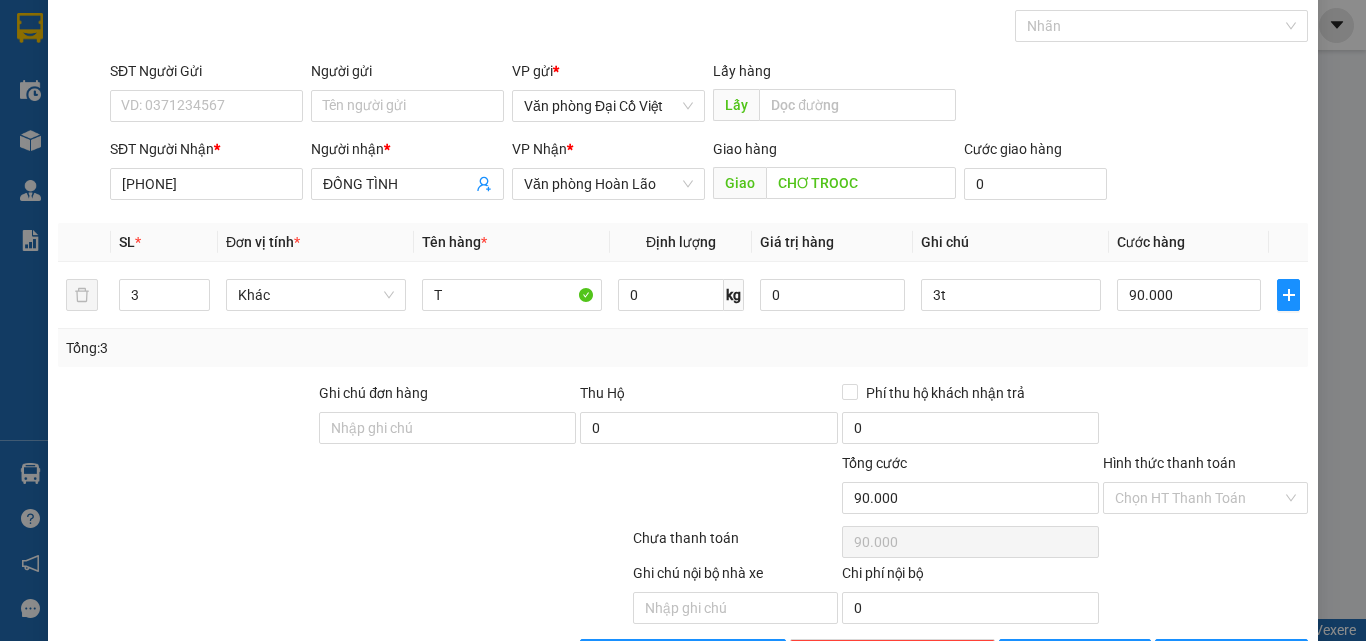 scroll, scrollTop: 161, scrollLeft: 0, axis: vertical 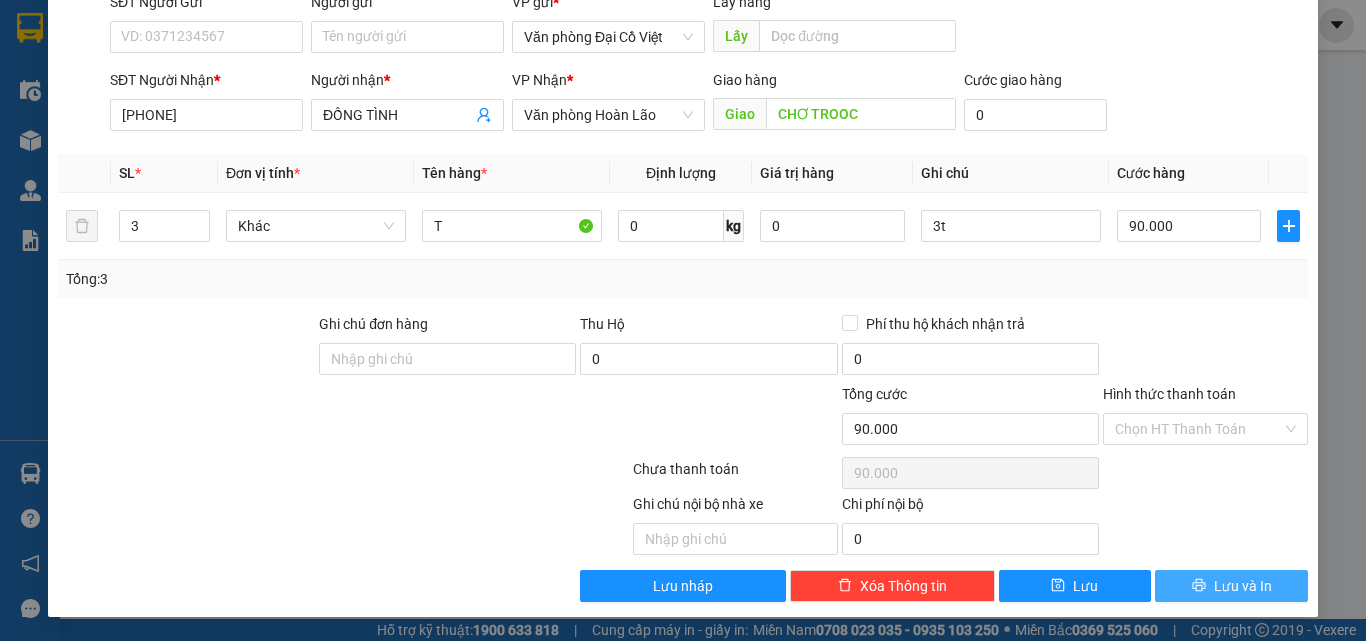 click on "Lưu và In" at bounding box center [1243, 586] 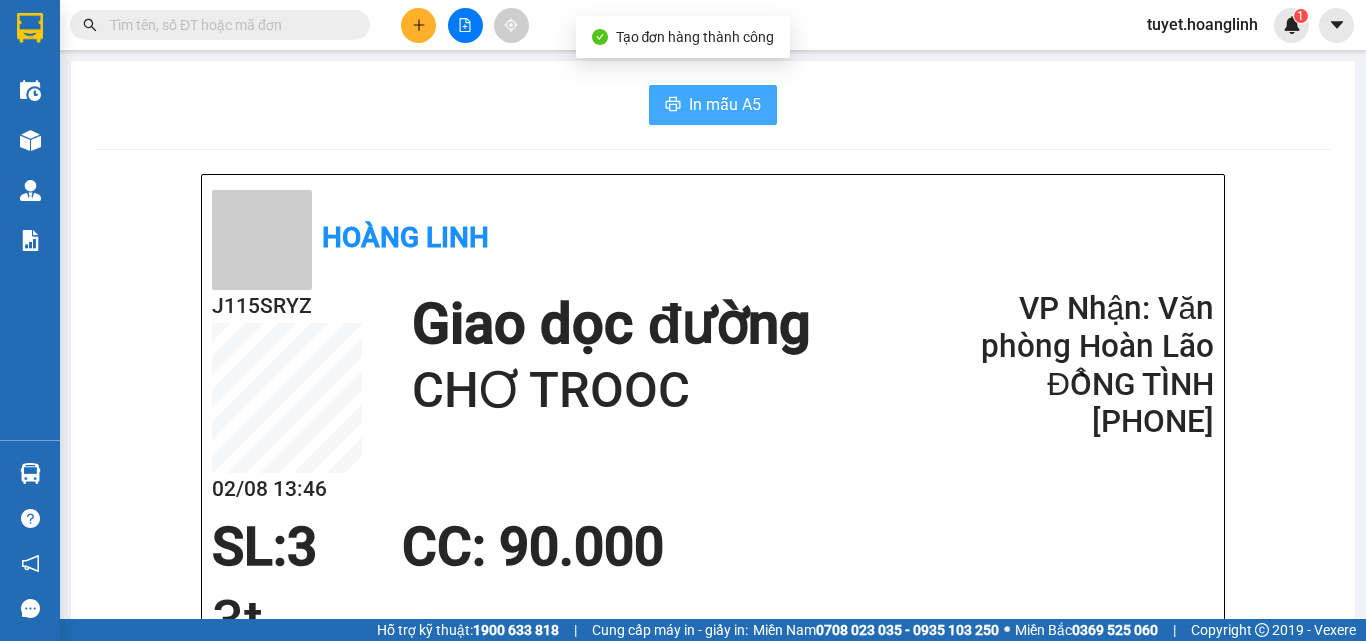 click on "In mẫu A5" at bounding box center [725, 104] 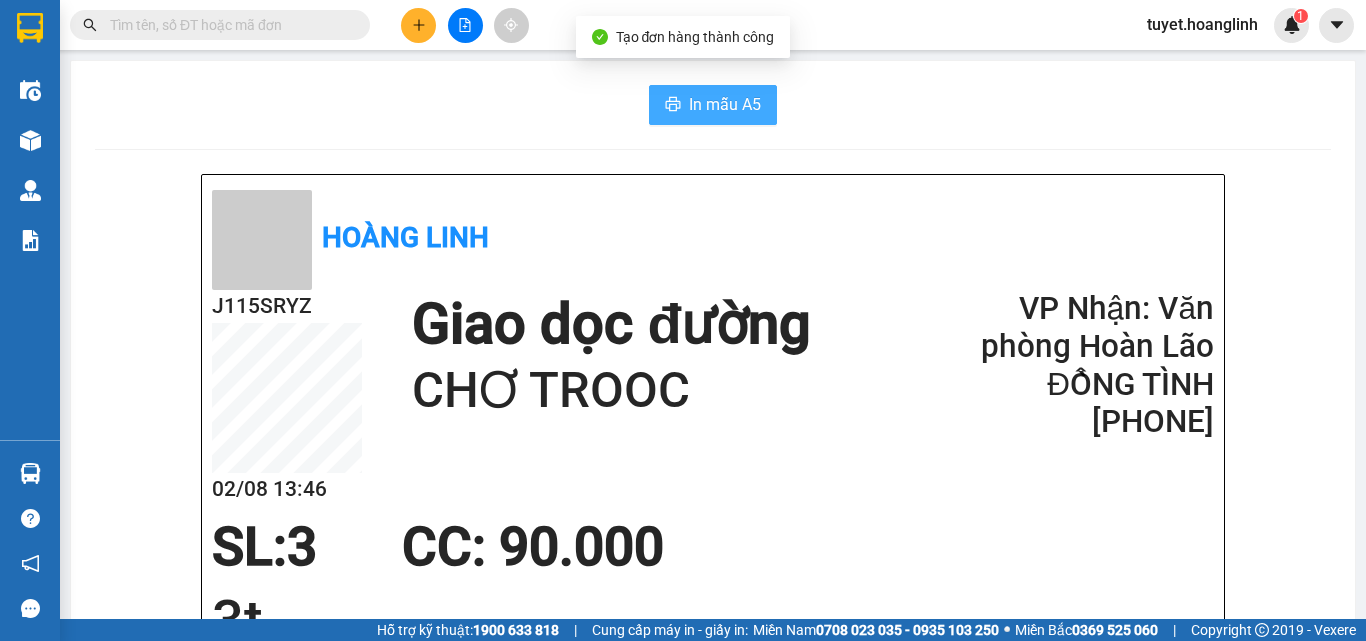 scroll, scrollTop: 0, scrollLeft: 0, axis: both 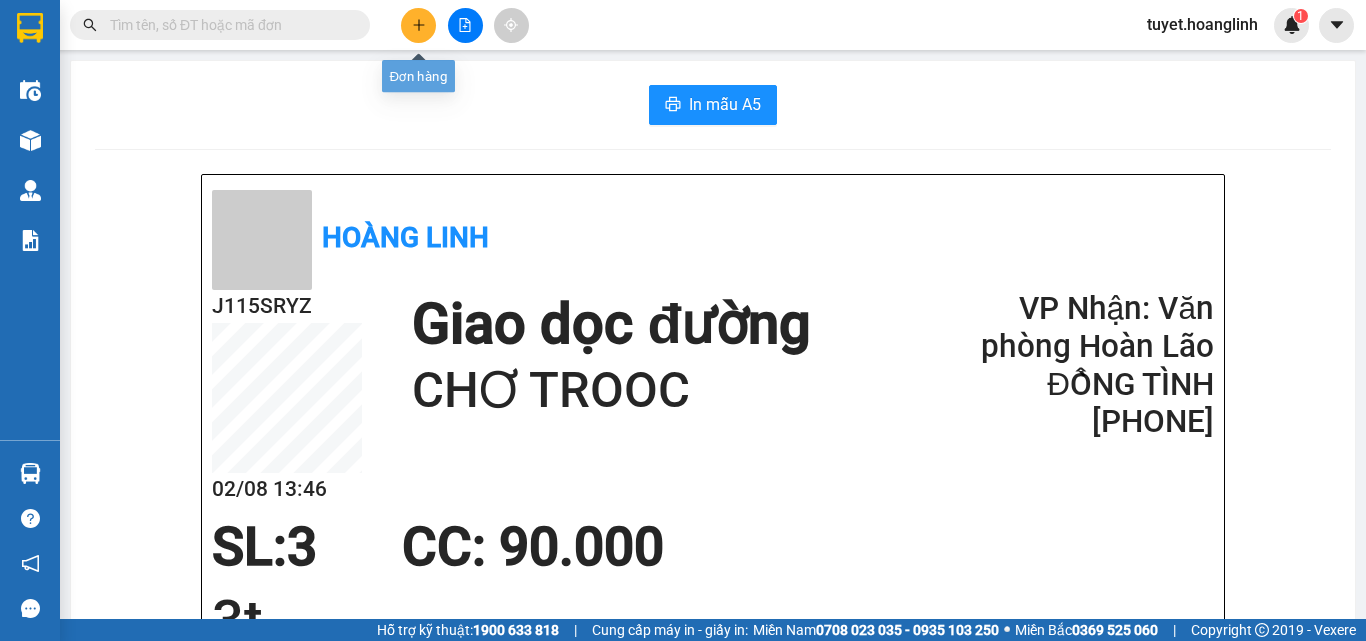 click at bounding box center [418, 25] 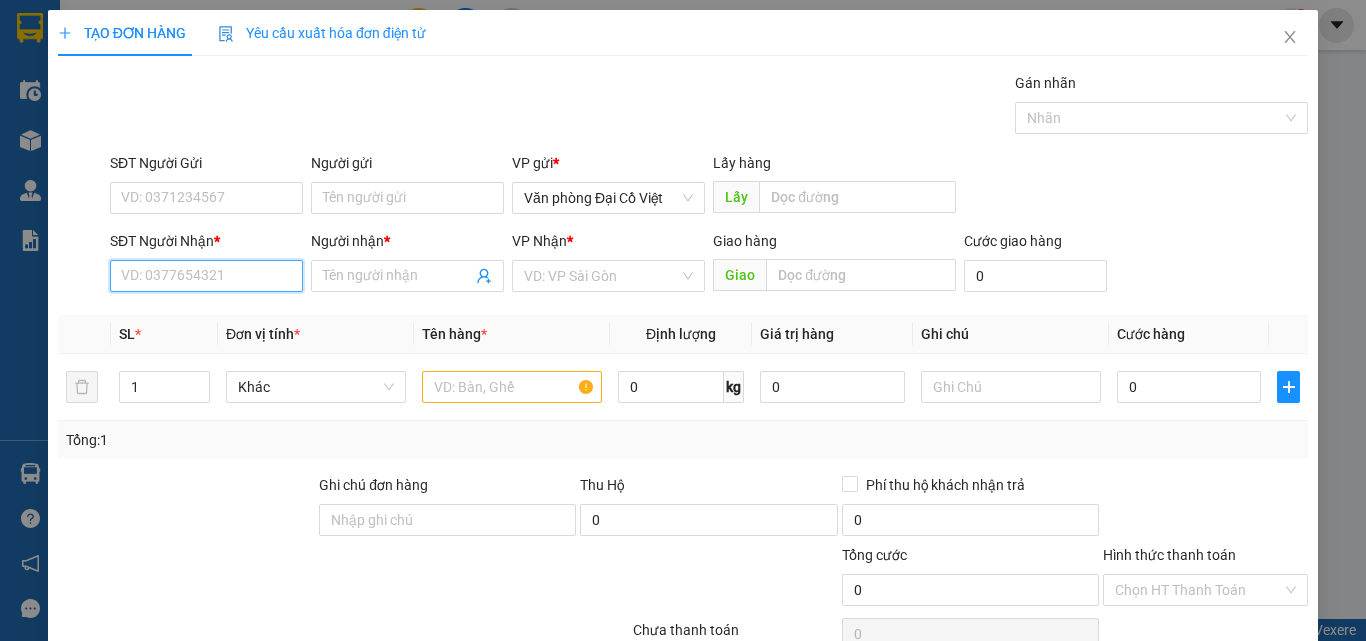 click on "SĐT Người Nhận  *" at bounding box center [206, 276] 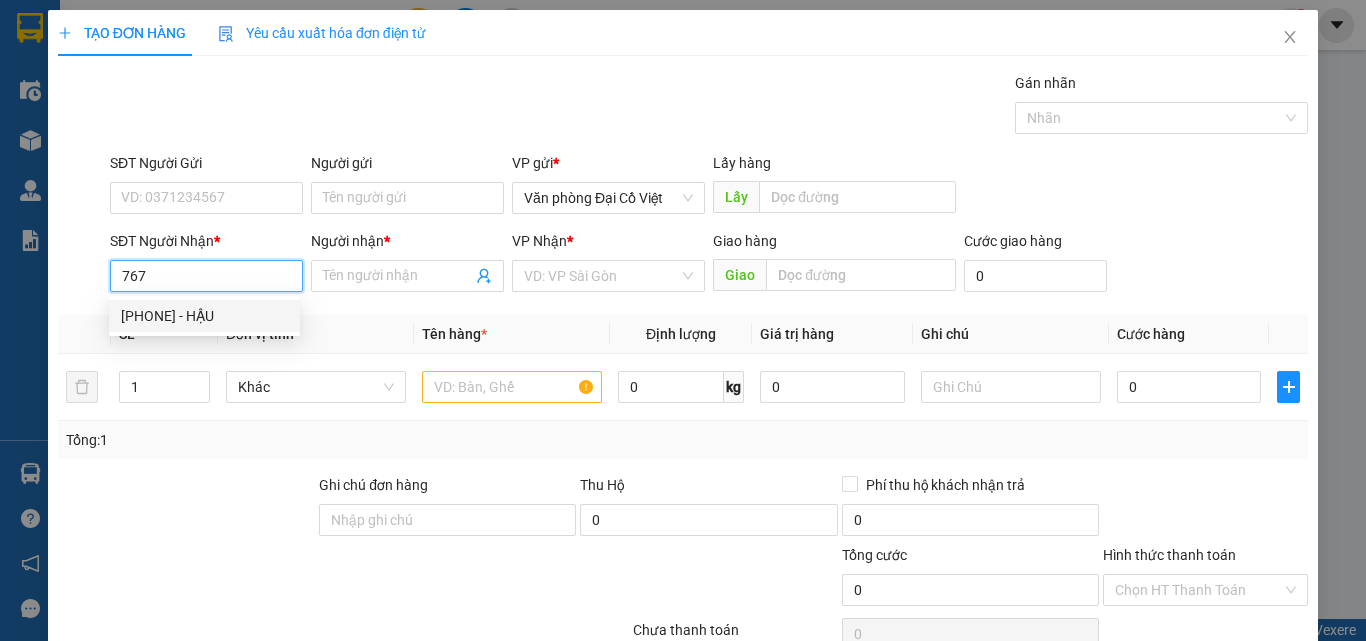 click on "[PHONE] - HẬU" at bounding box center (204, 316) 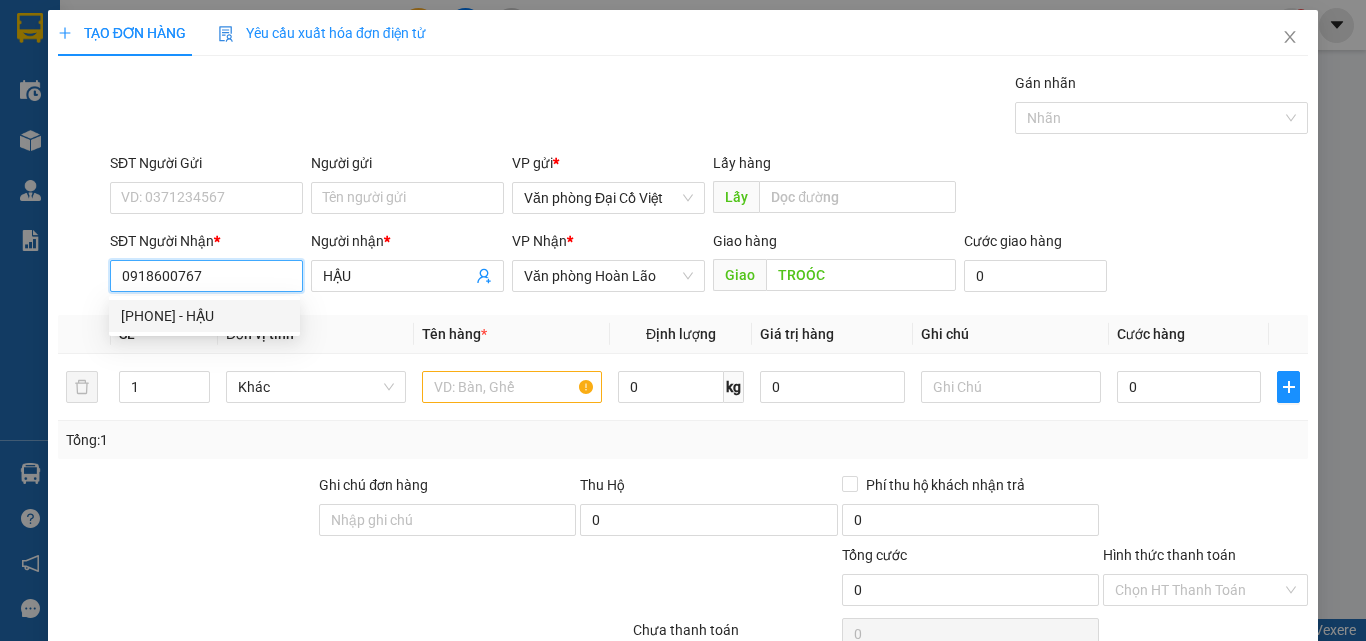 type on "120.000" 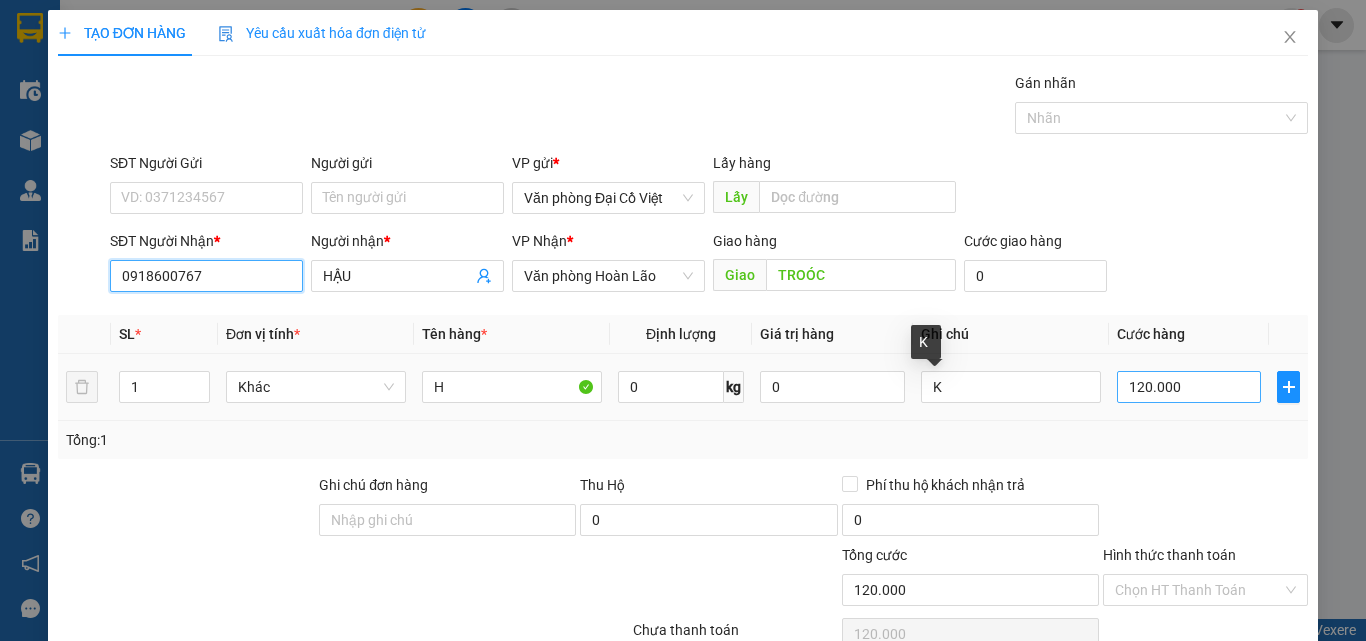 type on "0918600767" 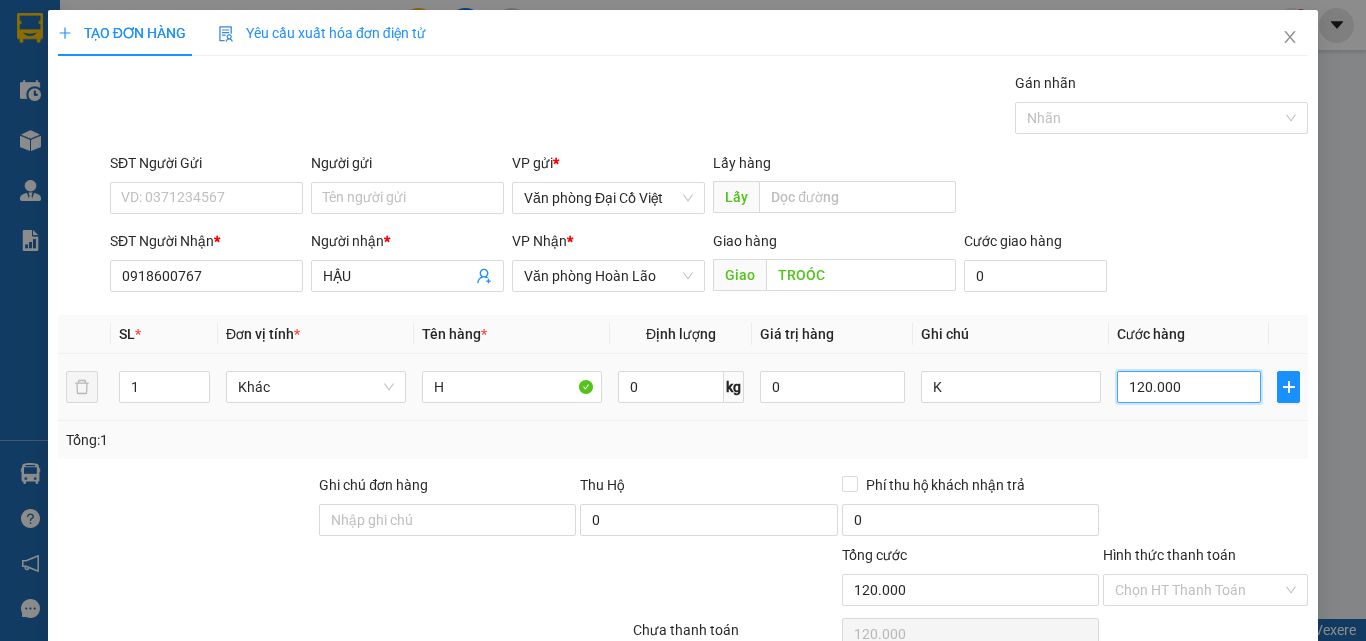 click on "120.000" at bounding box center (1189, 387) 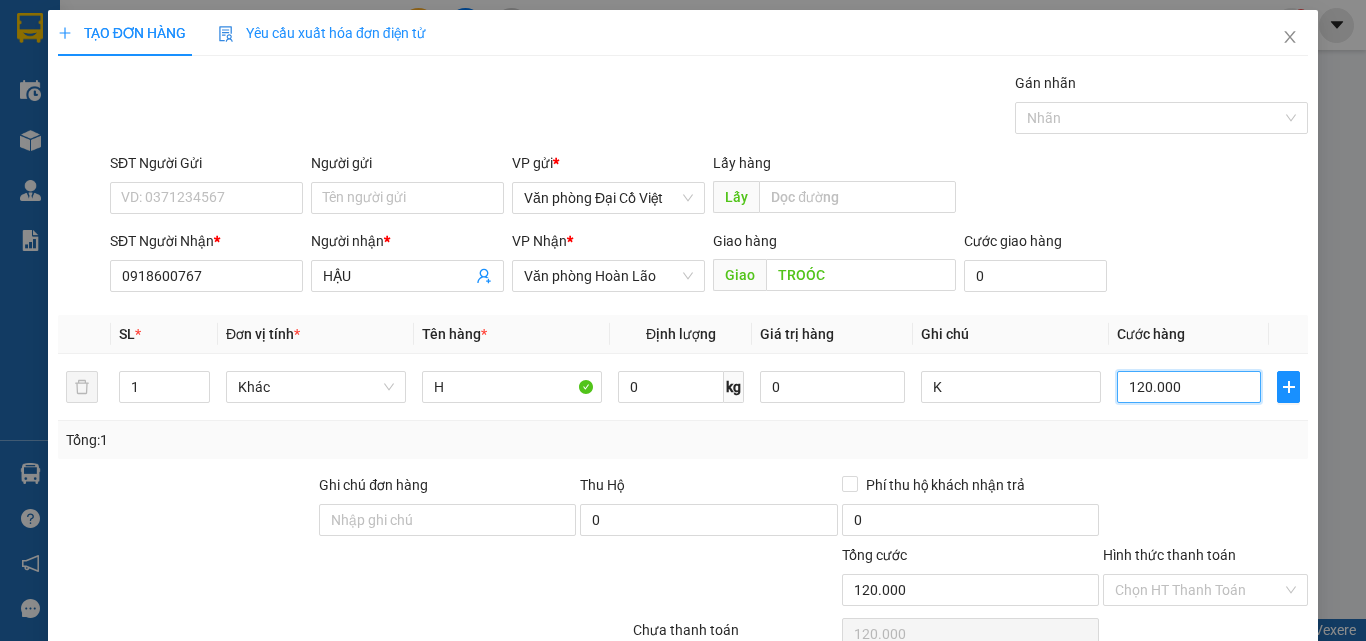 type on "5" 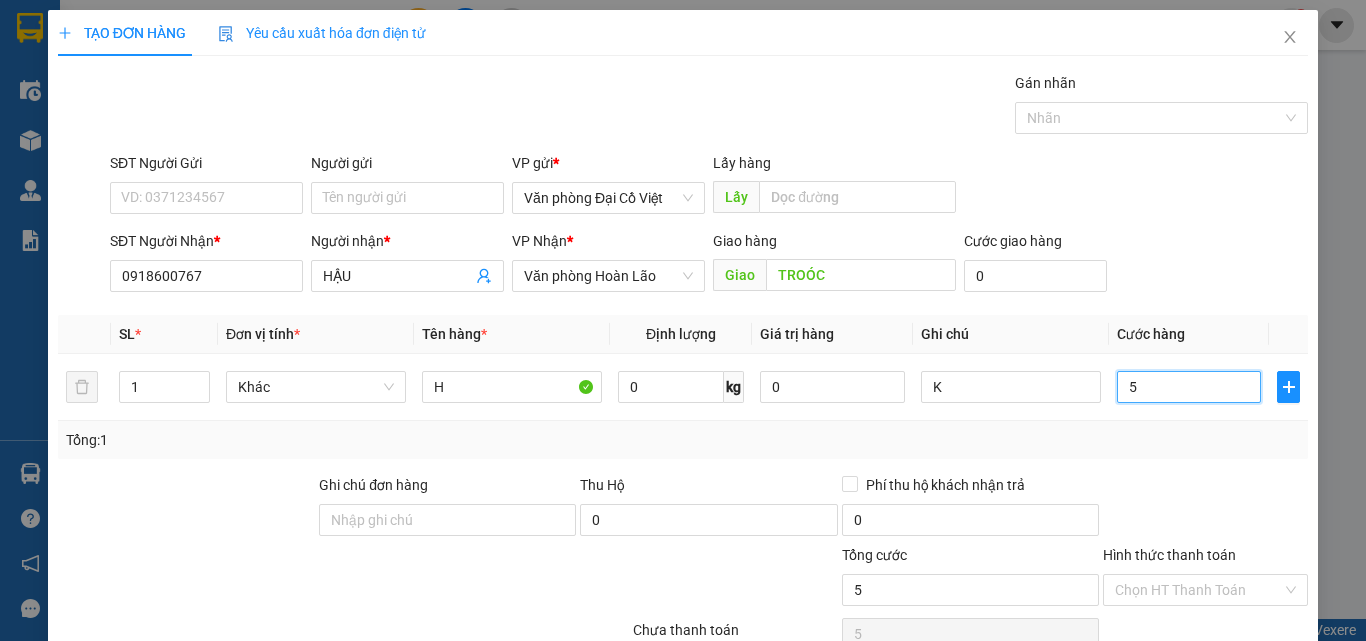 type on "50" 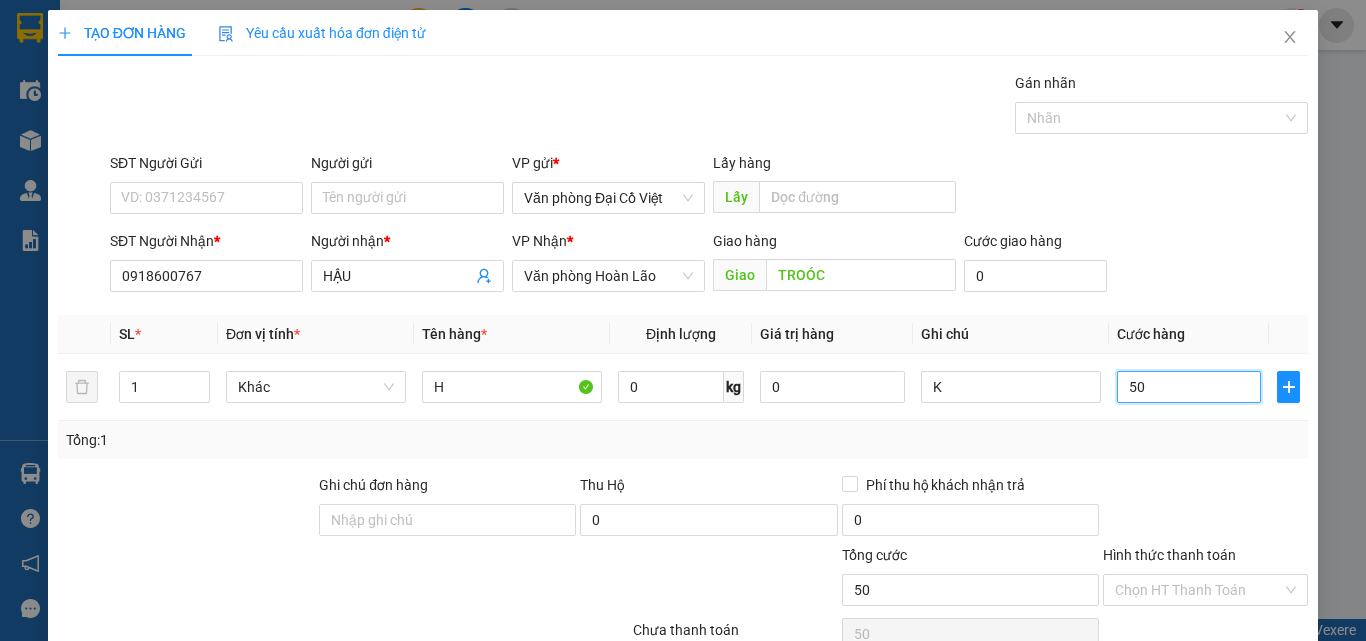 type on "50" 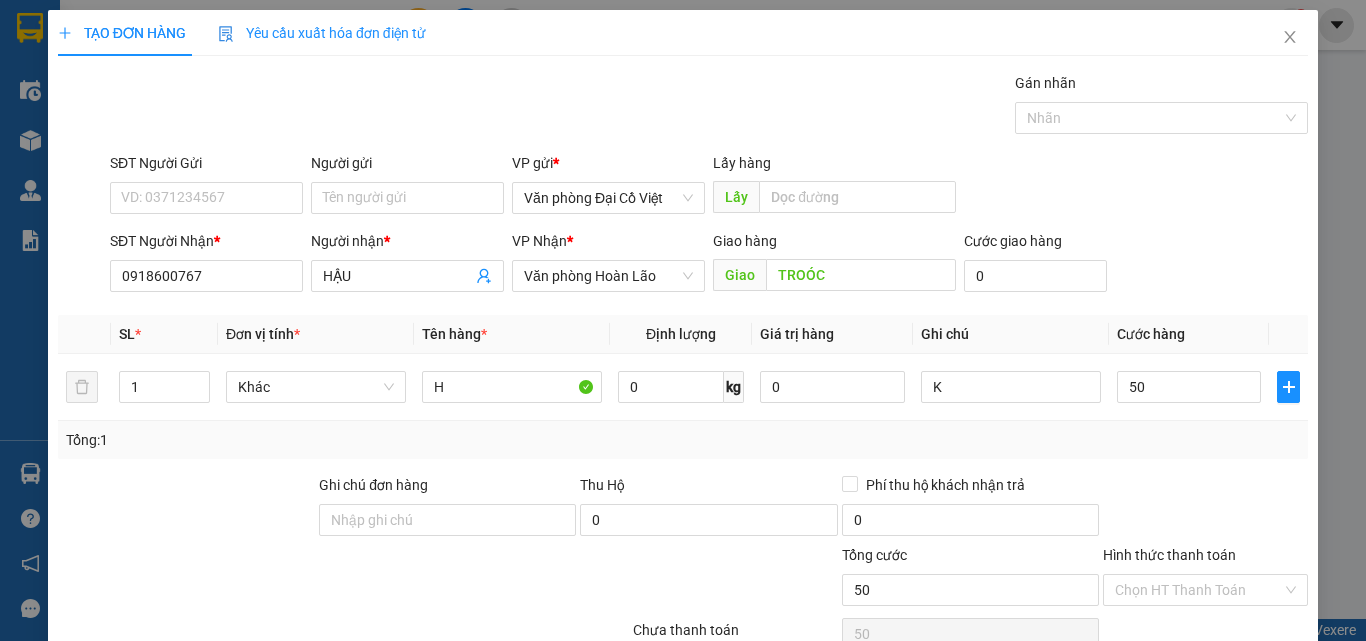 type on "50.000" 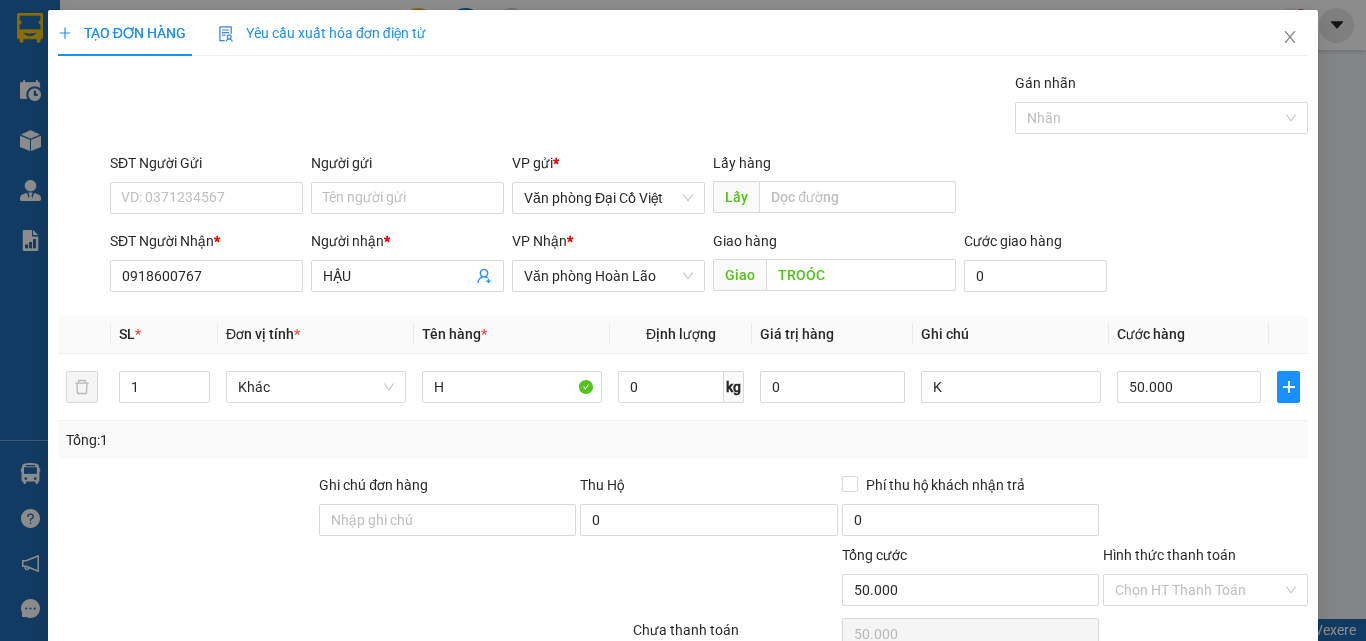 click on "Transit Pickup Surcharge Ids Transit Deliver Surcharge Ids Transit Deliver Surcharge Transit Deliver Surcharge Gán nhãn Nhãn SĐT Người Gửi VD: [PHONE] Người gửi Tên người gửi VP gửi * Văn phòng Đại Cồ Việt Lấy hàng Lấy SĐT Người Nhận * [PHONE] Người nhận * HẬU VP Nhận * Văn phòng Hoàn Lão Giao hàng Giao TROÓC Cước giao hàng 0 SL * Đơn vị tính * Tên hàng * Định lượng Giá trị hàng Ghi chú Cước hàng 1 Khác H 0 kg 0 K 50.000 Tổng: 1 Ghi chú đơn hàng Thu Hộ 0 Phí thu hộ khách nhận trả 0 Tổng cước 50.000 Hình thức thanh toán Chọn HT Thanh Toán Số tiền thu trước 0 Chưa thanh toán 50.000 Chọn HT Thanh Toán Ghi chú nội bộ nhà xe Chi phí nội bộ 0 Lưu nháp Xóa Thông tin Lưu Lưu và In K" at bounding box center [683, 417] 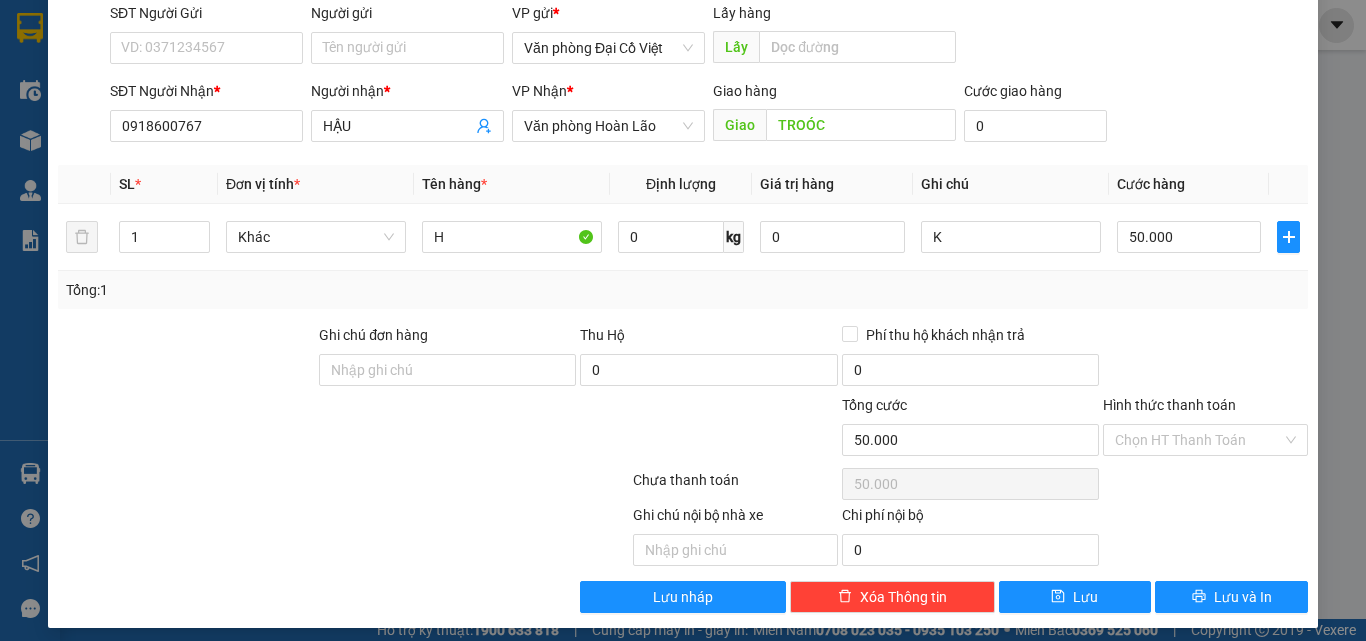 scroll, scrollTop: 161, scrollLeft: 0, axis: vertical 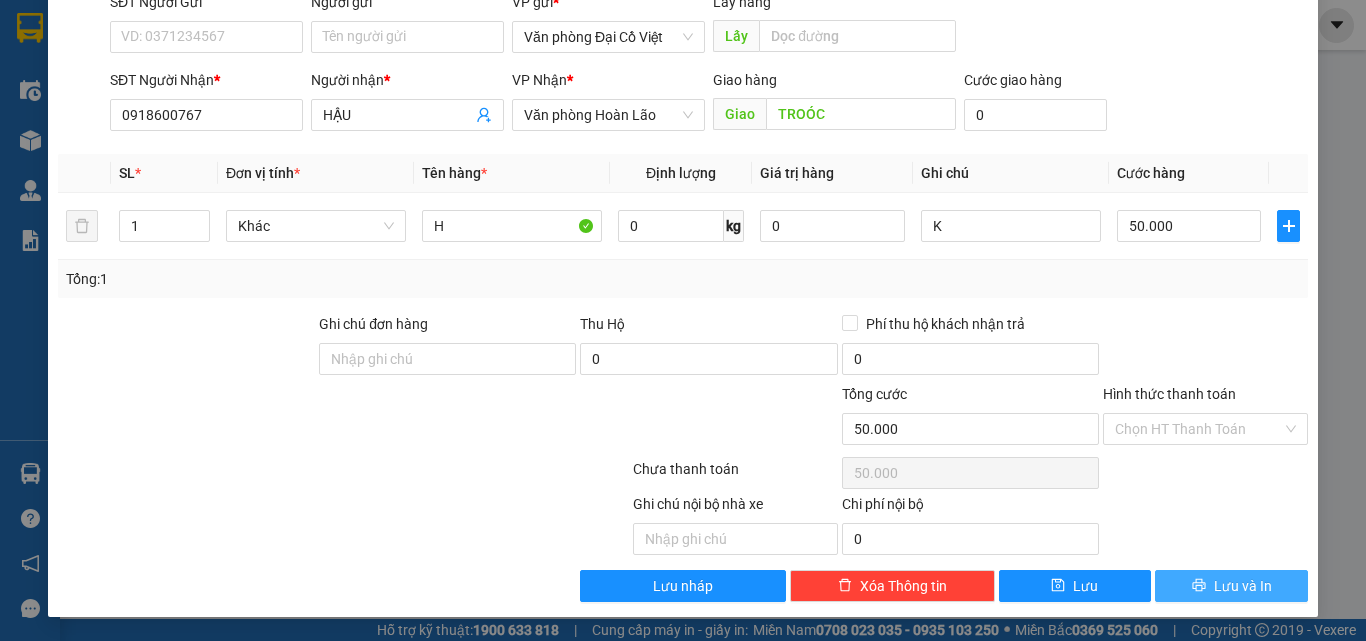 click on "Lưu và In" at bounding box center [1231, 586] 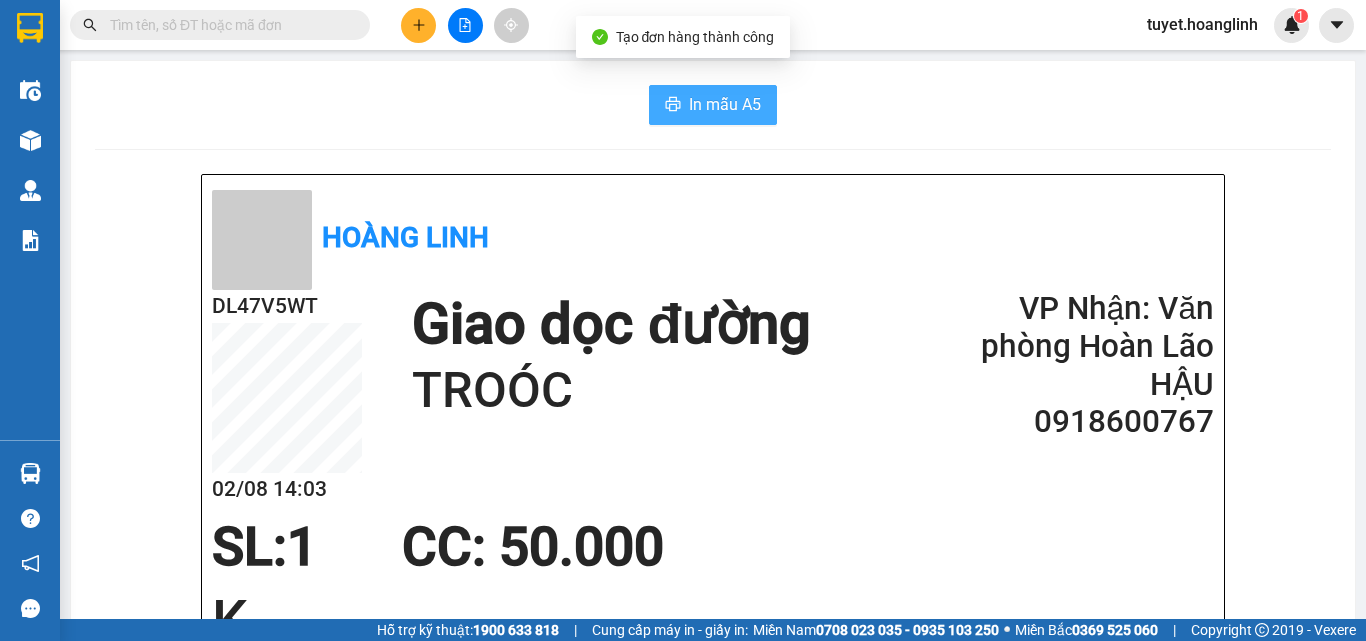 click on "In mẫu A5" at bounding box center [725, 104] 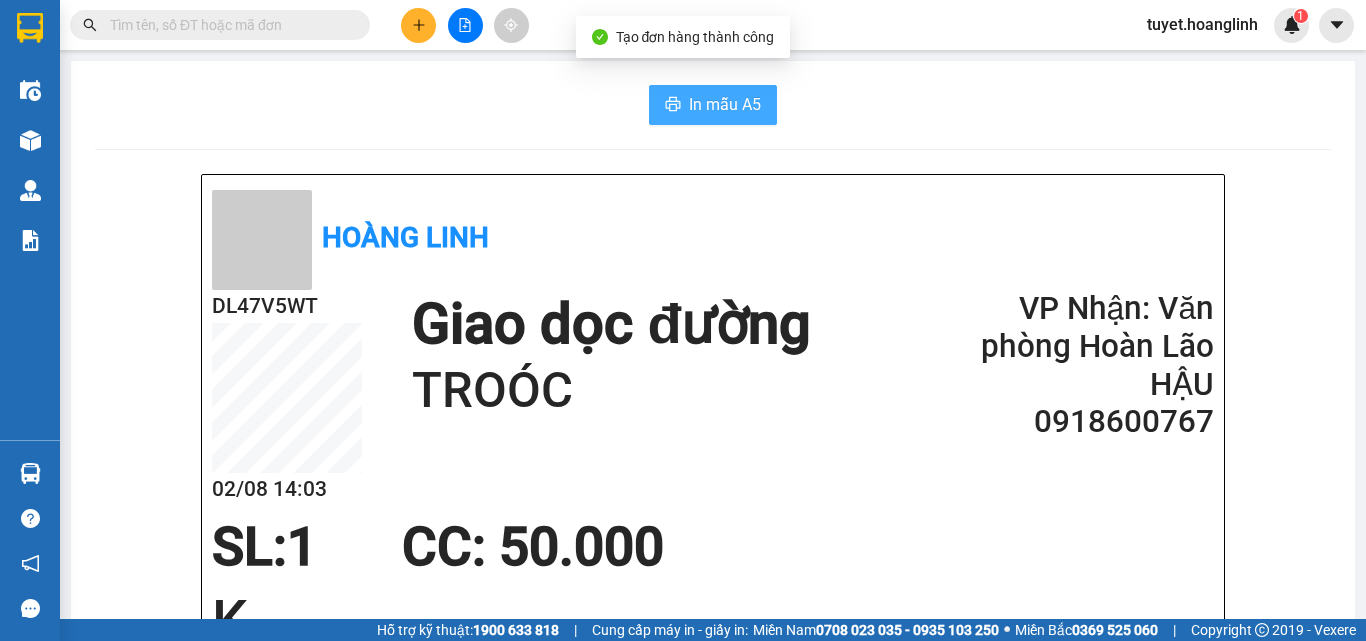 scroll, scrollTop: 0, scrollLeft: 0, axis: both 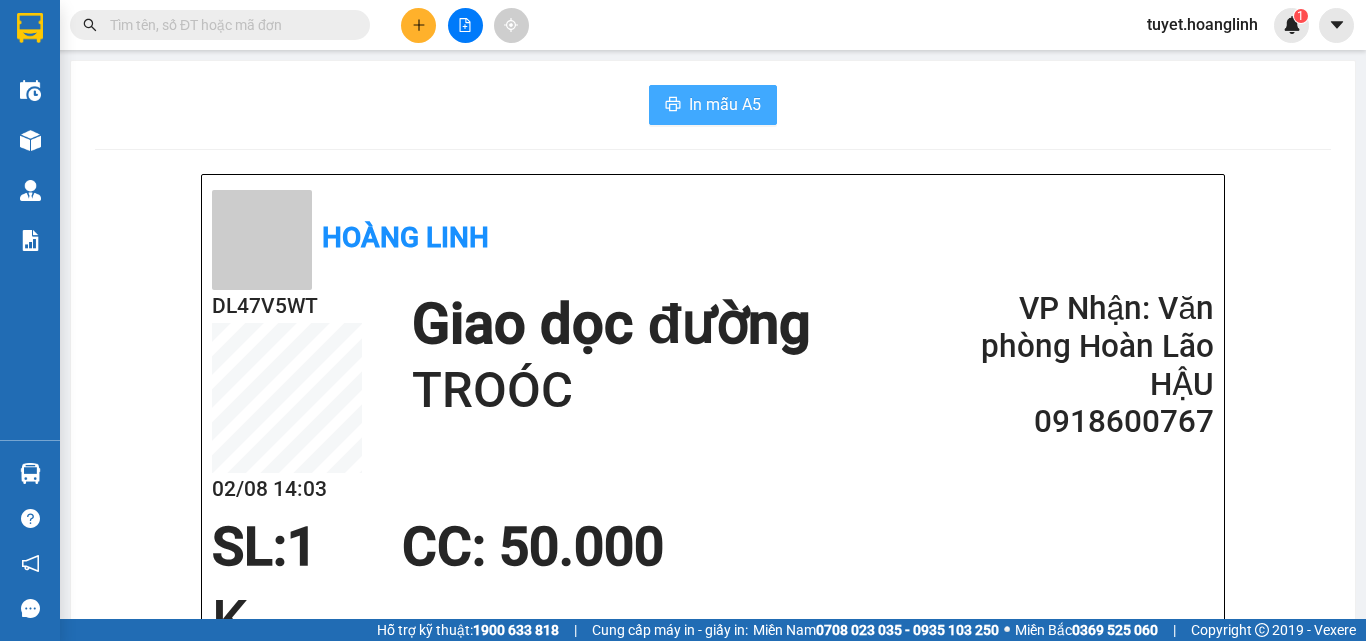 click on "In mẫu A5" at bounding box center [713, 105] 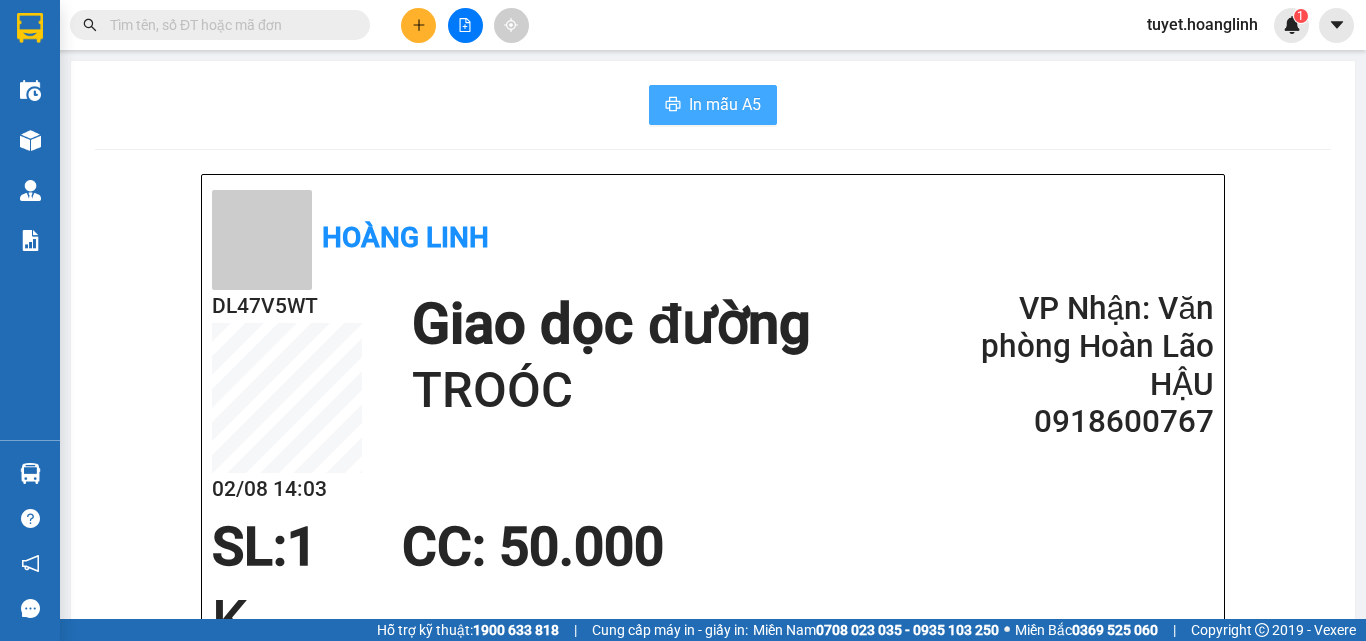 scroll, scrollTop: 0, scrollLeft: 0, axis: both 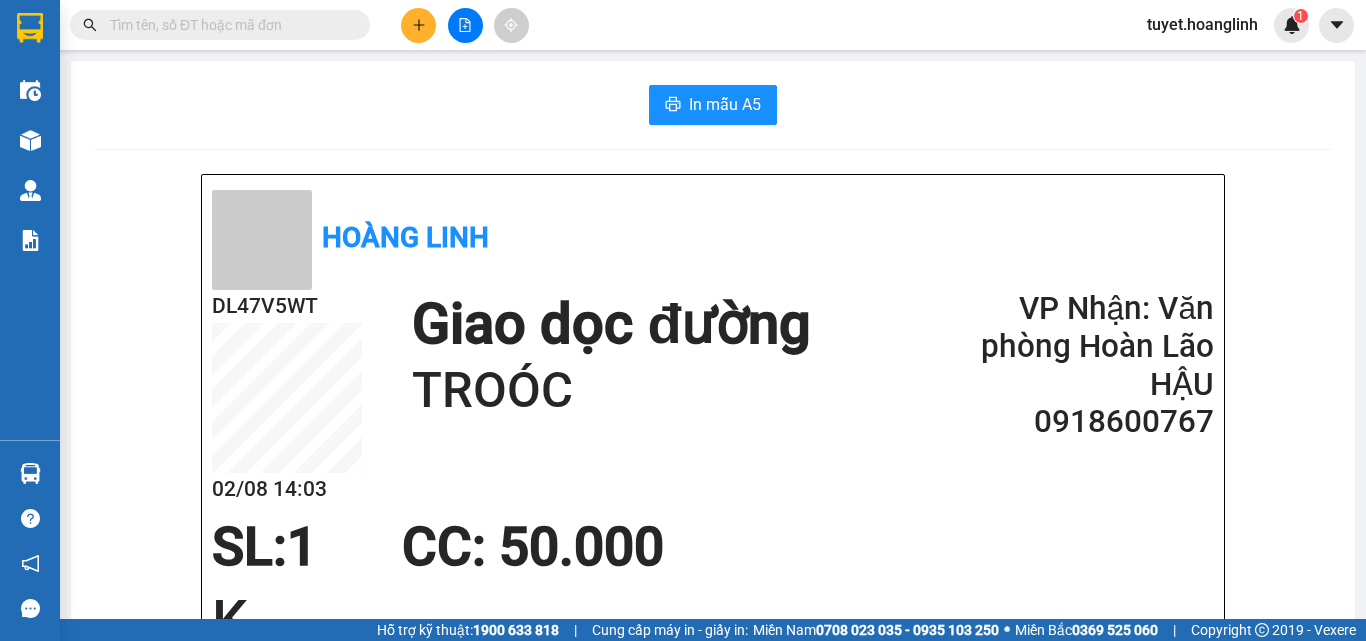 click at bounding box center [418, 25] 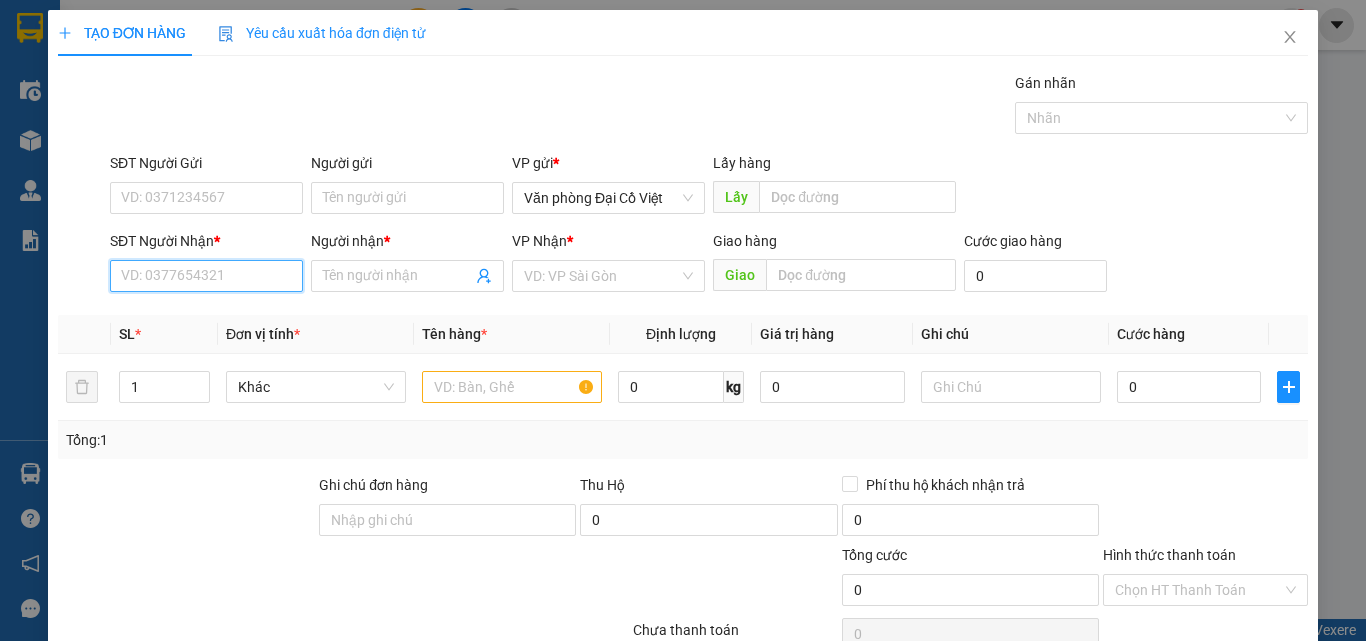 click on "SĐT Người Nhận  *" at bounding box center (206, 276) 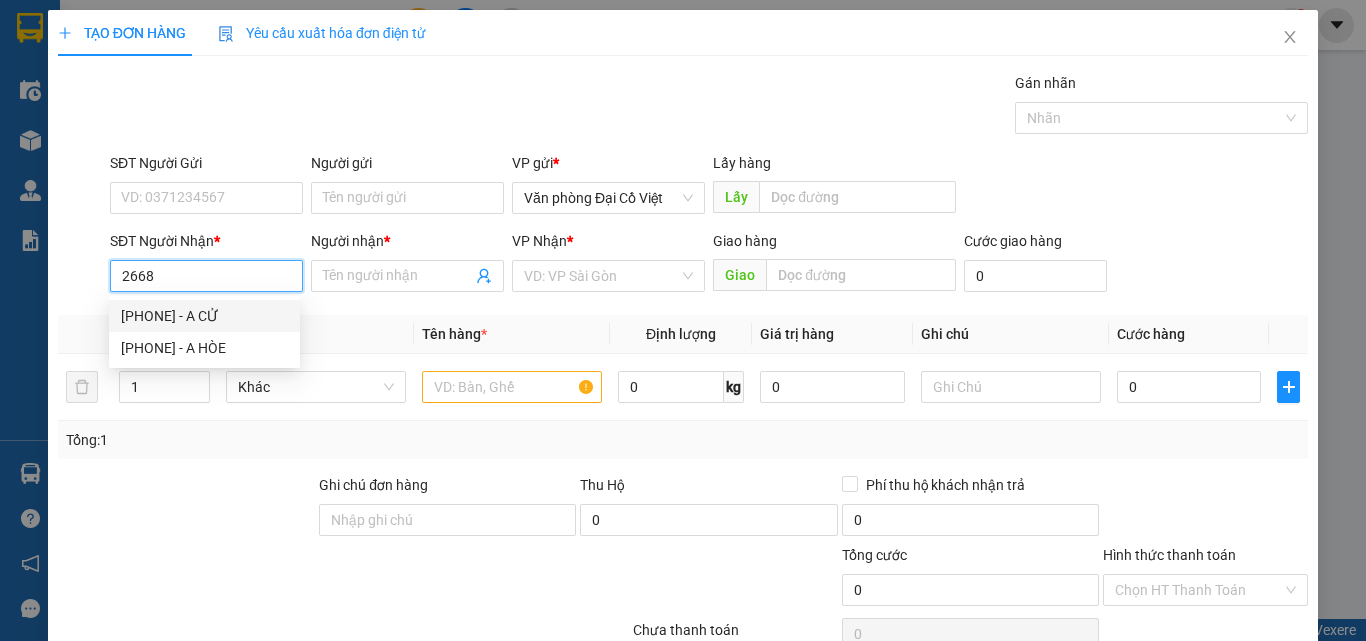 click on "[PHONE] - A CỬ" at bounding box center [204, 316] 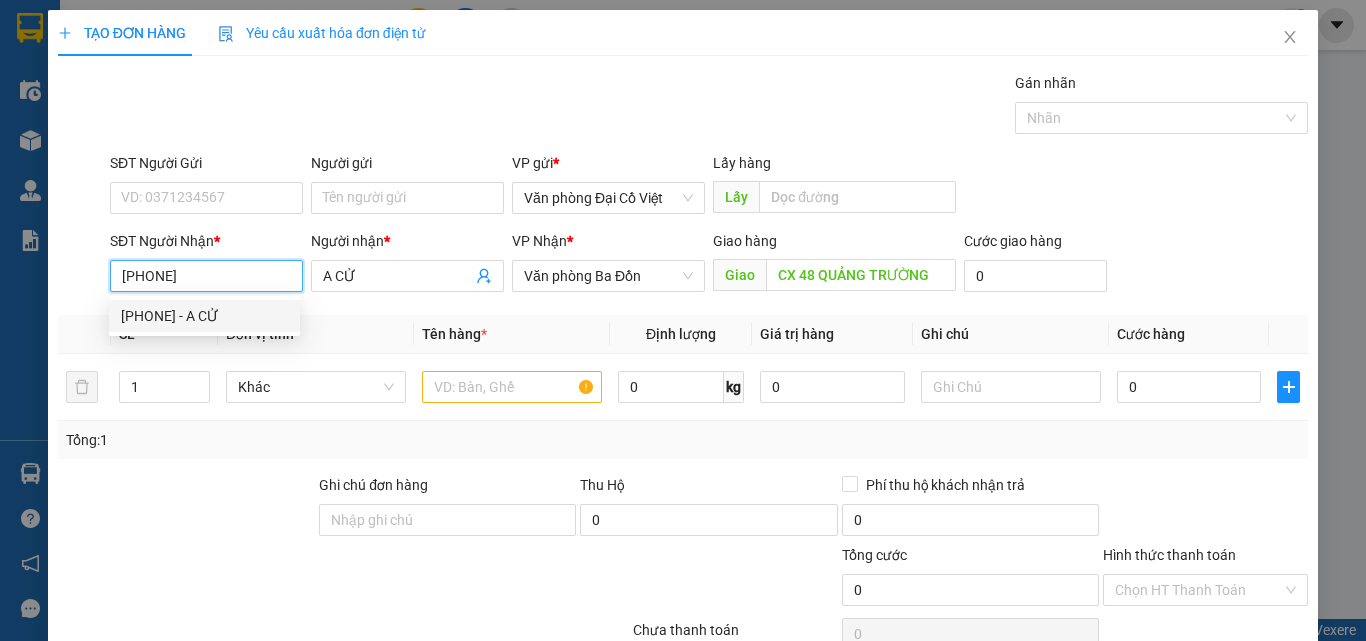 type on "70.000" 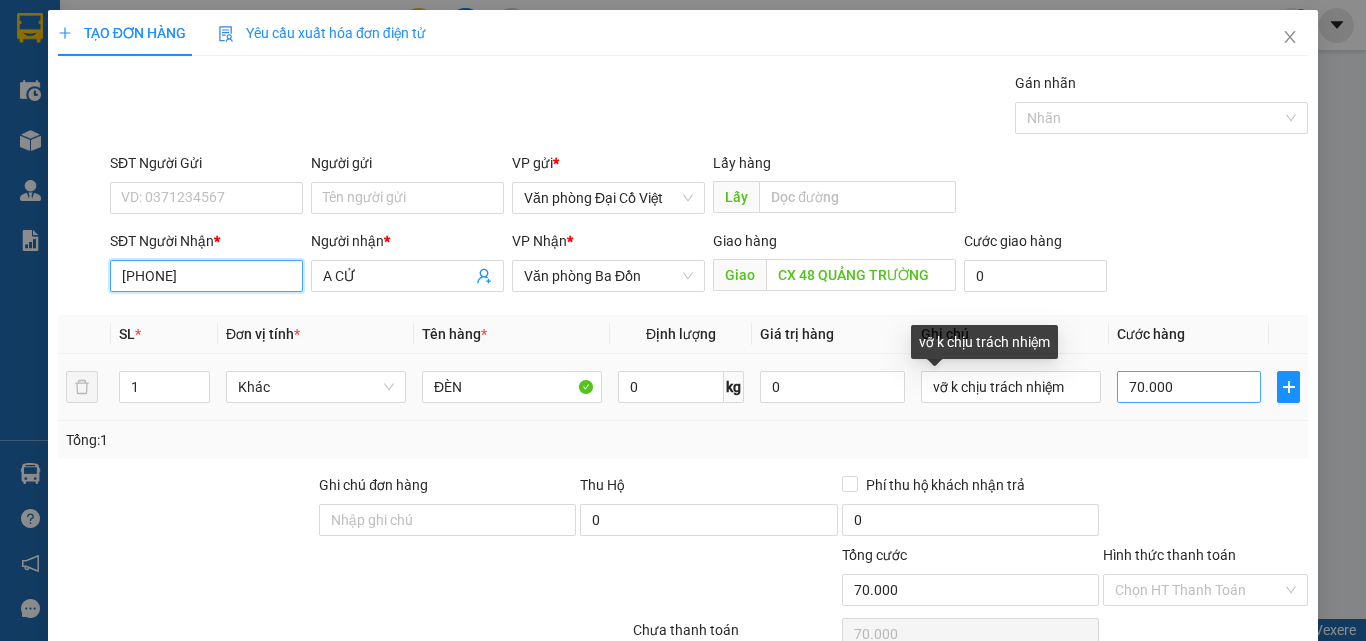 type on "[PHONE]" 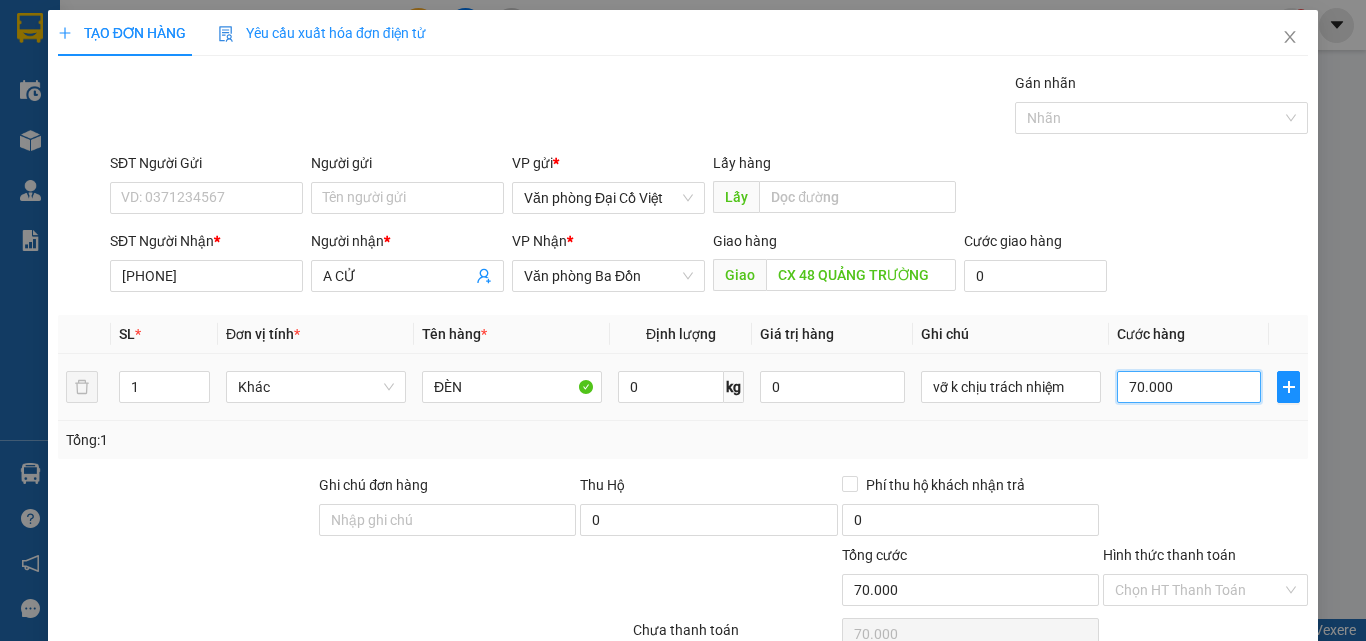 click on "70.000" at bounding box center [1189, 387] 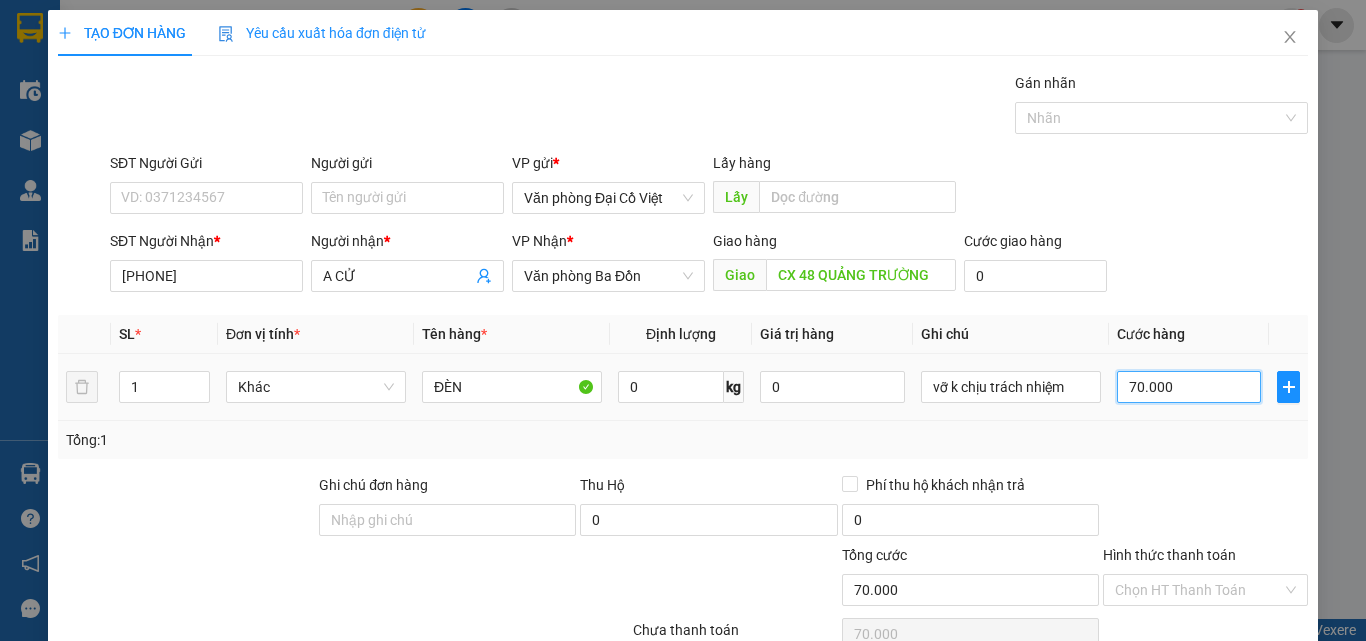 type on "5" 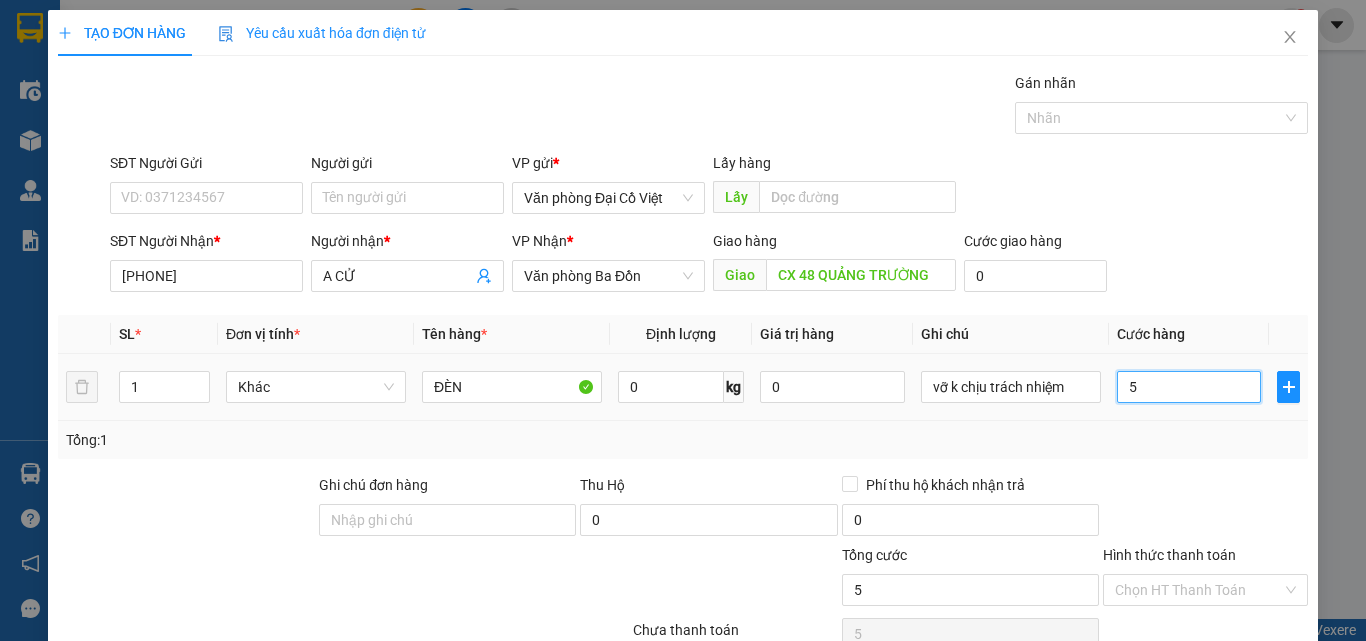 type on "50" 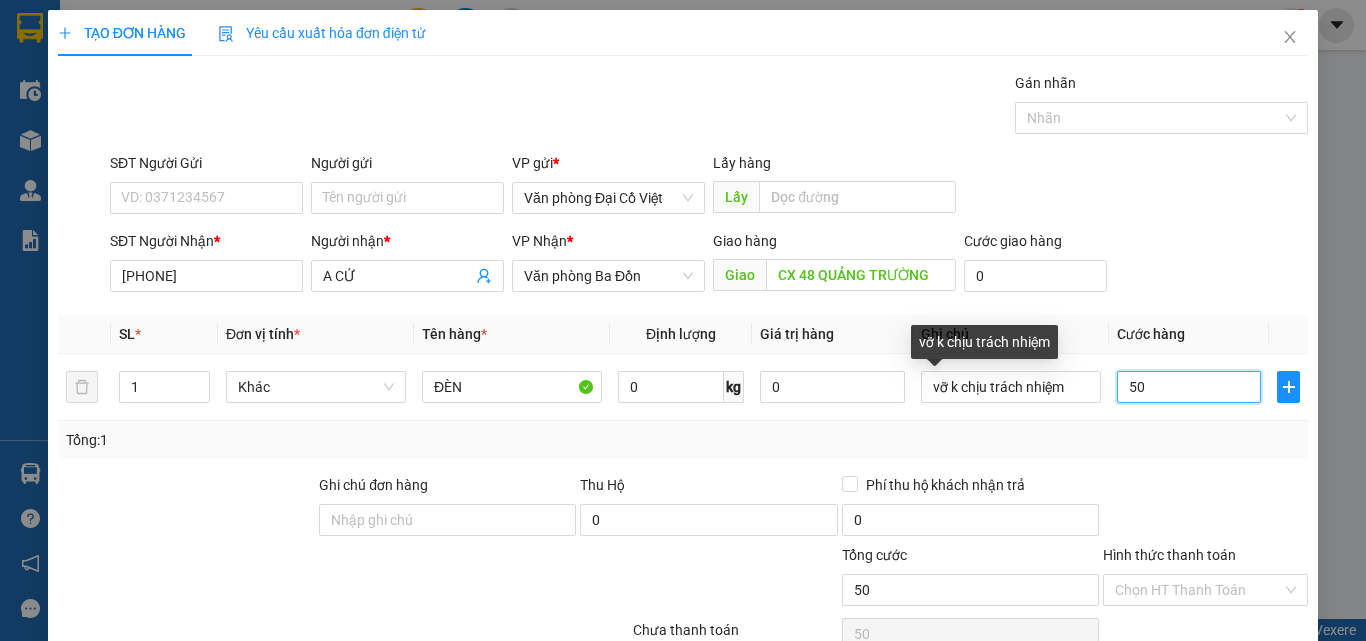 type on "50" 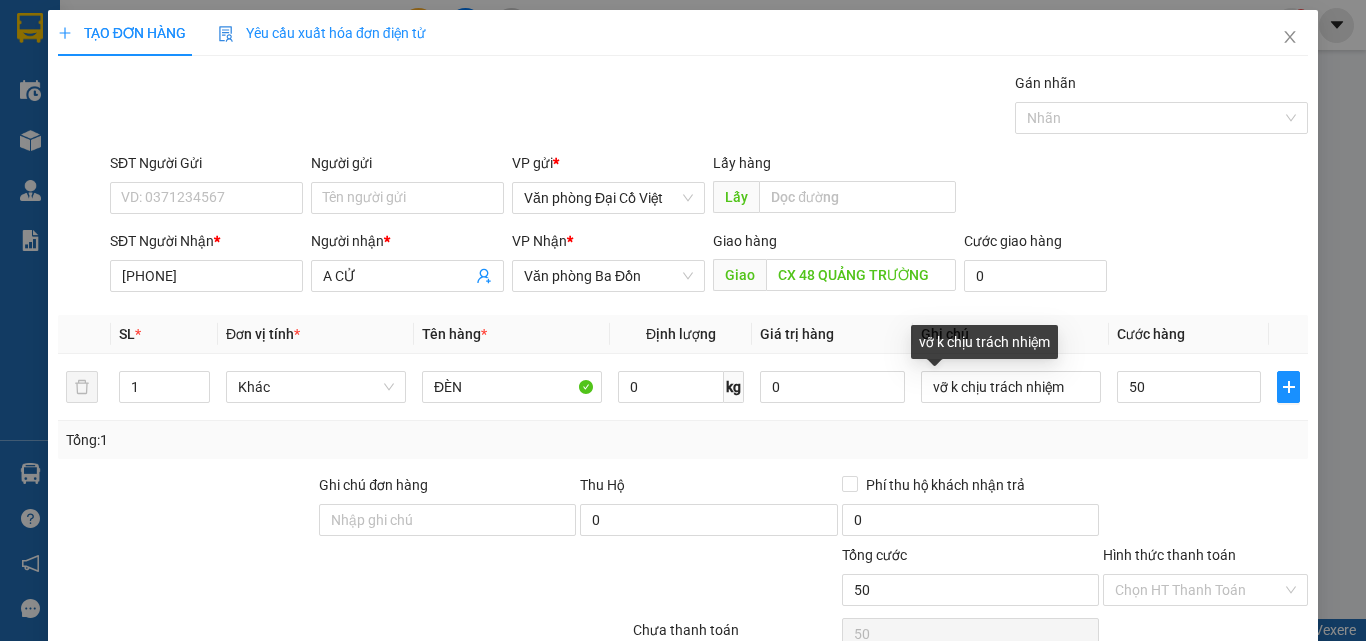 type on "50.000" 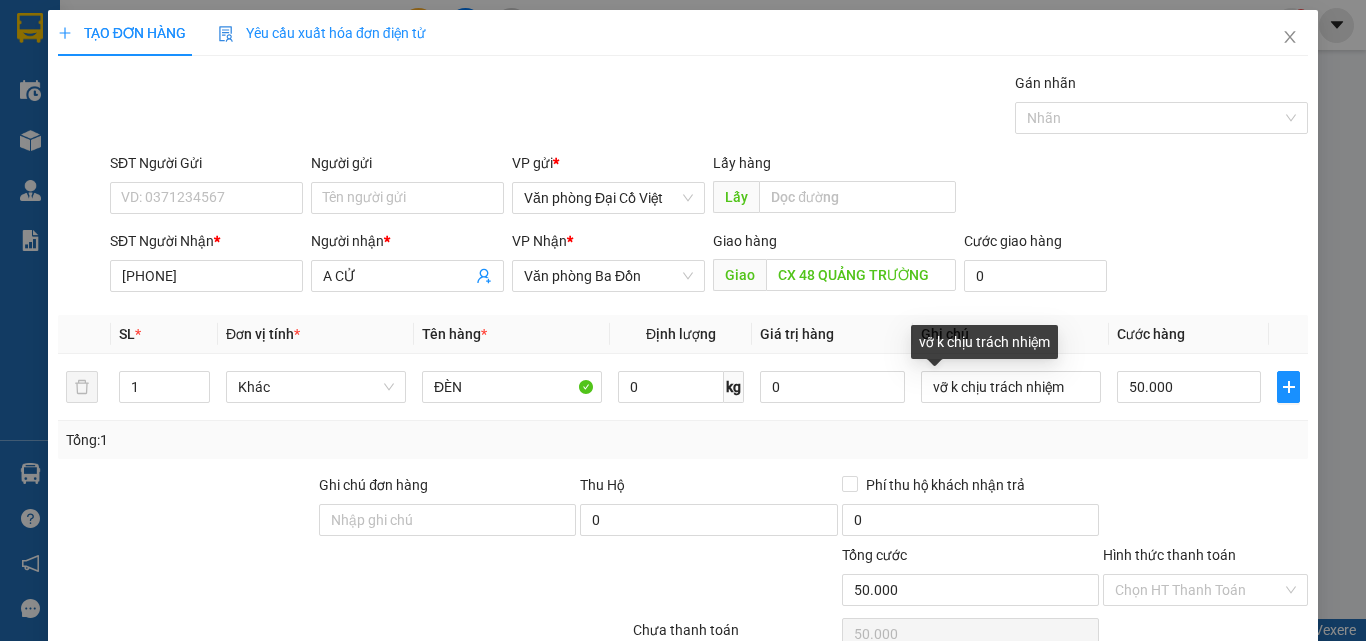 click on "Transit Pickup Surcharge Ids Transit Deliver Surcharge Ids Transit Deliver Surcharge Transit Deliver Surcharge Gán nhãn Nhãn SĐT Người Gửi VD: [PHONE] Người gửi Tên người gửi VP gửi * Văn phòng Đại Cồ Việt Lấy hàng Lấy SĐT Người Nhận * [PHONE] Người nhận * A CỬ VP Nhận * Văn phòng Ba Đồn Giao hàng Giao CX 48 QUẢNG TRƯỜNG Cước giao hàng 0 SL * Đơn vị tính * Tên hàng * Định lượng Giá trị hàng Ghi chú Cước hàng 1 Khác ĐÈN 0 kg 0 vỡ k chịu trách nhiệm 50.000 Tổng: 1 Ghi chú đơn hàng Thu Hộ 0 Phí thu hộ khách nhận trả 0 Tổng cước 50.000 Hình thức thanh toán Chọn HT Thanh Toán Số tiền thu trước 0 Chưa thanh toán 50.000 Chọn HT Thanh Toán Ghi chú nội bộ nhà xe Chi phí nội bộ 0 Lưu nháp Xóa Thông tin Lưu Lưu và In vỡ k chịu trách nhiệm" at bounding box center [683, 417] 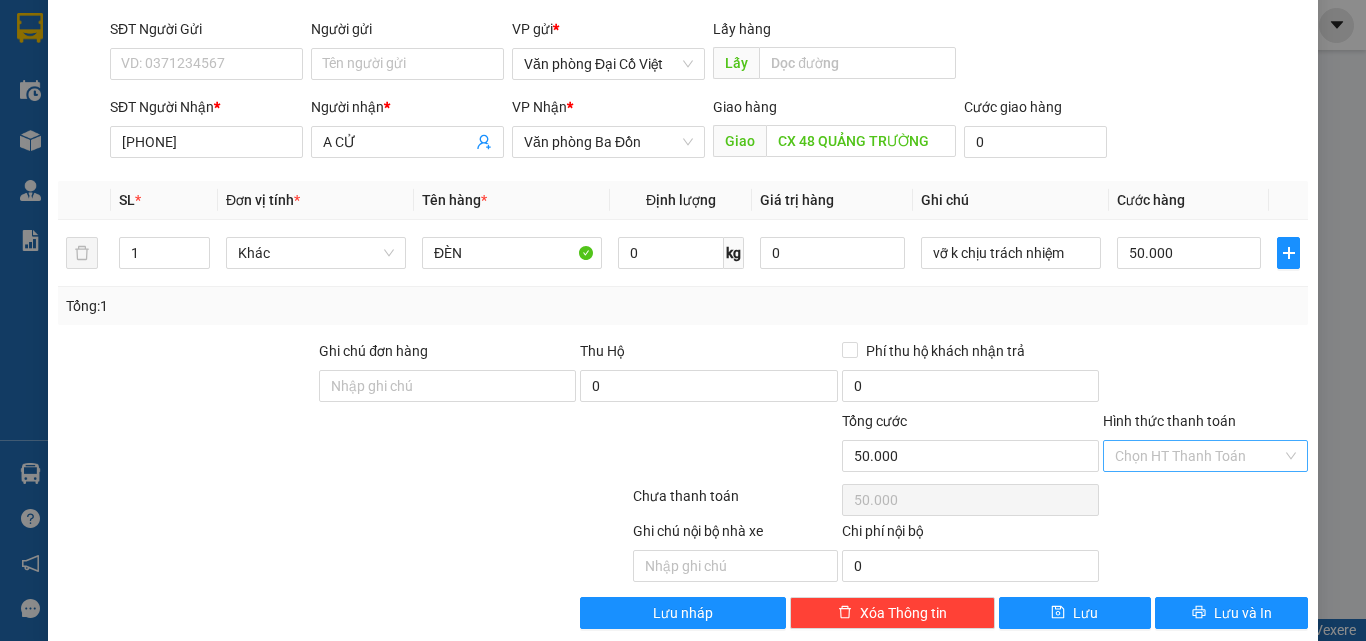scroll, scrollTop: 161, scrollLeft: 0, axis: vertical 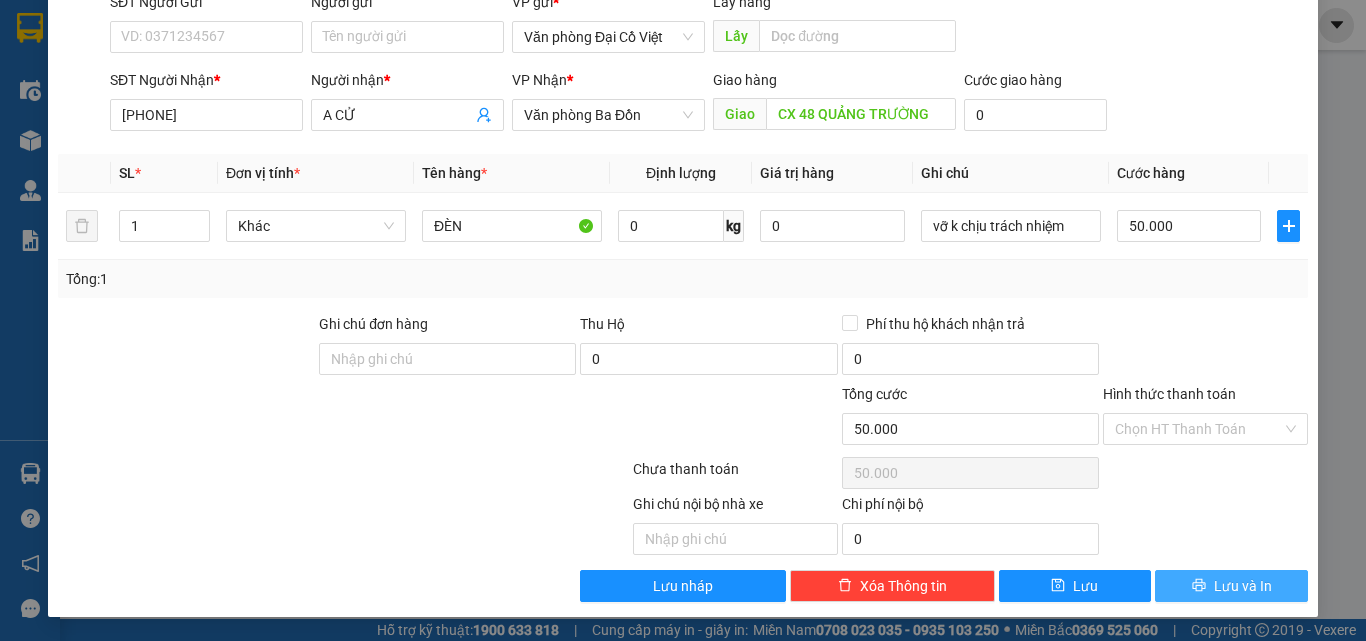 click on "Lưu và In" at bounding box center (1231, 586) 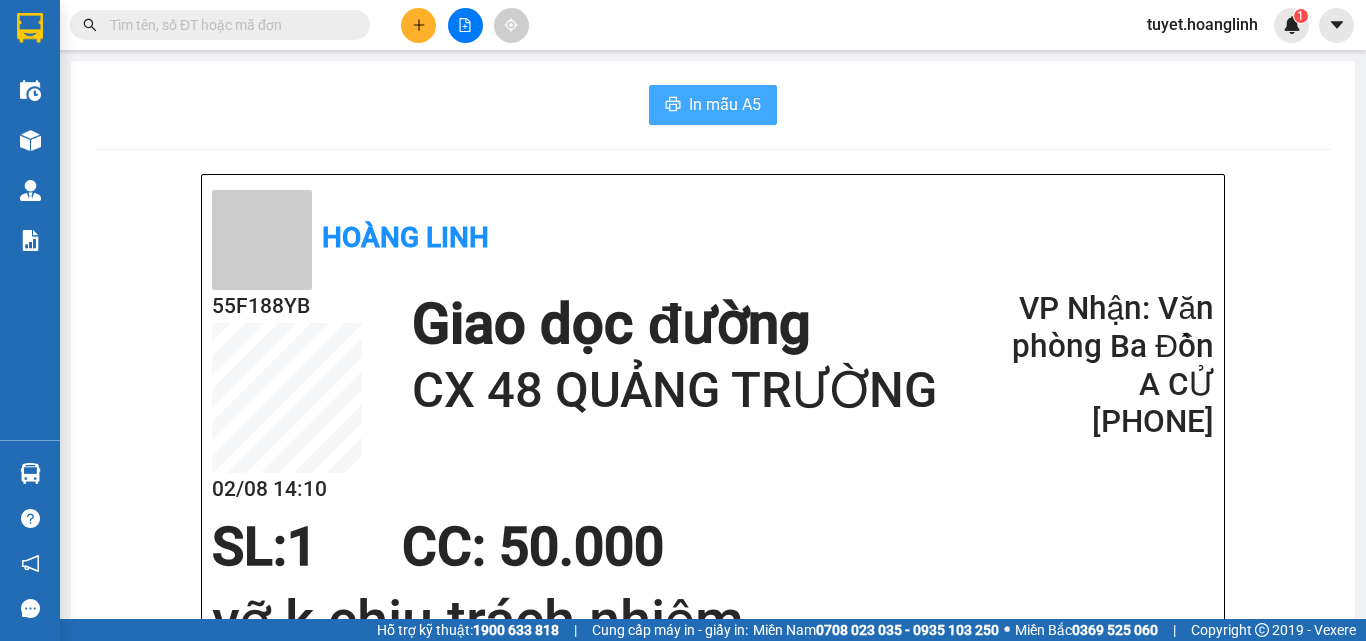 click on "In mẫu A5" at bounding box center [725, 104] 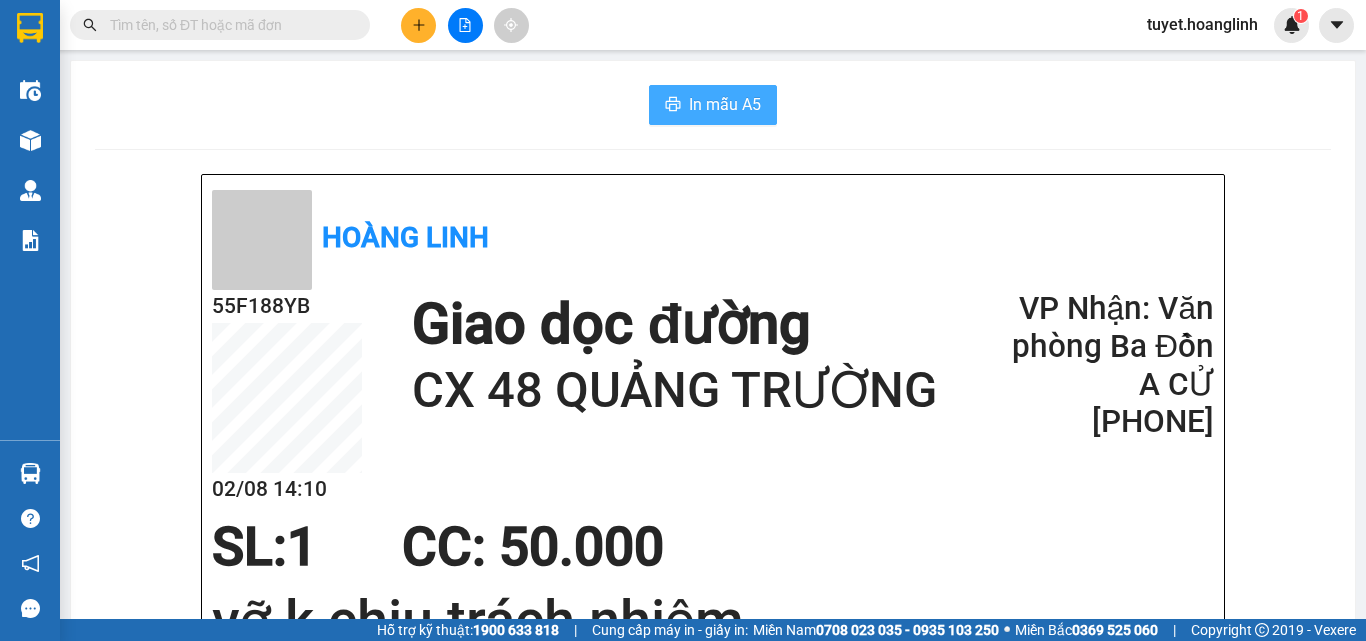 scroll, scrollTop: 0, scrollLeft: 0, axis: both 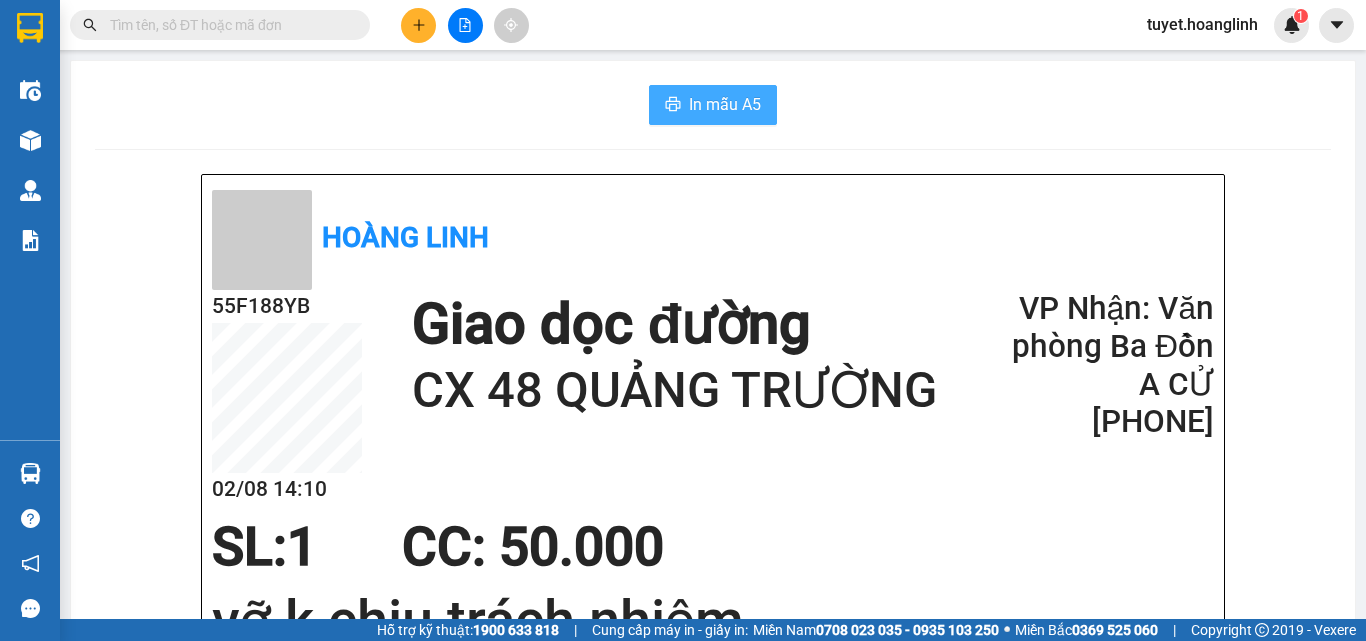 click on "In mẫu A5" at bounding box center [725, 104] 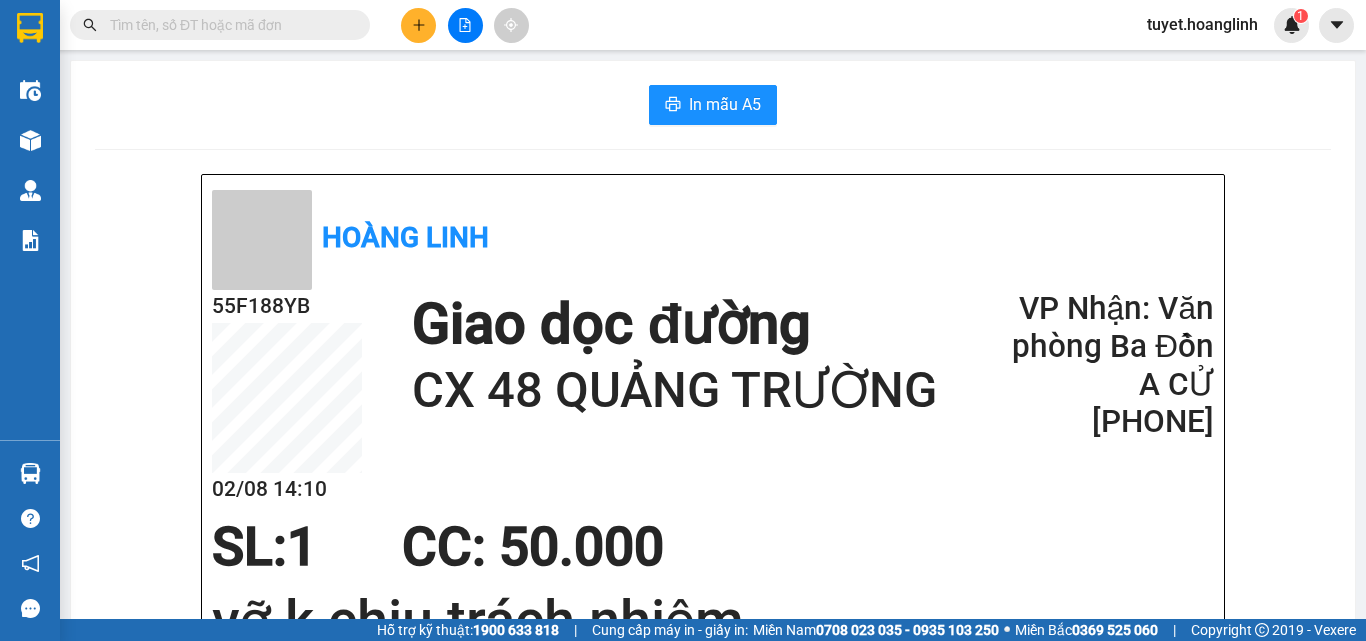 drag, startPoint x: 65, startPoint y: 145, endPoint x: 77, endPoint y: 124, distance: 24.186773 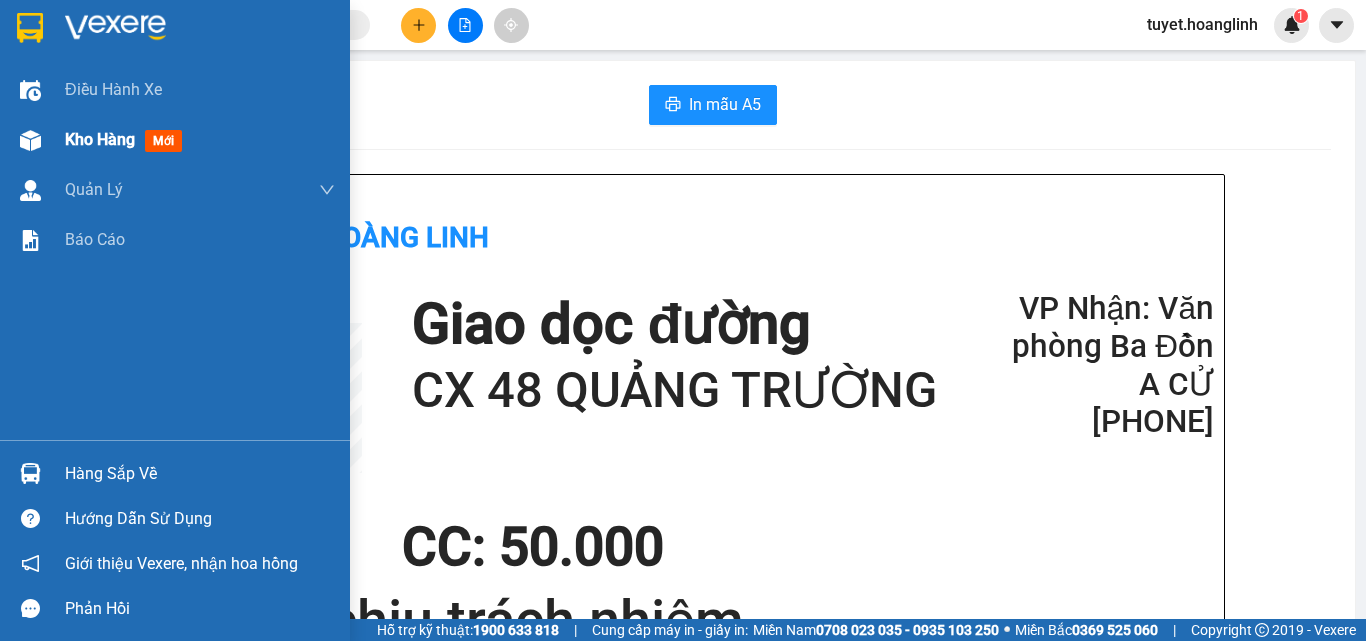 click at bounding box center [30, 140] 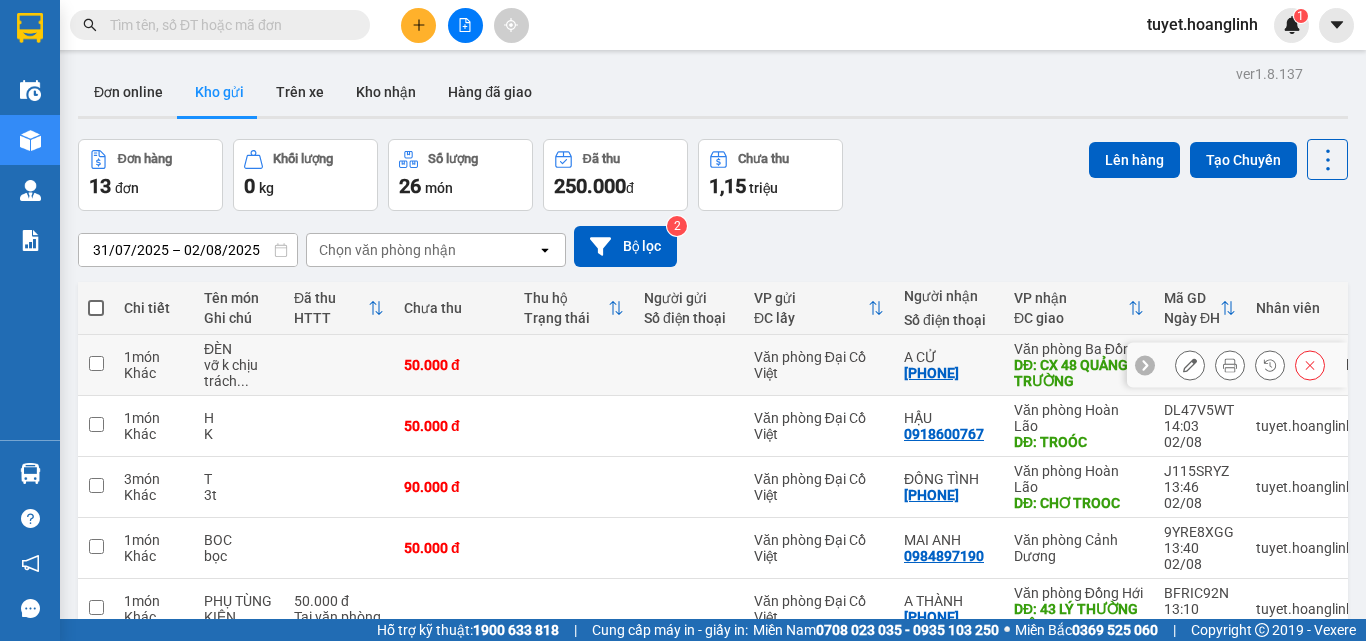 click at bounding box center [1190, 365] 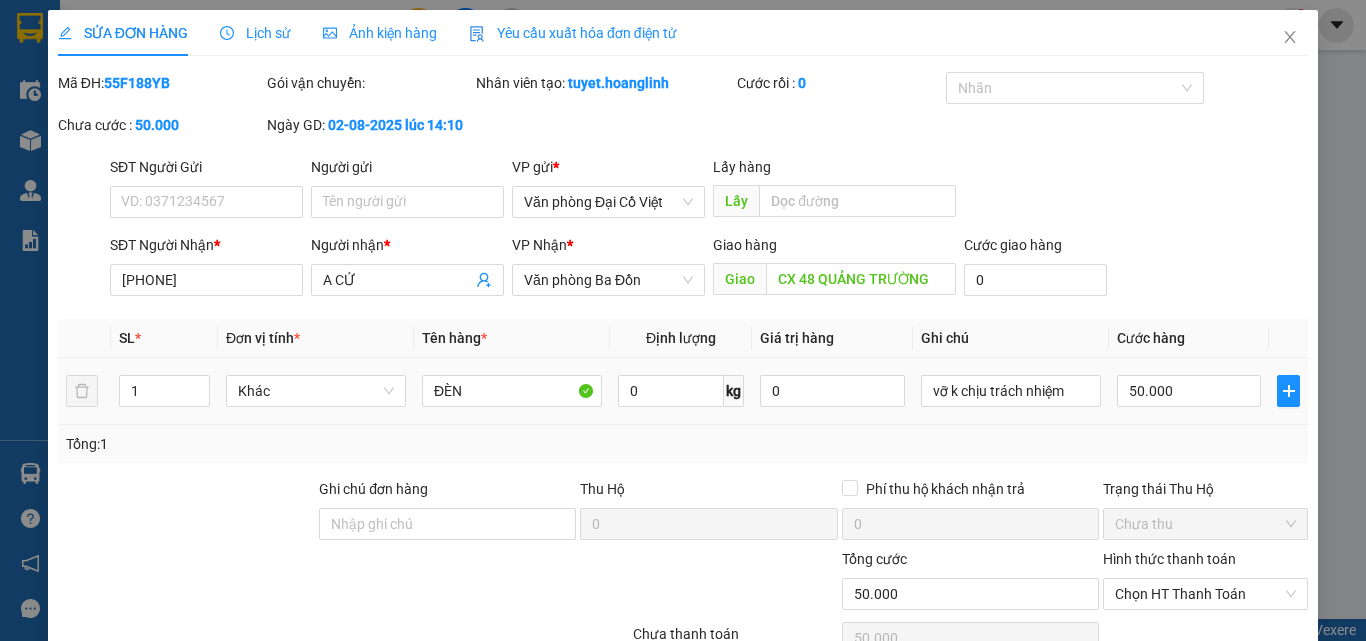 type on "[PHONE]" 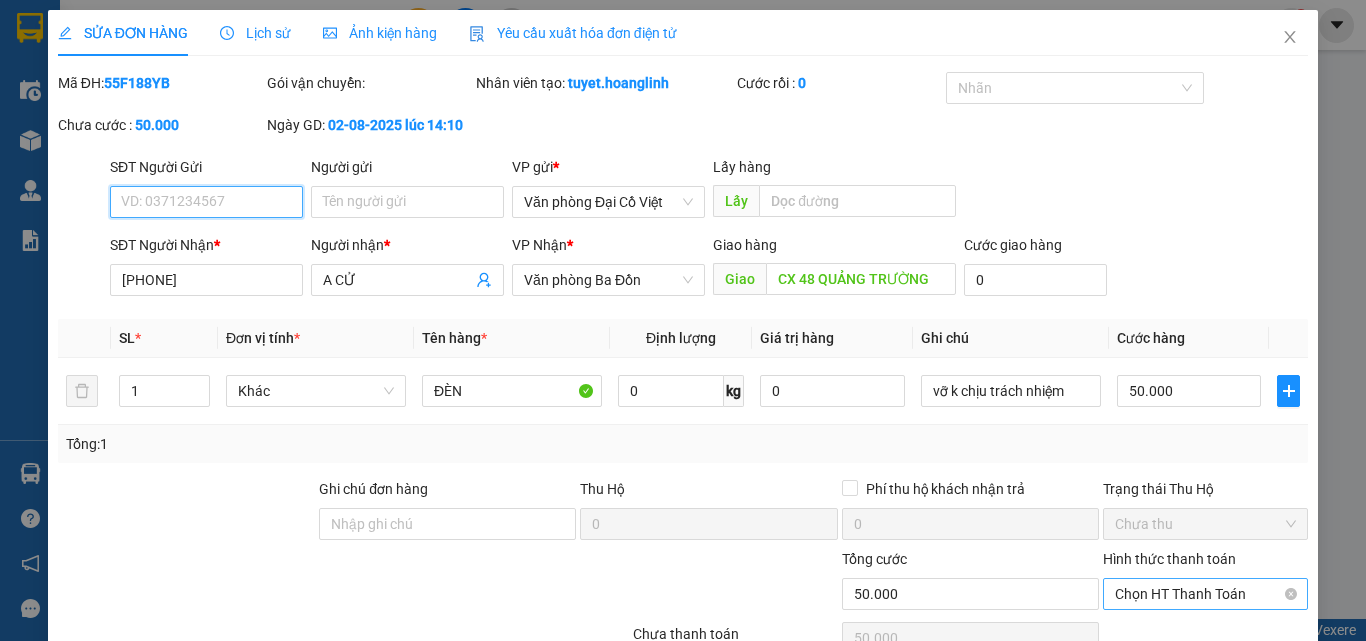 click on "Chọn HT Thanh Toán" at bounding box center [1205, 594] 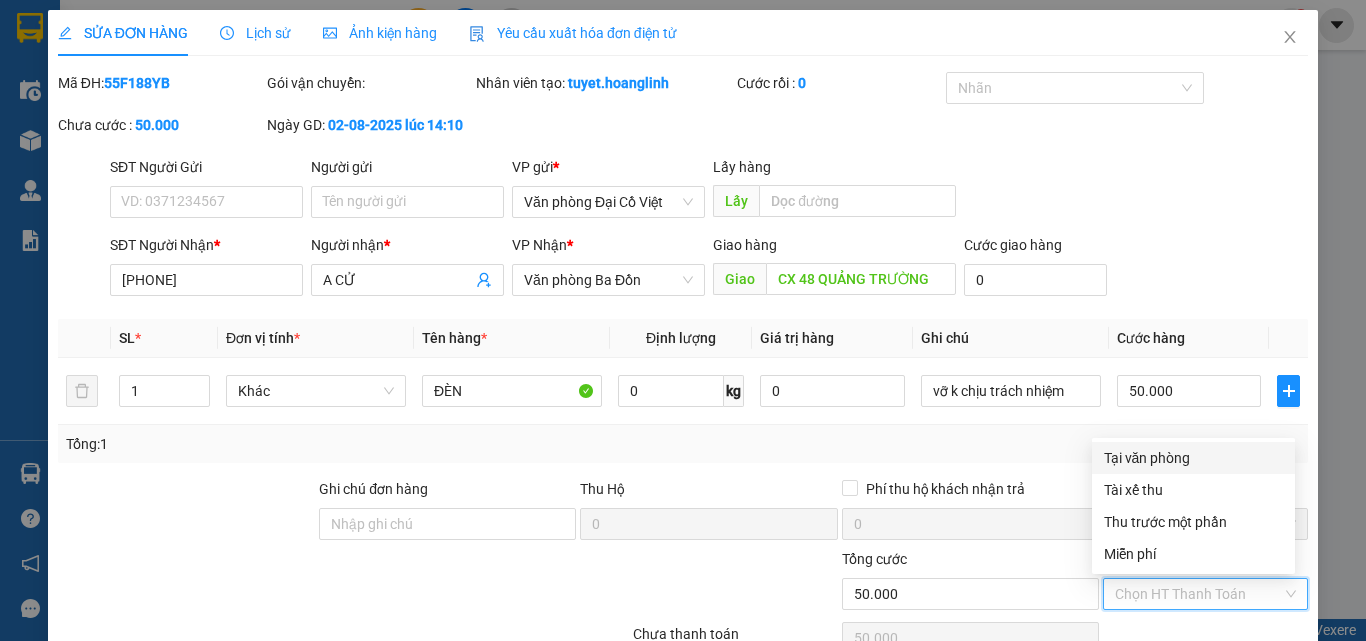 click on "Tại văn phòng" at bounding box center [1193, 458] 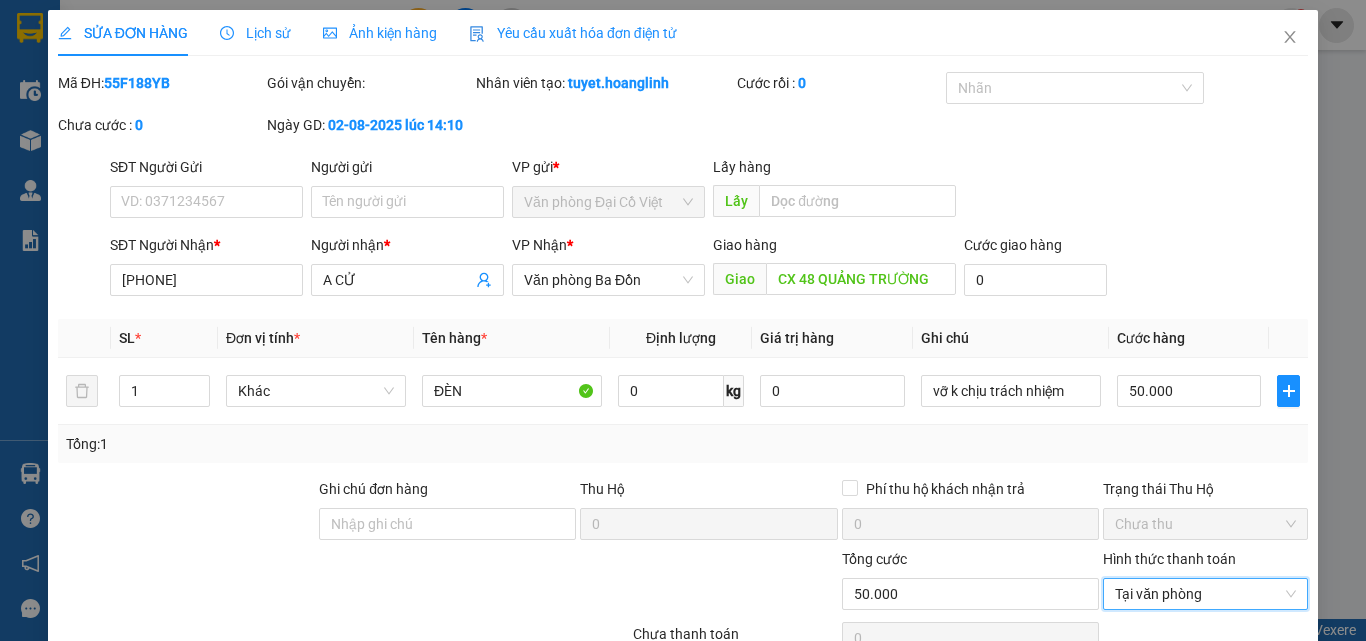 click on "SỬA ĐƠN HÀNG Lịch sử Ảnh kiện hàng Yêu cầu xuất hóa đơn điện tử Total Paid Fee 0 Total UnPaid Fee 50.000 Cash Collection Total Fee Mã ĐH: 55F188YB Gói vận chuyển: Nhân viên tạo: tuyet.hoanglinh Cước rồi : 0 Nhãn Chưa cước : 0 Ngày GD: 02-08-2025 lúc 14:10 SĐT Người Gửi VD: [PHONE] Người gửi Tên người gửi VP gửi * Văn phòng Đại Cồ Việt Lấy hàng Lấy SĐT Người Nhận * [PHONE] Người nhận * A CỬ VP Nhận * Văn phòng Ba Đồn Giao hàng Giao CX 48 QUẢNG TRƯỜNG Cước giao hàng 0 SL * Đơn vị tính * Tên hàng * Định lượng Giá trị hàng Ghi chú Cước hàng 1 Khác ĐÈN 0 kg 0 vỡ k chịu trách nhiệm 50.000 Tổng: 1 Ghi chú đơn hàng Thu Hộ 0 Phí thu hộ khách nhận trả 0 Trạng thái Thu Hộ Chưa thu Tổng cước 50.000 Hình thức thanh toán Tại văn phòng Tại văn phòng Số tiền thu trước 0 0 0" at bounding box center (683, 396) 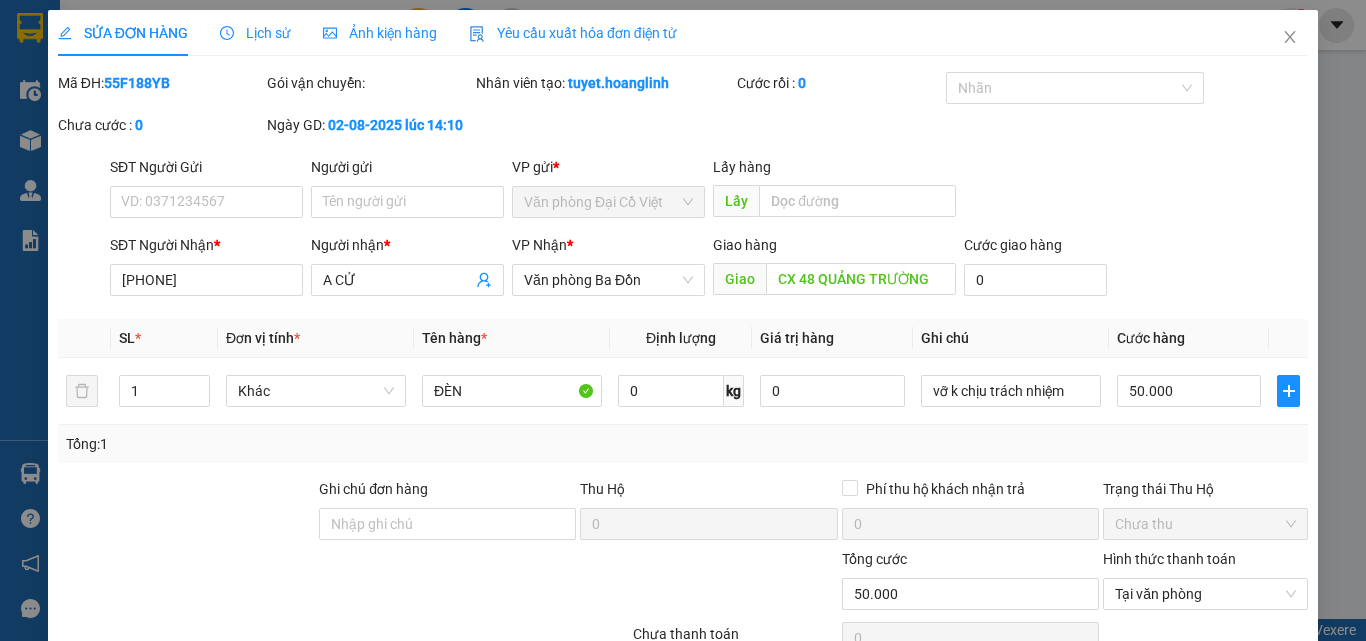 click on "Lưu và In" at bounding box center [1243, 751] 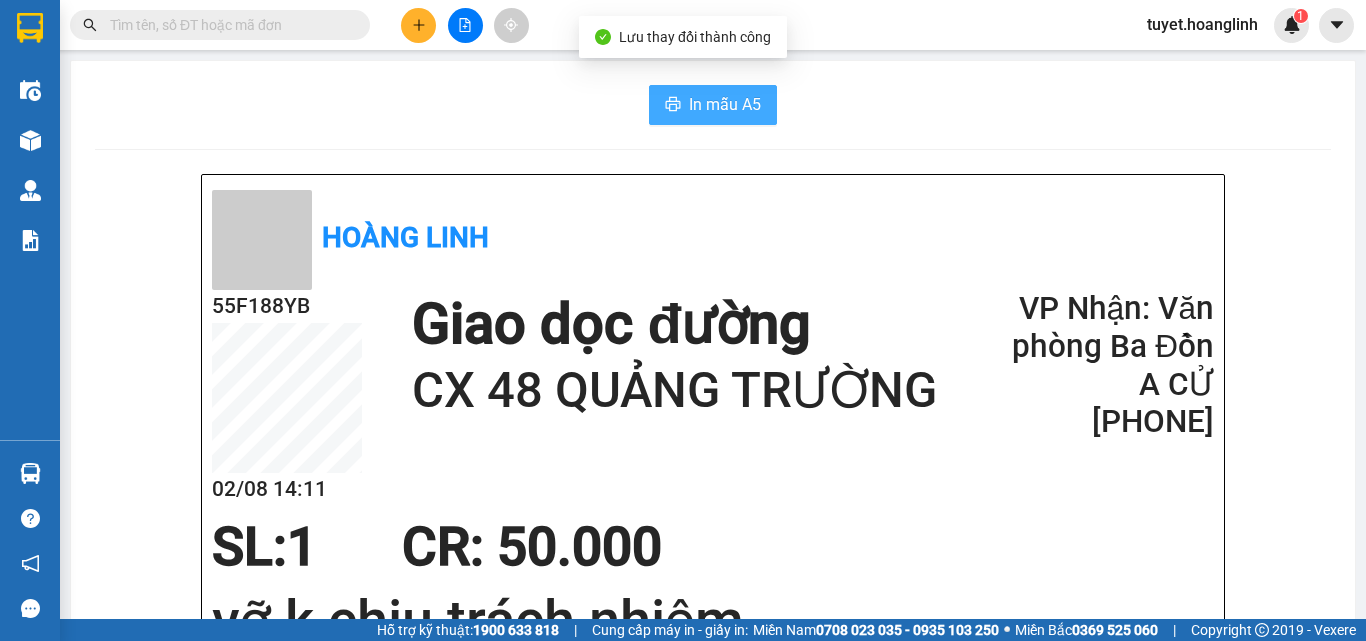 click on "In mẫu A5" at bounding box center (725, 104) 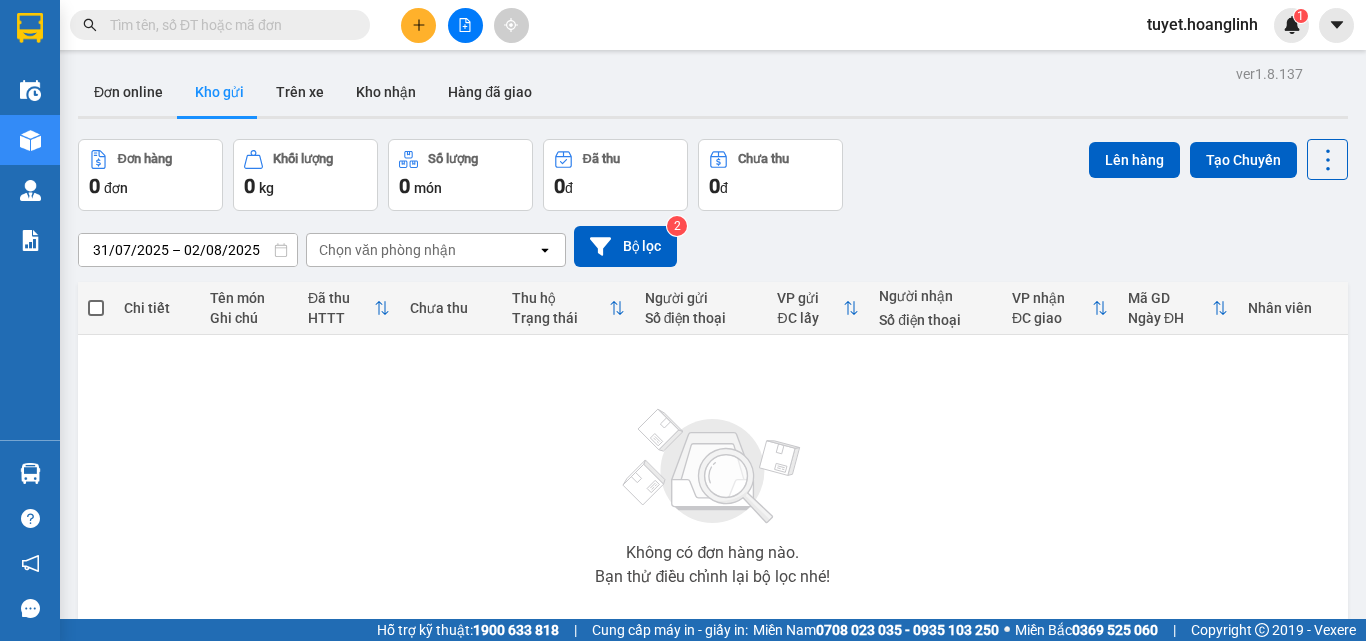 scroll, scrollTop: 0, scrollLeft: 0, axis: both 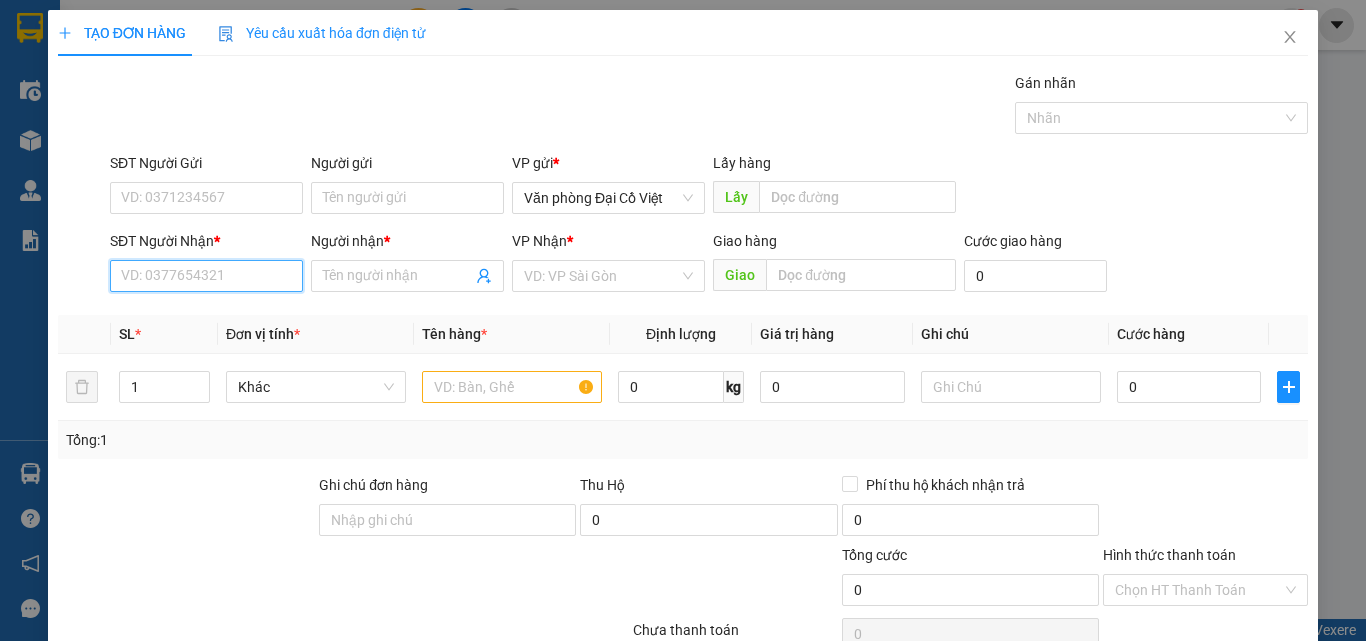 click on "SĐT Người Nhận  *" at bounding box center [206, 276] 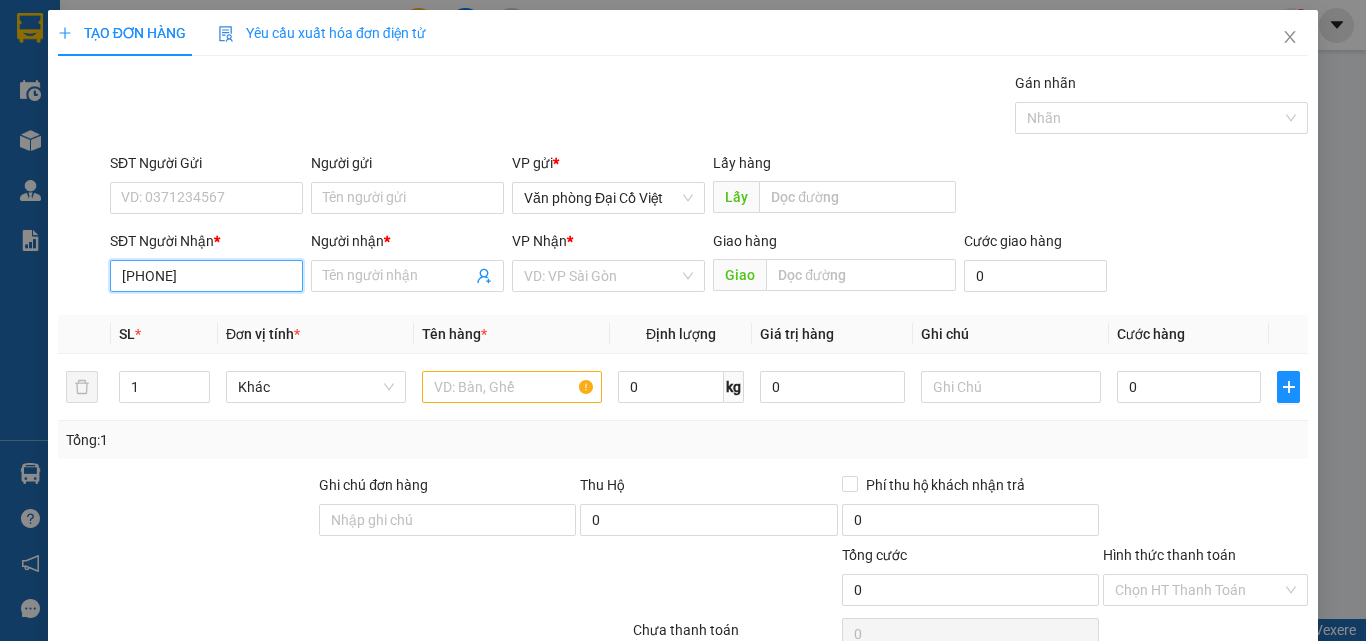 type on "[PHONE]" 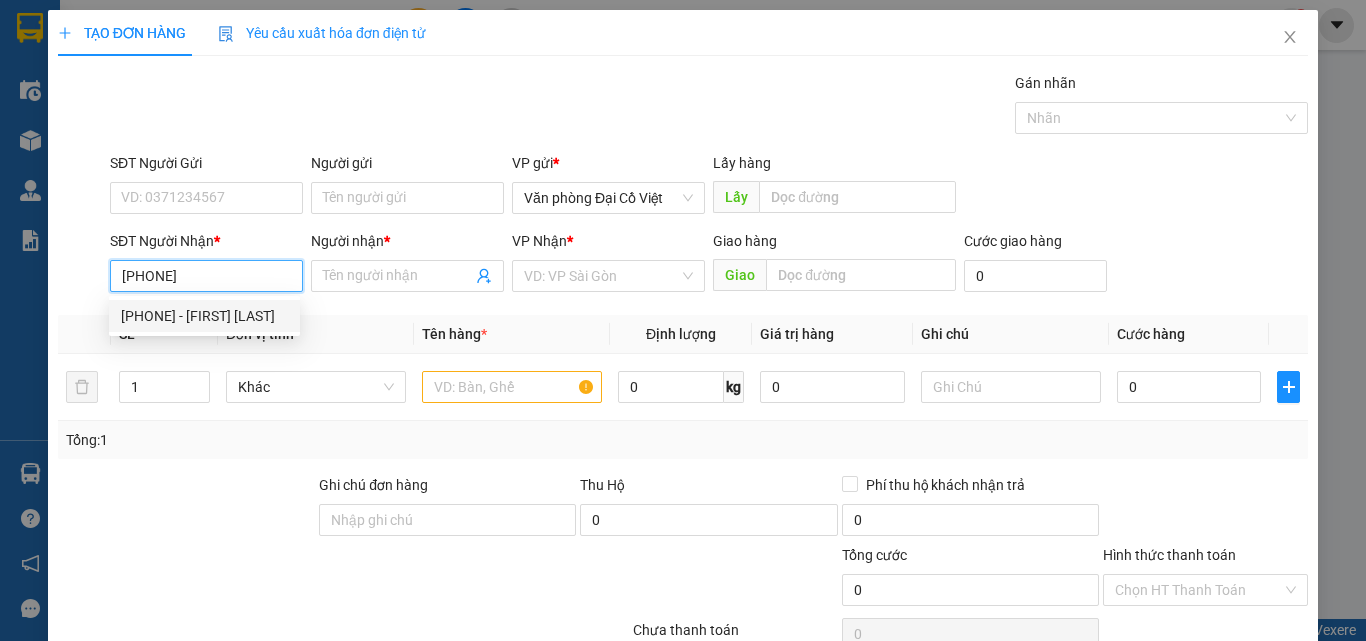 click on "[PHONE] - [FIRST] [LAST]" at bounding box center [204, 316] 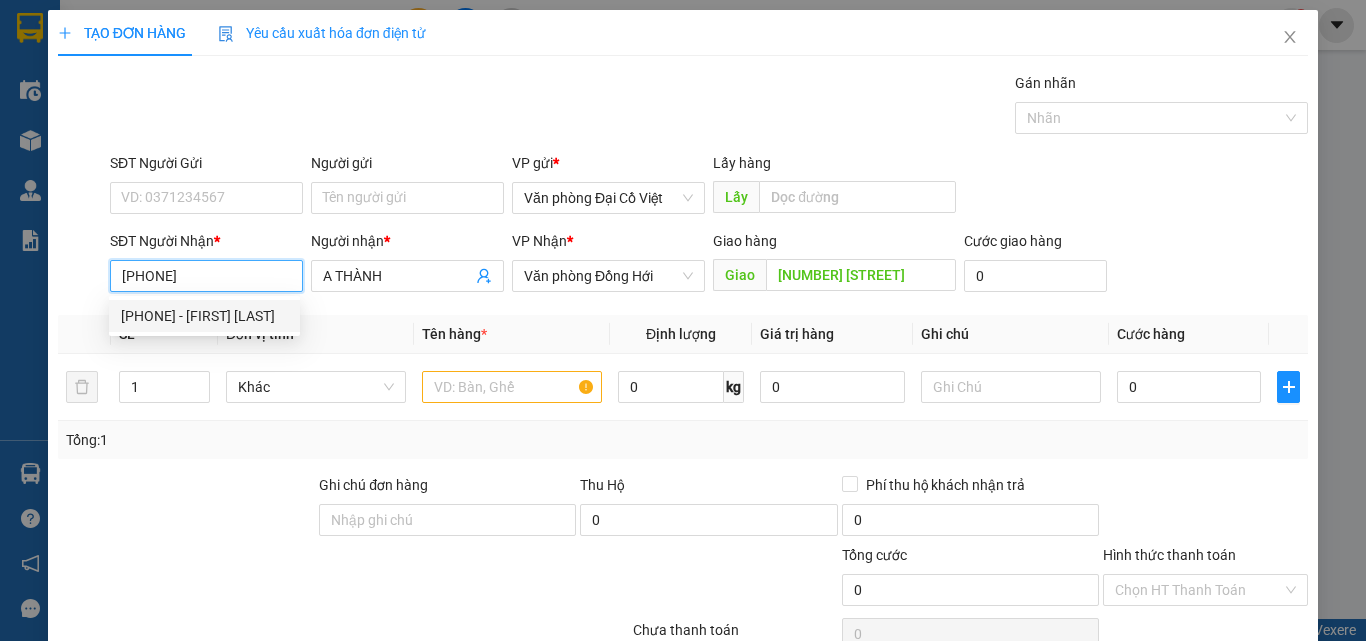 type on "50.000" 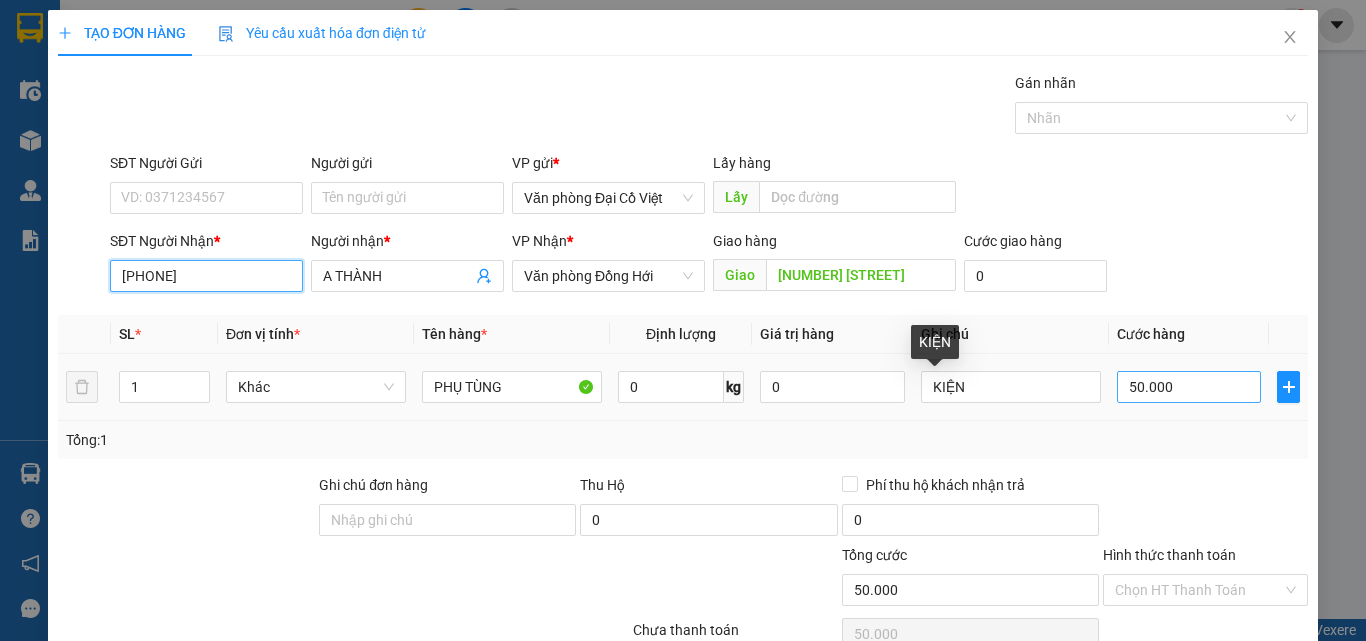 type on "[PHONE]" 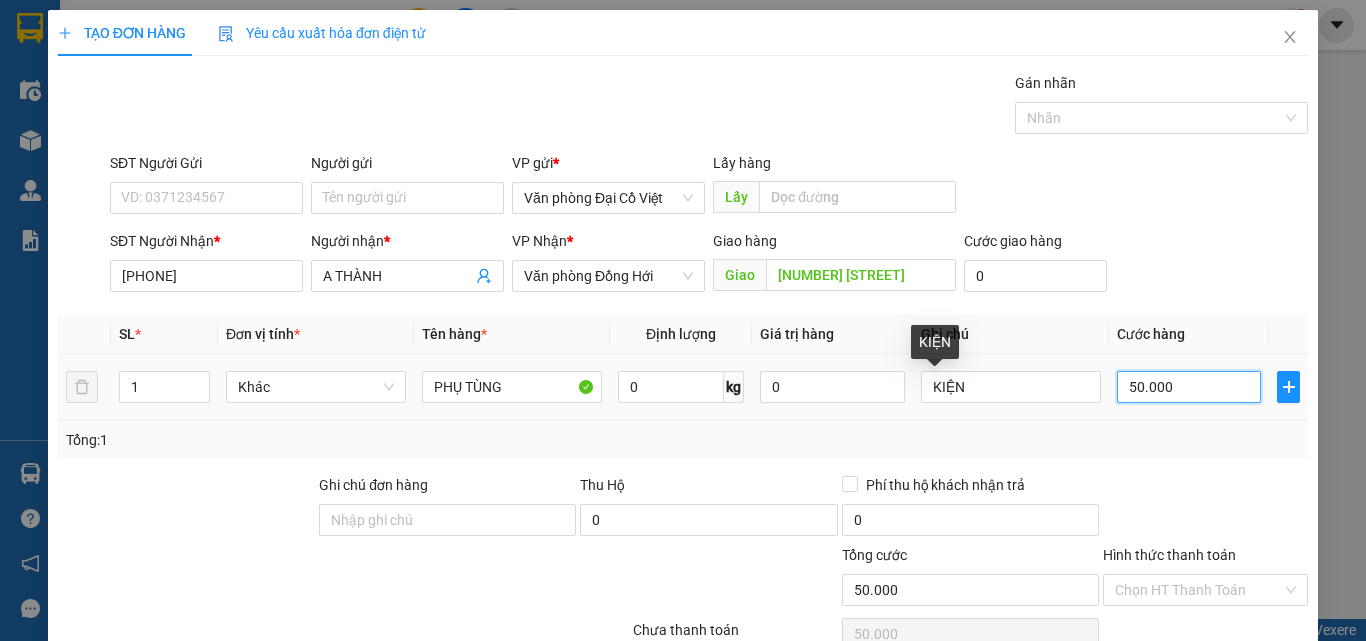 click on "50.000" at bounding box center [1189, 387] 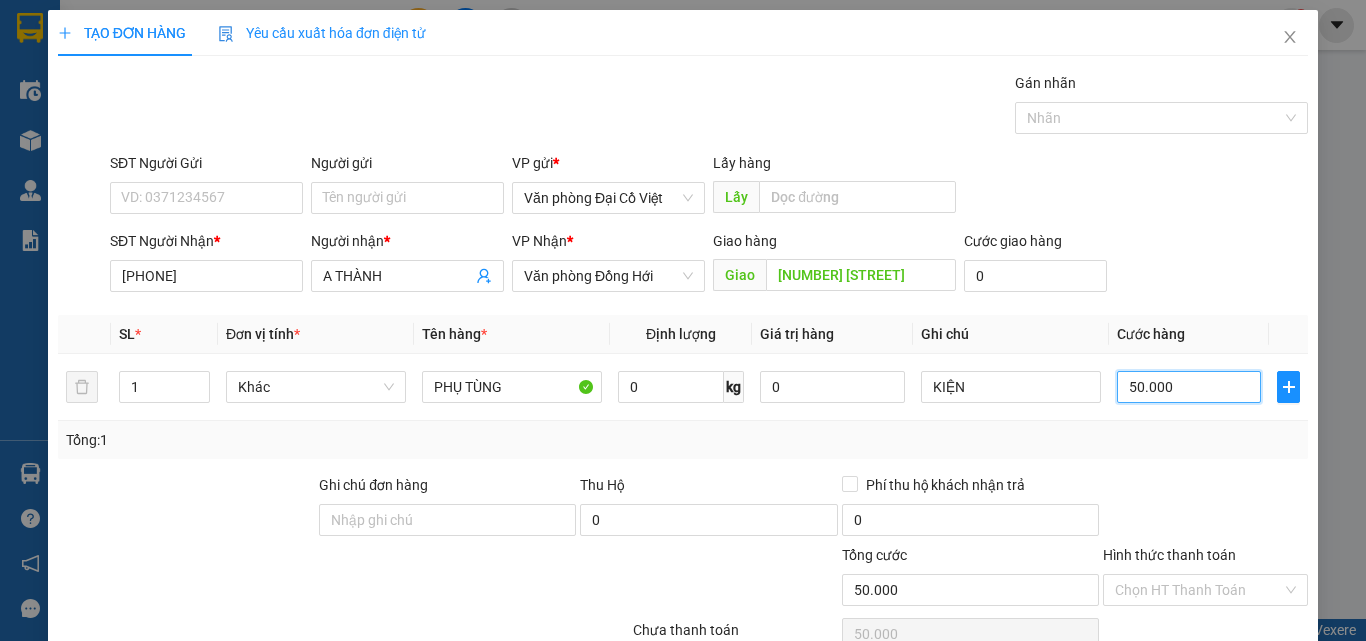 scroll, scrollTop: 100, scrollLeft: 0, axis: vertical 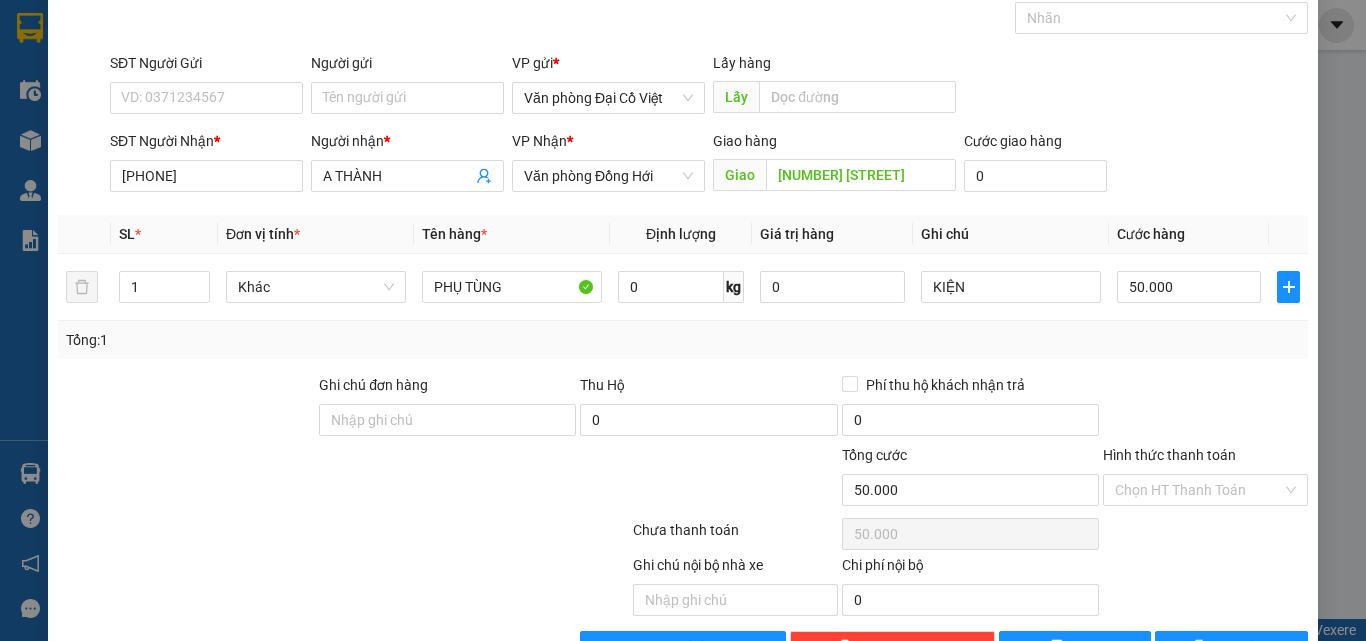 click on "Hình thức thanh toán" at bounding box center (1169, 455) 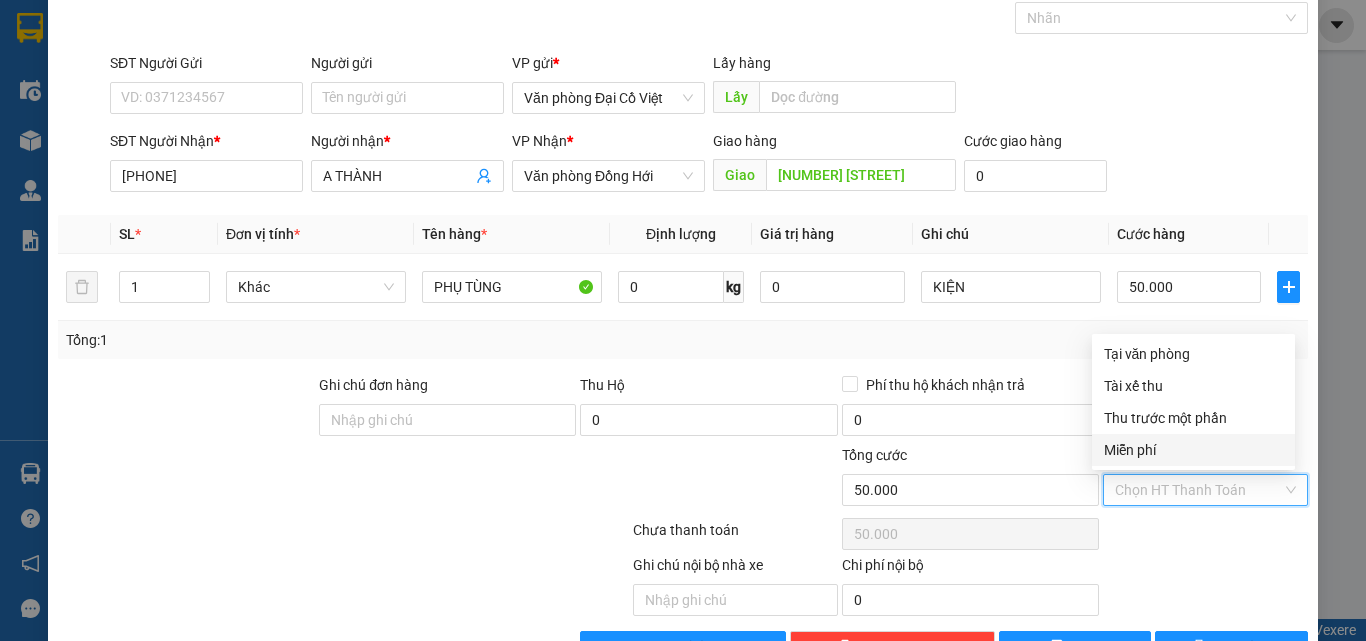 click on "Hình thức thanh toán" at bounding box center (1198, 490) 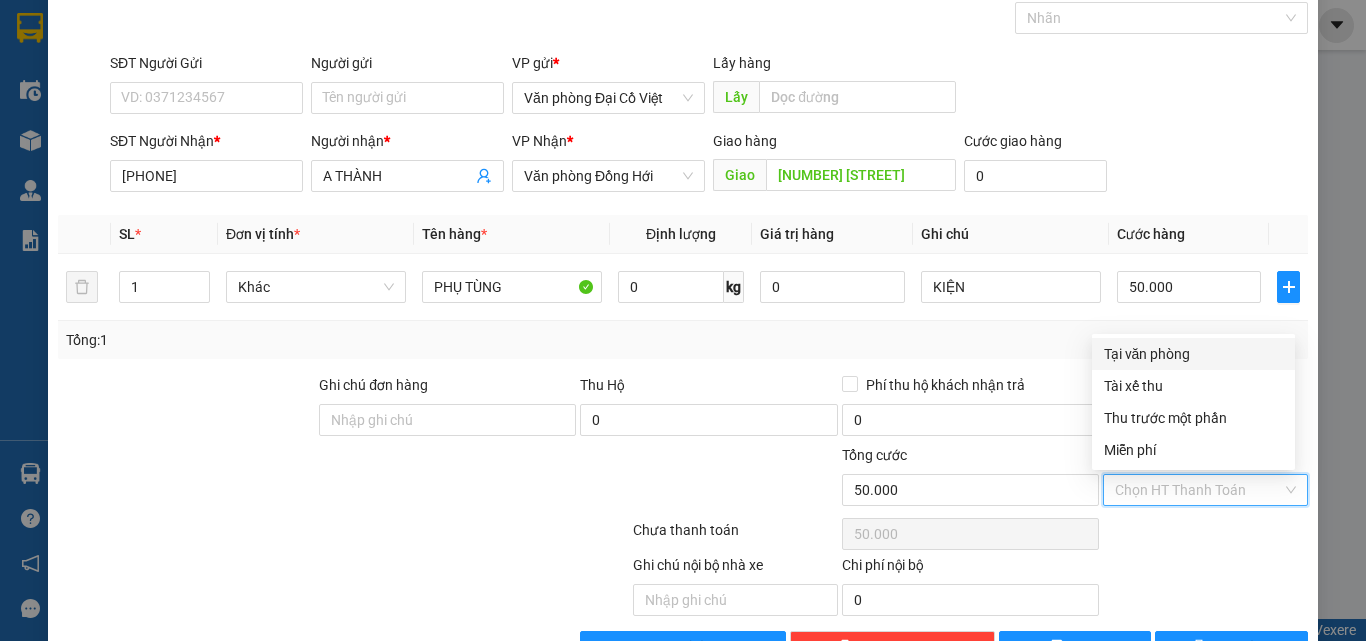 click on "Tại văn phòng" at bounding box center (1193, 354) 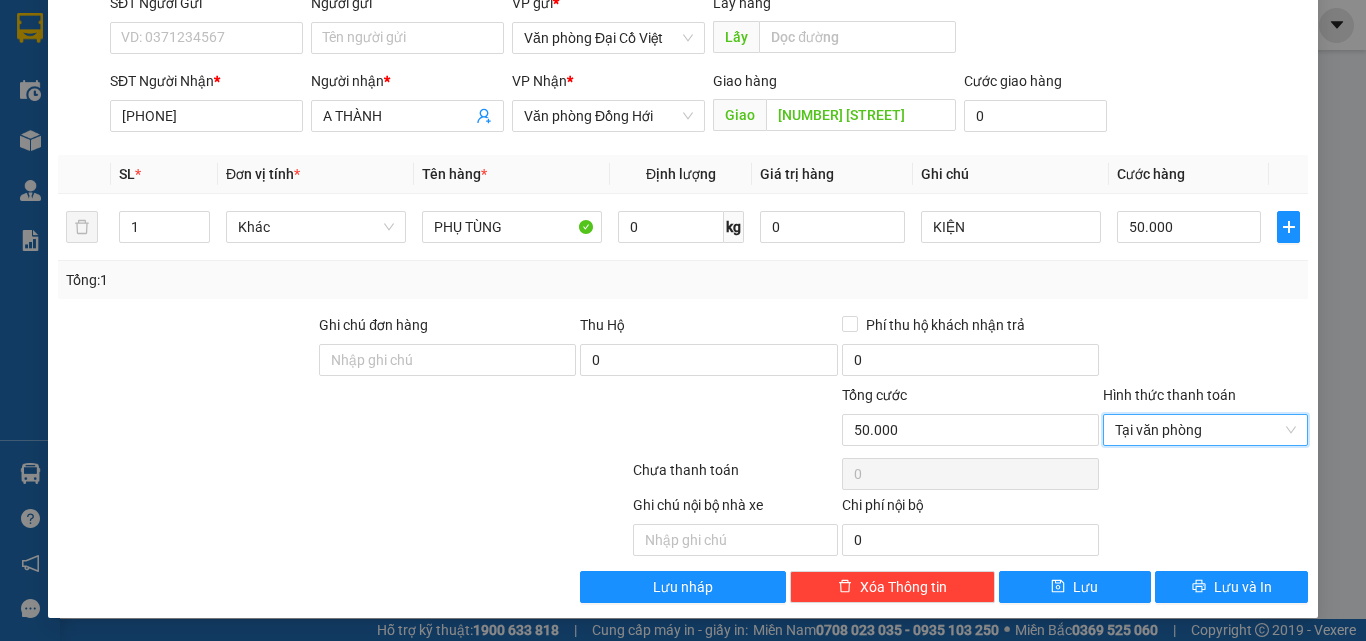 scroll, scrollTop: 161, scrollLeft: 0, axis: vertical 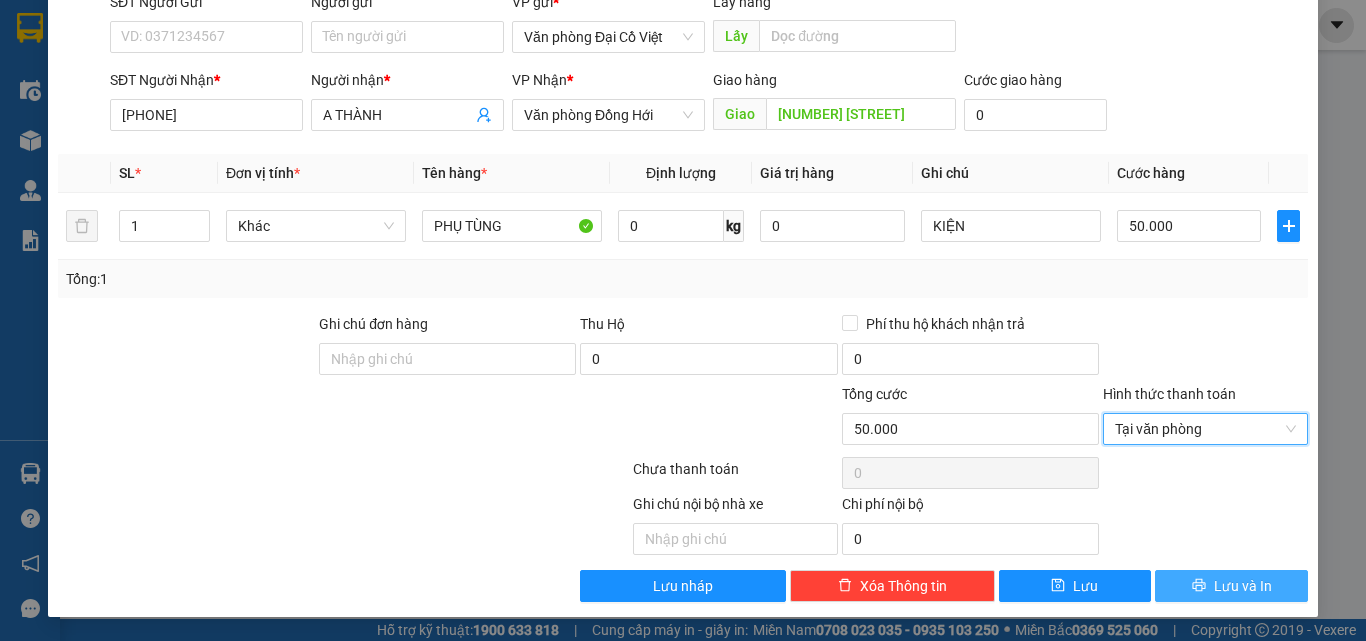 click on "Lưu và In" at bounding box center [1231, 586] 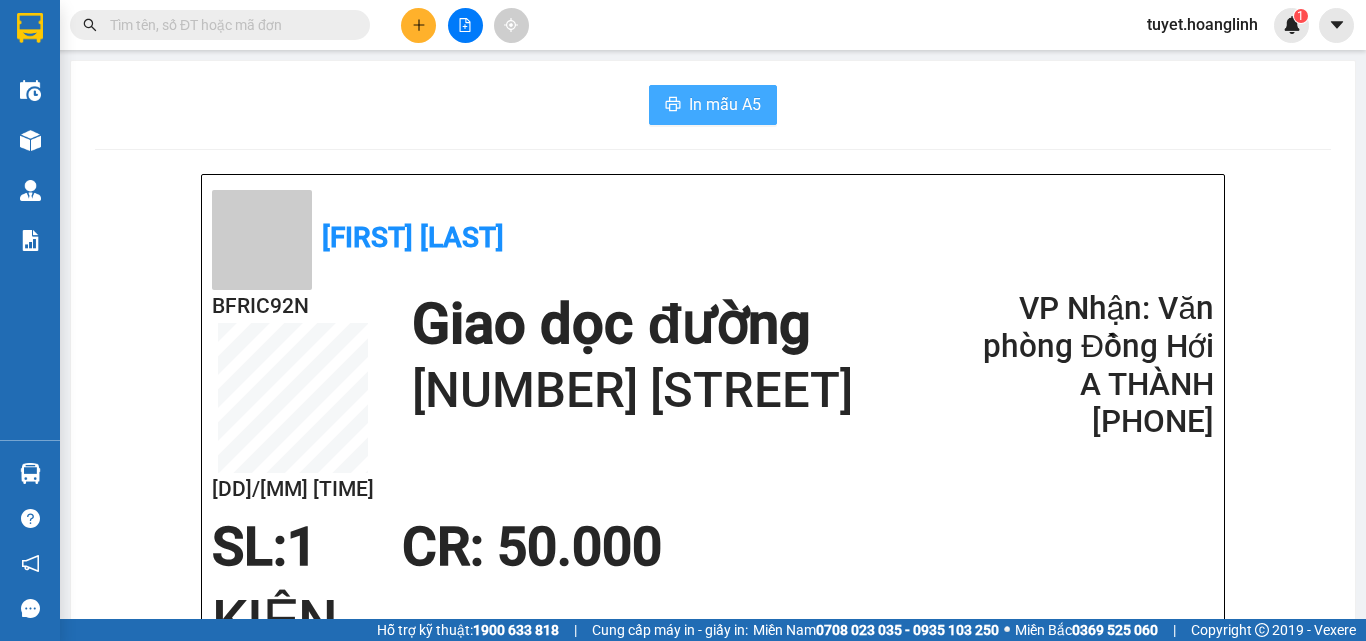 click on "In mẫu A5" at bounding box center (725, 104) 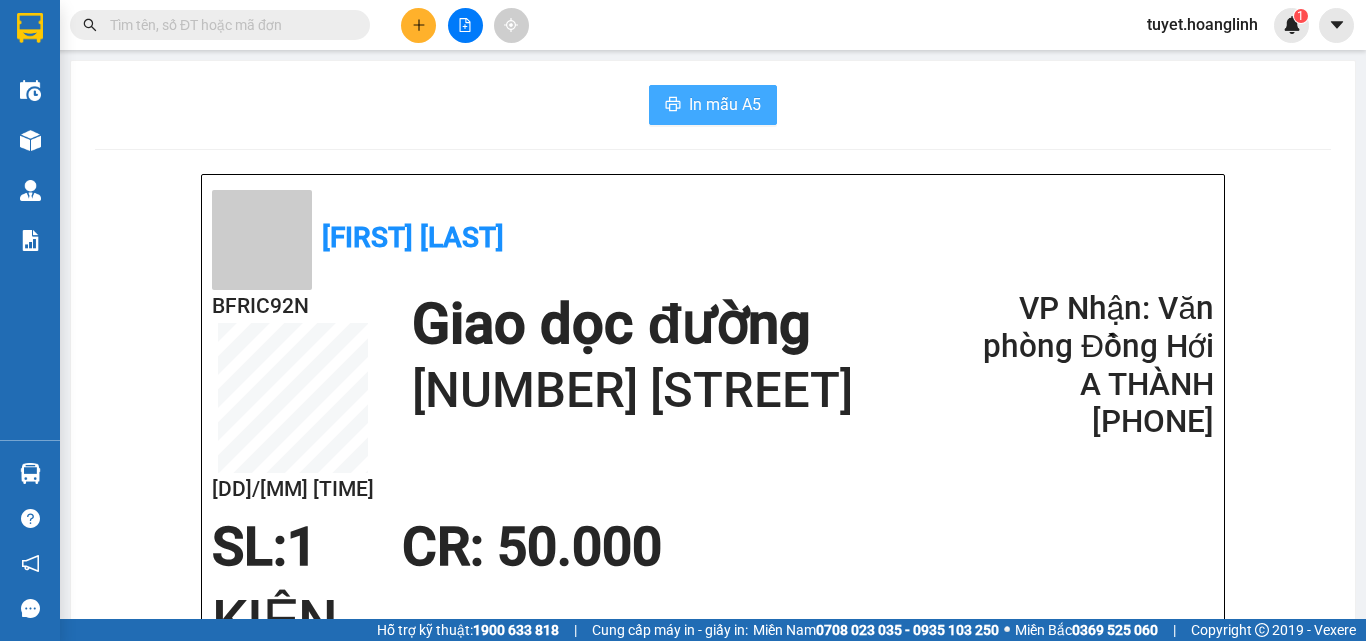 scroll, scrollTop: 0, scrollLeft: 0, axis: both 